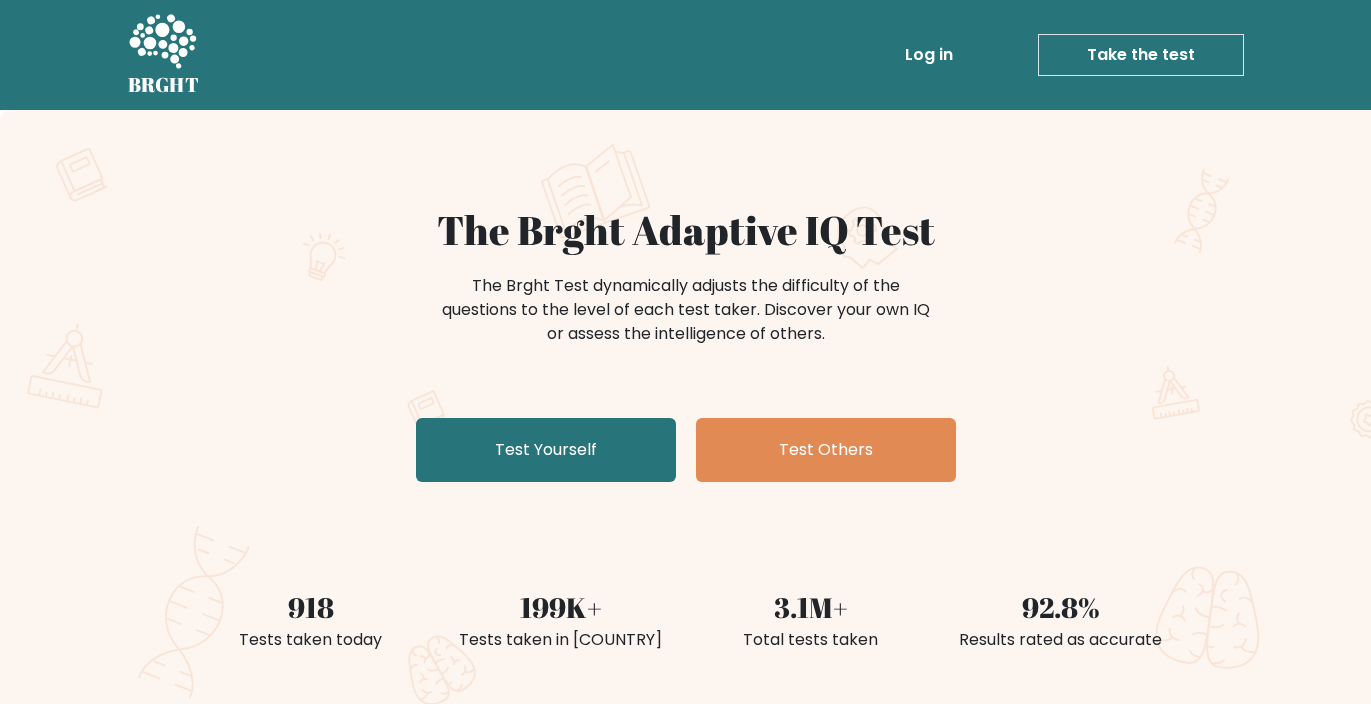scroll, scrollTop: 0, scrollLeft: 0, axis: both 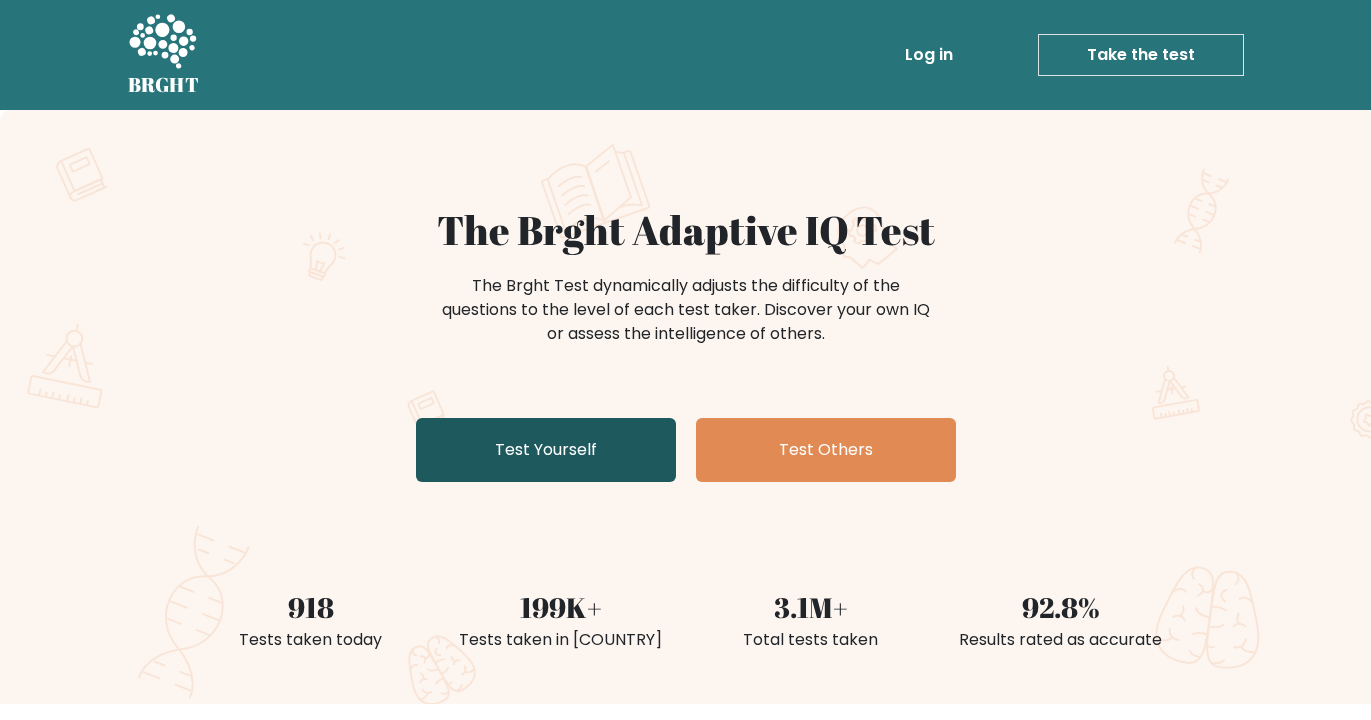 click on "Test Yourself" at bounding box center [546, 450] 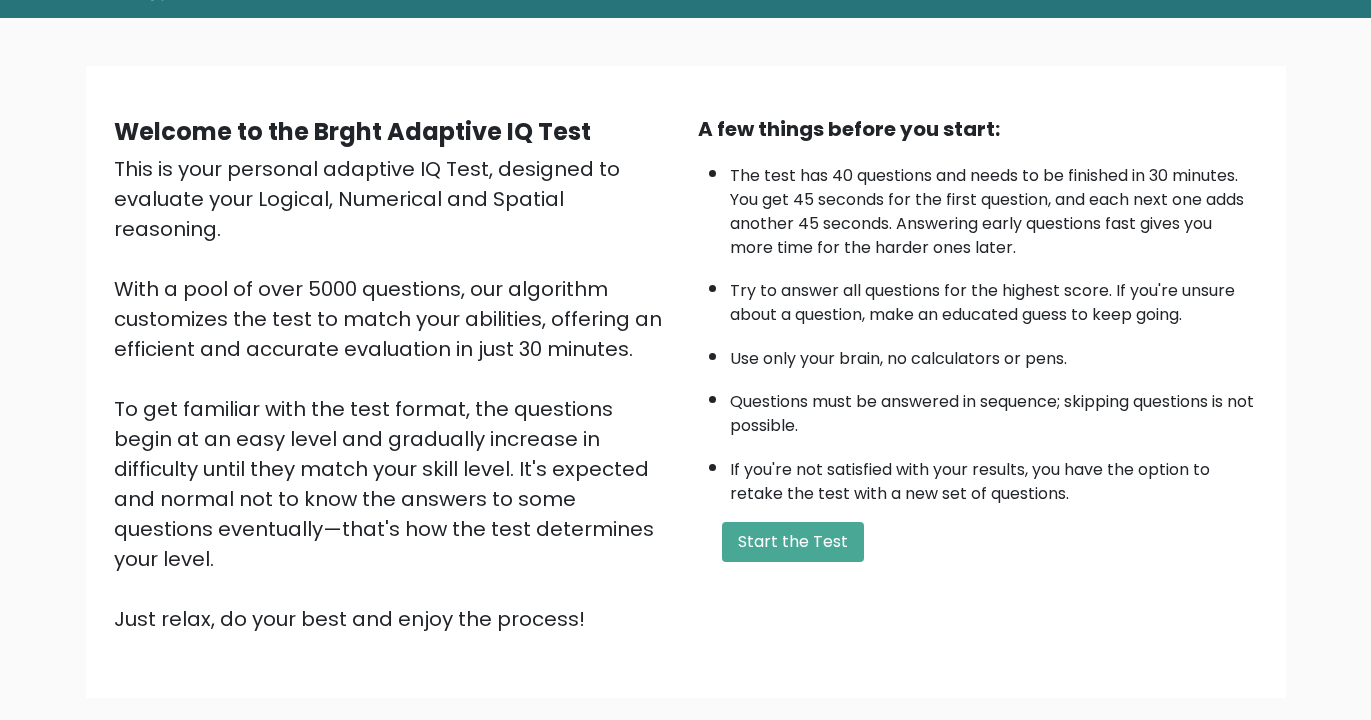 scroll, scrollTop: 134, scrollLeft: 0, axis: vertical 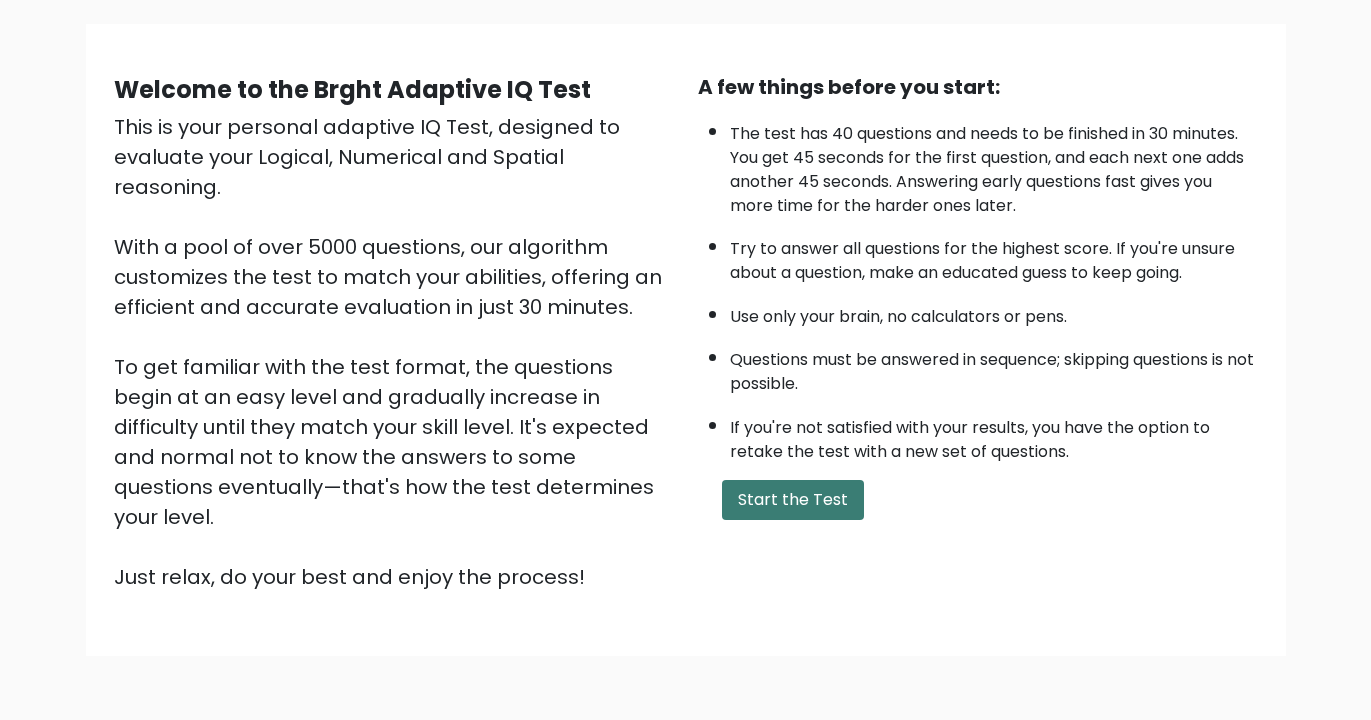 click on "Start the Test" at bounding box center [793, 500] 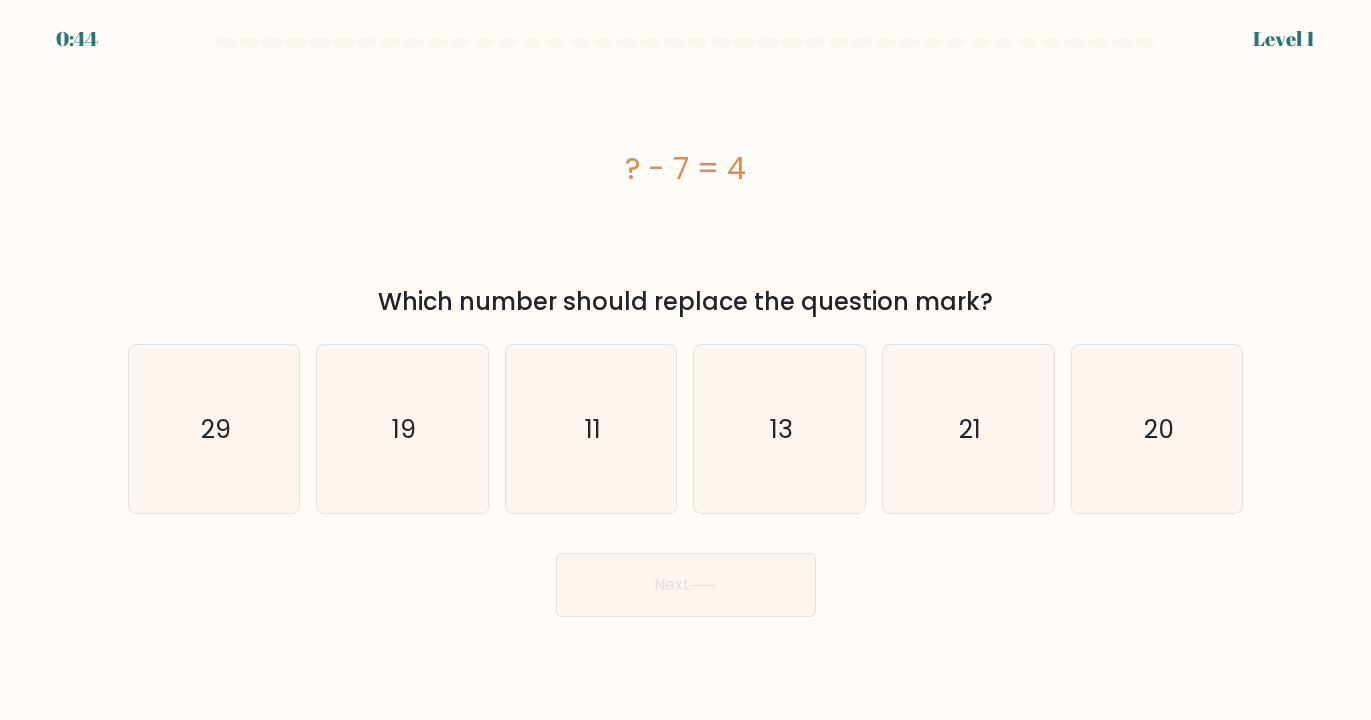 scroll, scrollTop: 0, scrollLeft: 0, axis: both 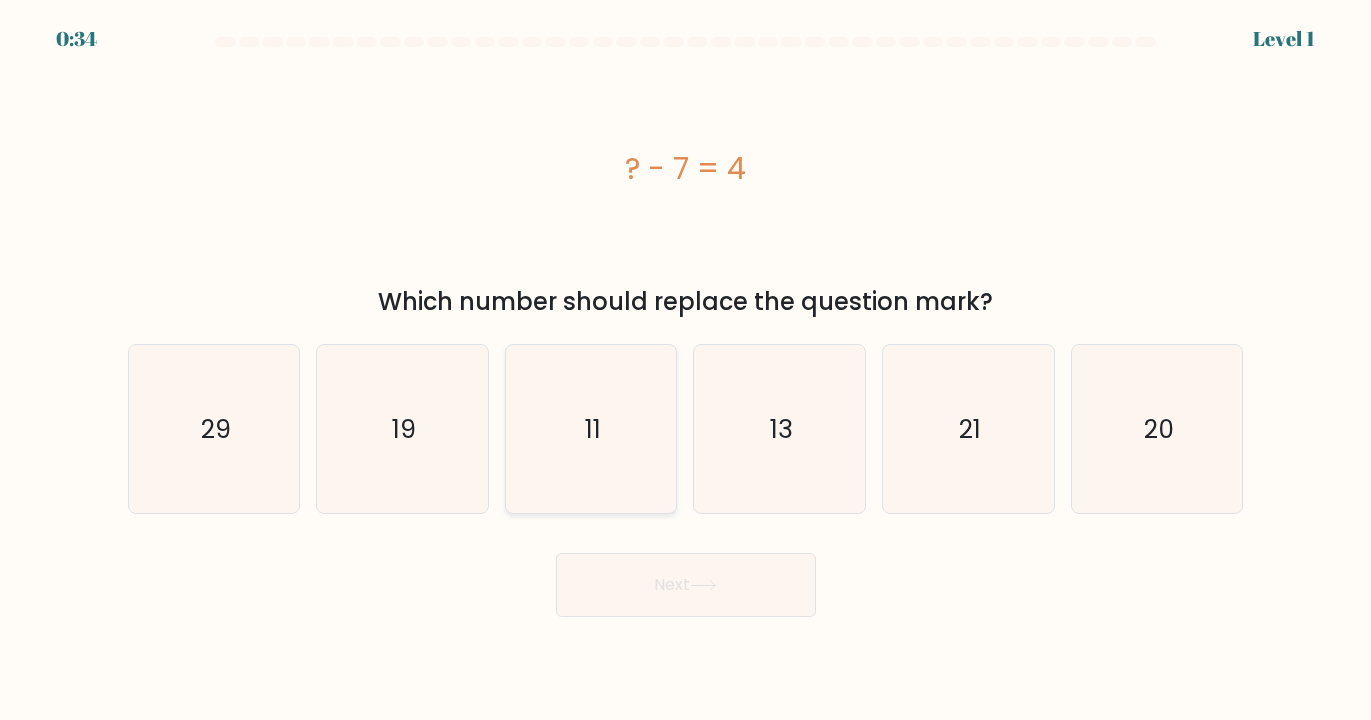 click on "11" 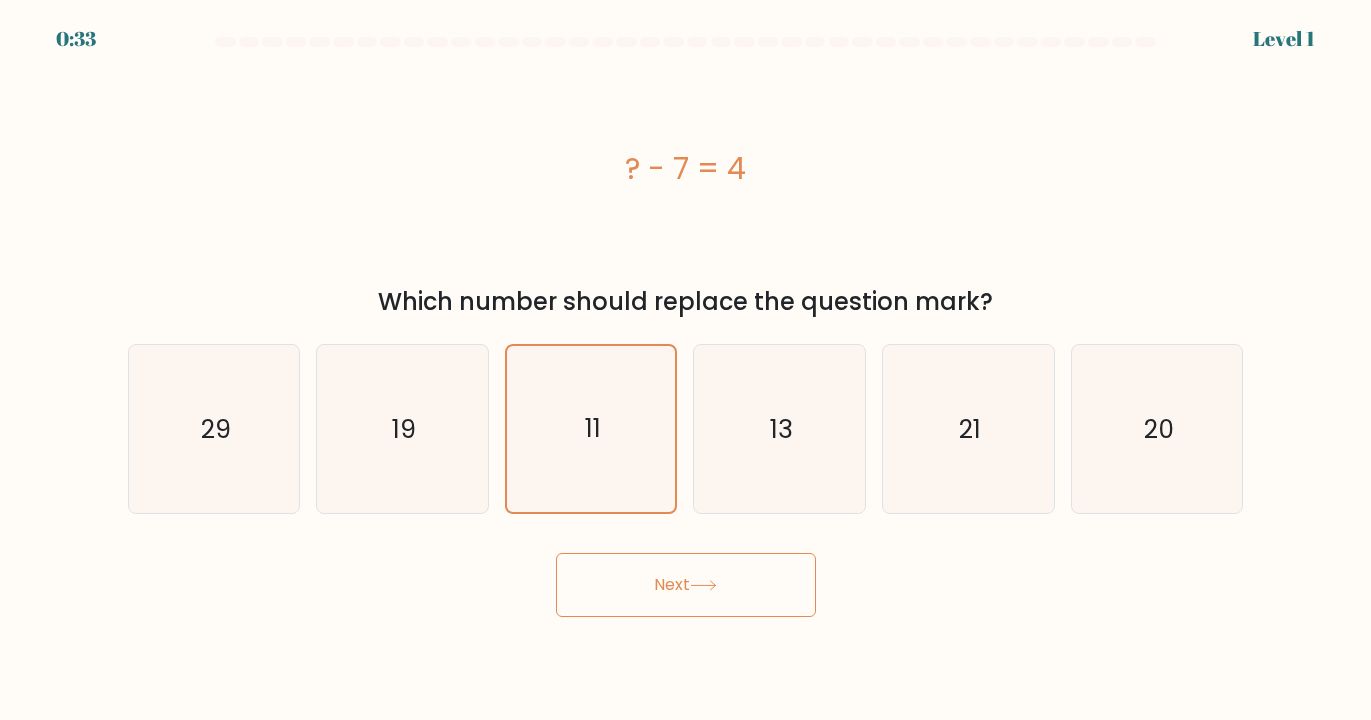click on "Next" at bounding box center (686, 585) 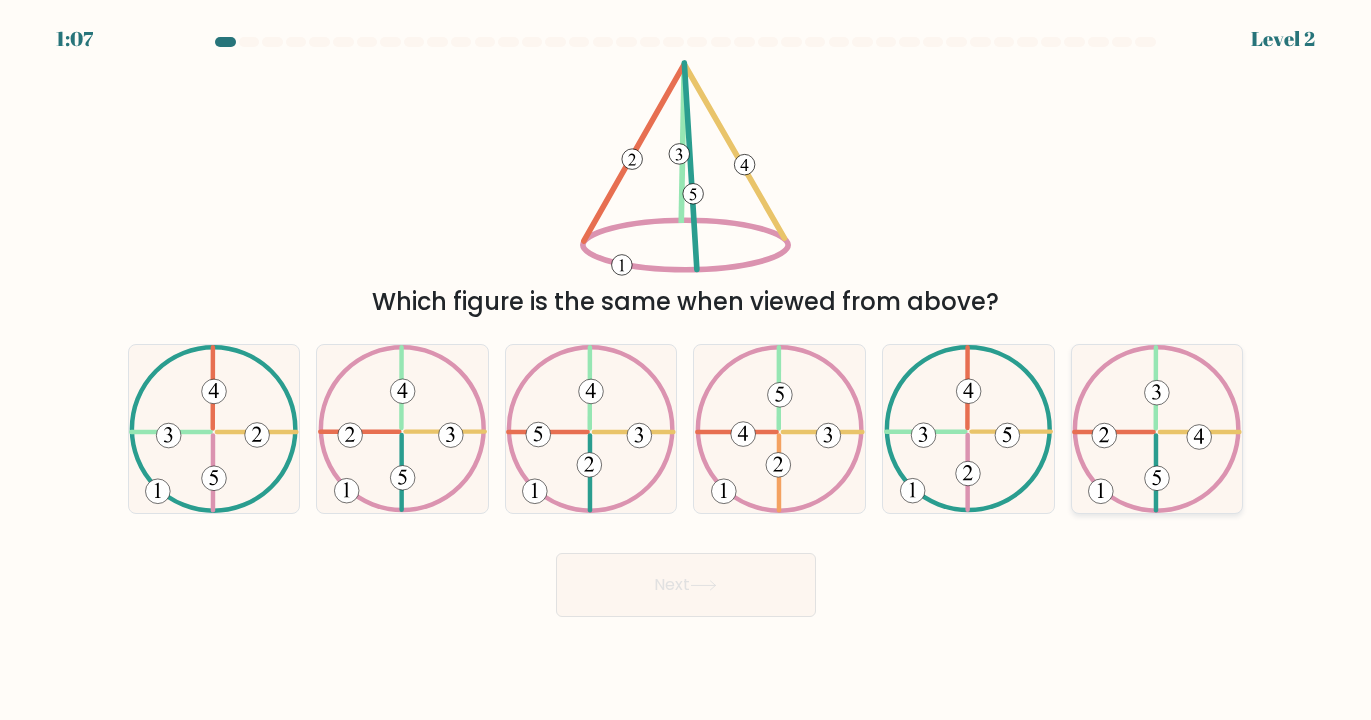 click 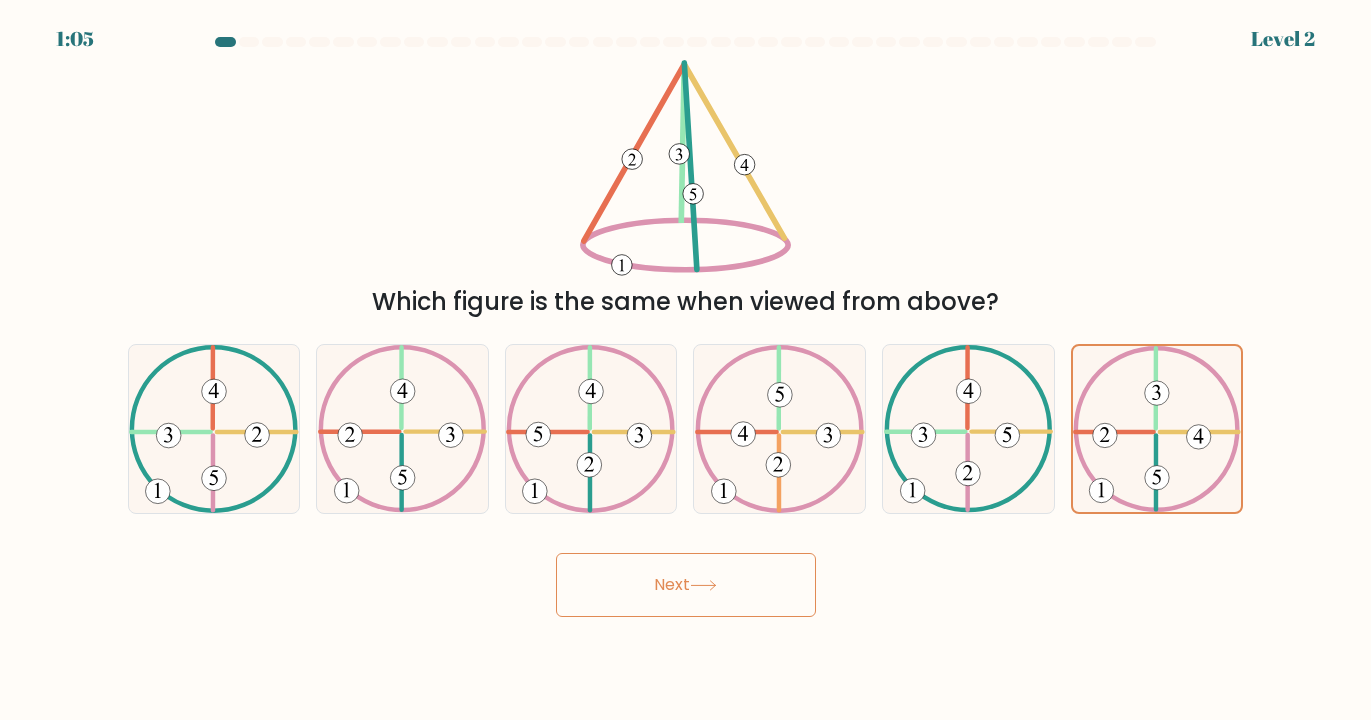 click on "Next" at bounding box center (686, 585) 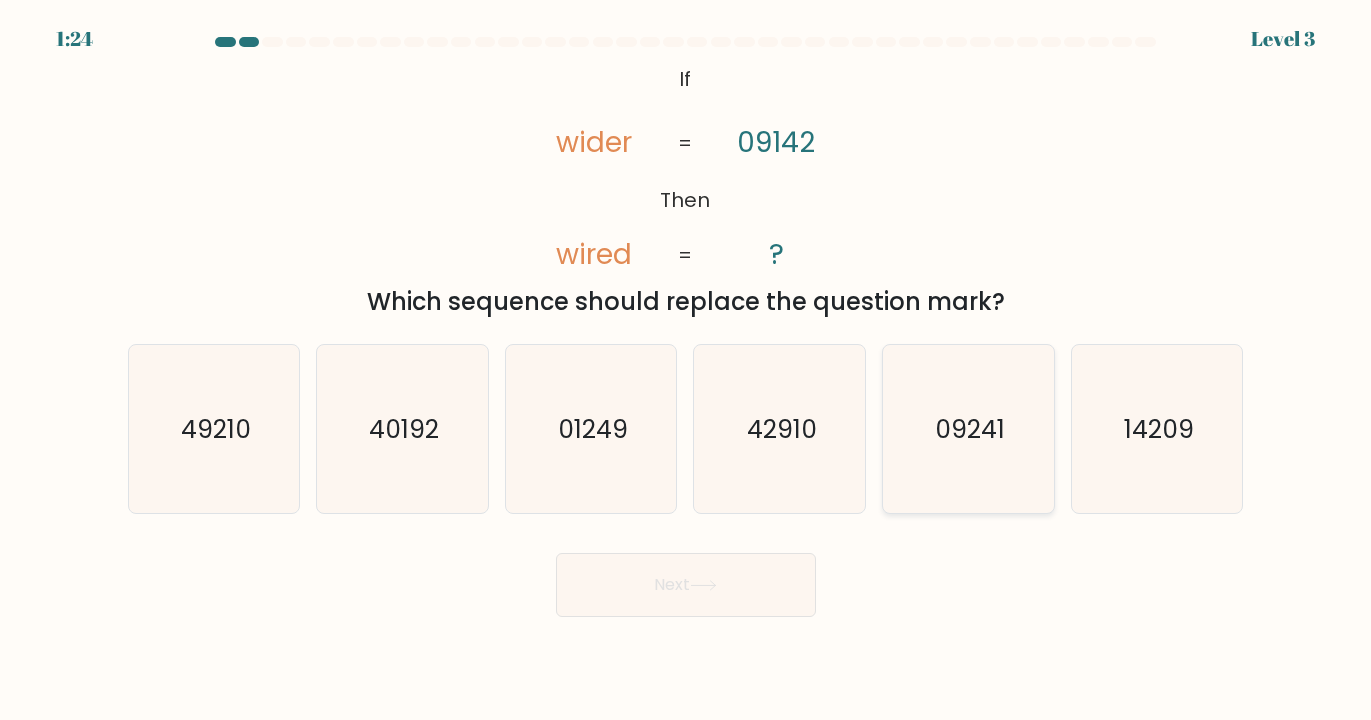click on "09241" 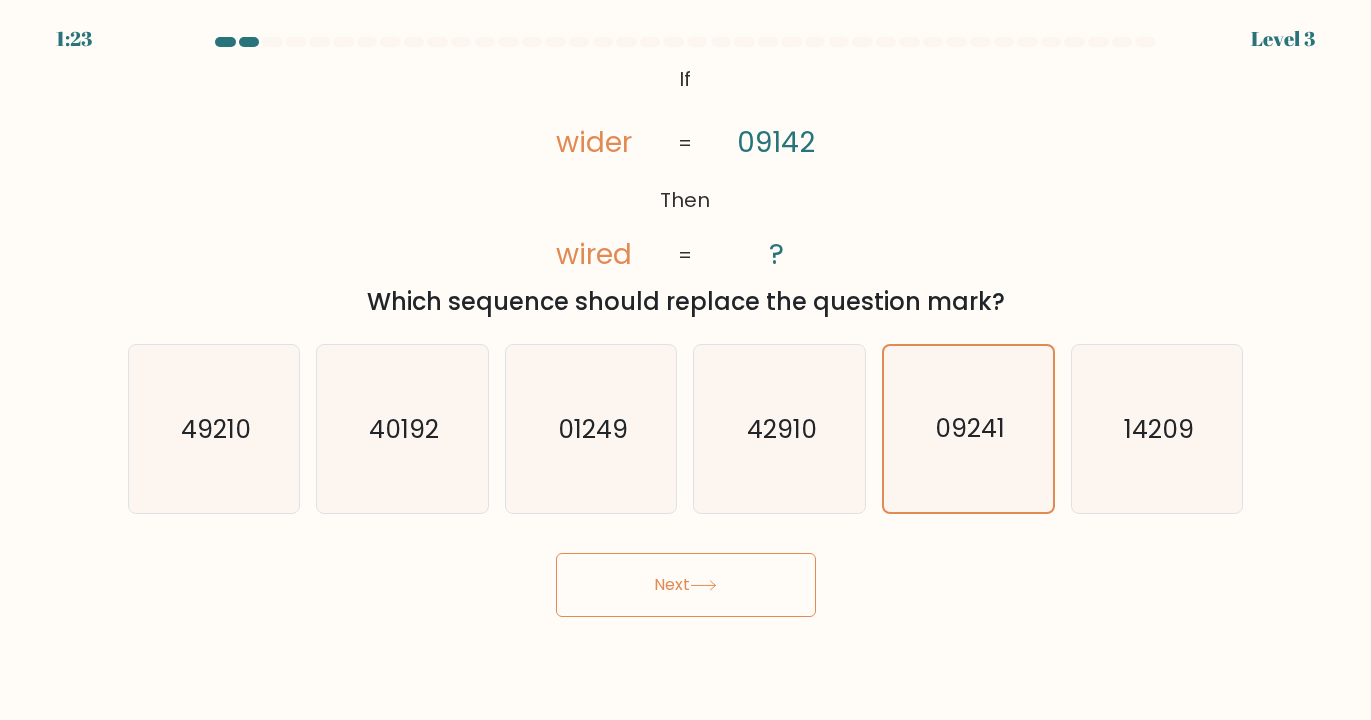 click on "Next" at bounding box center (686, 585) 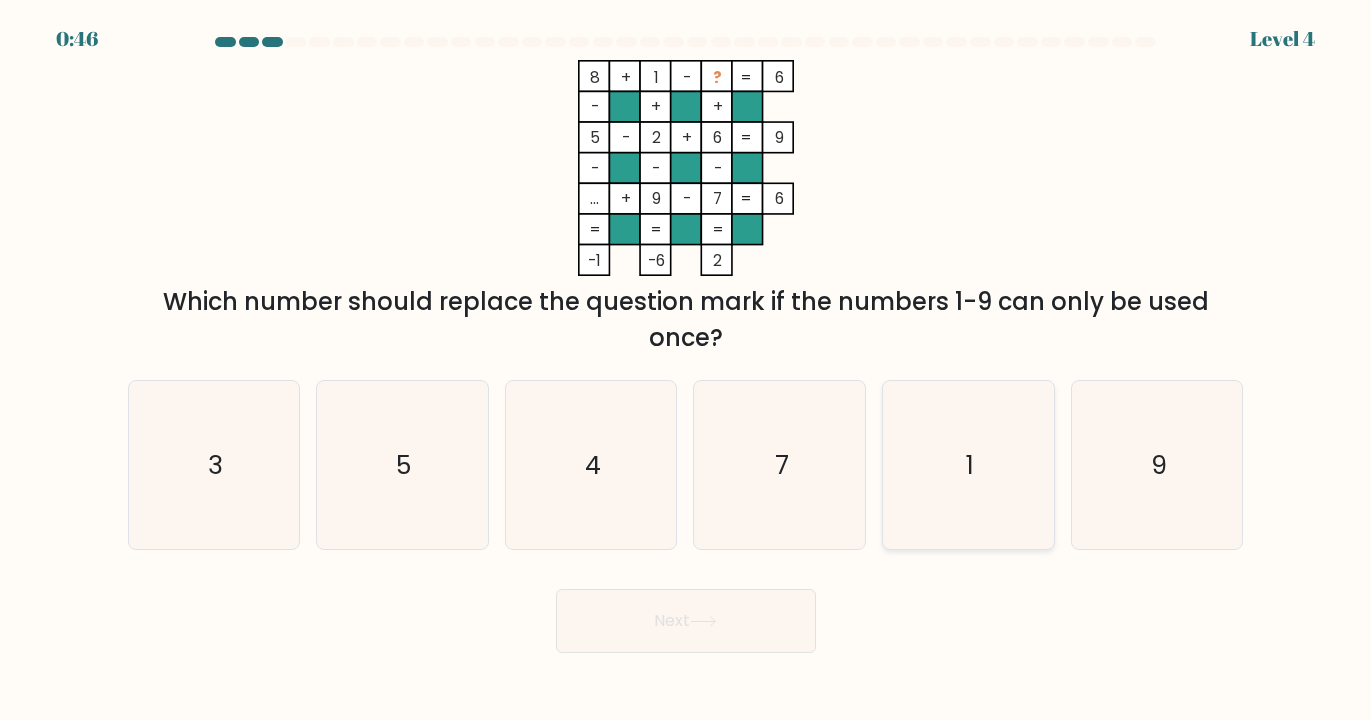 click on "1" 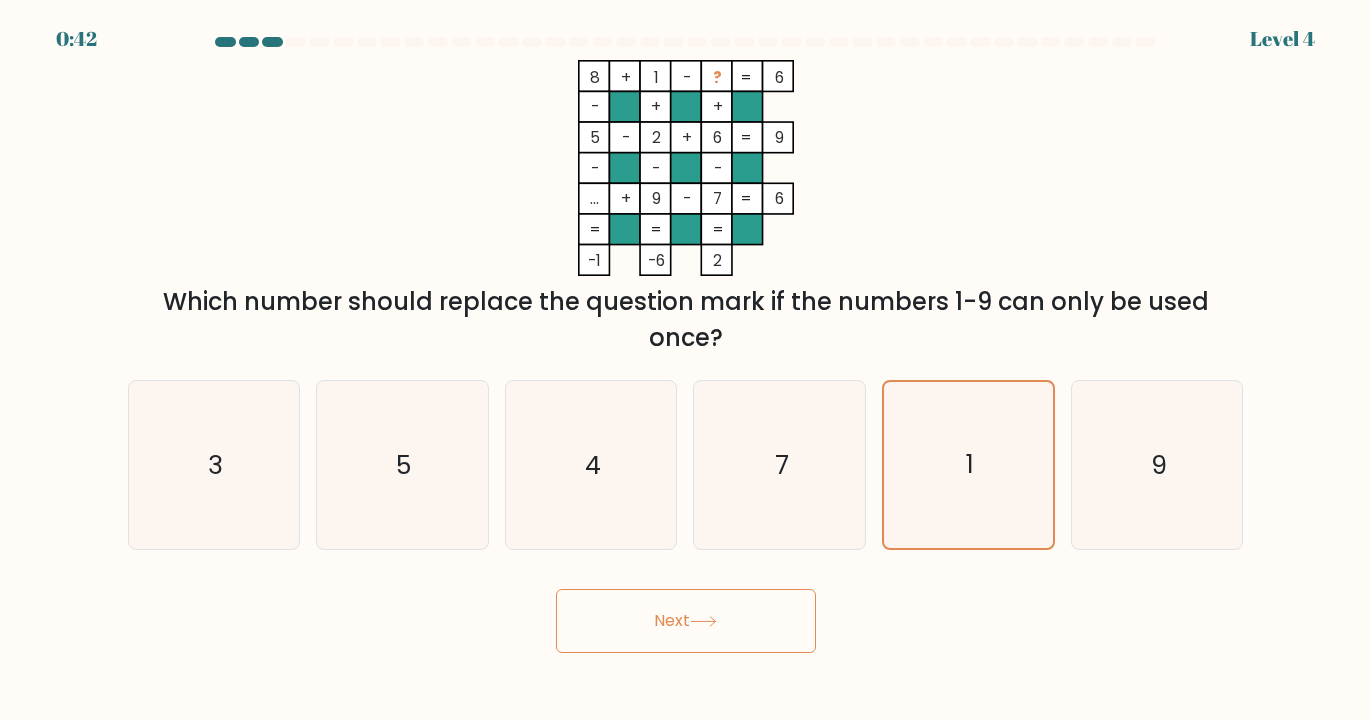 click on "Next" at bounding box center [686, 621] 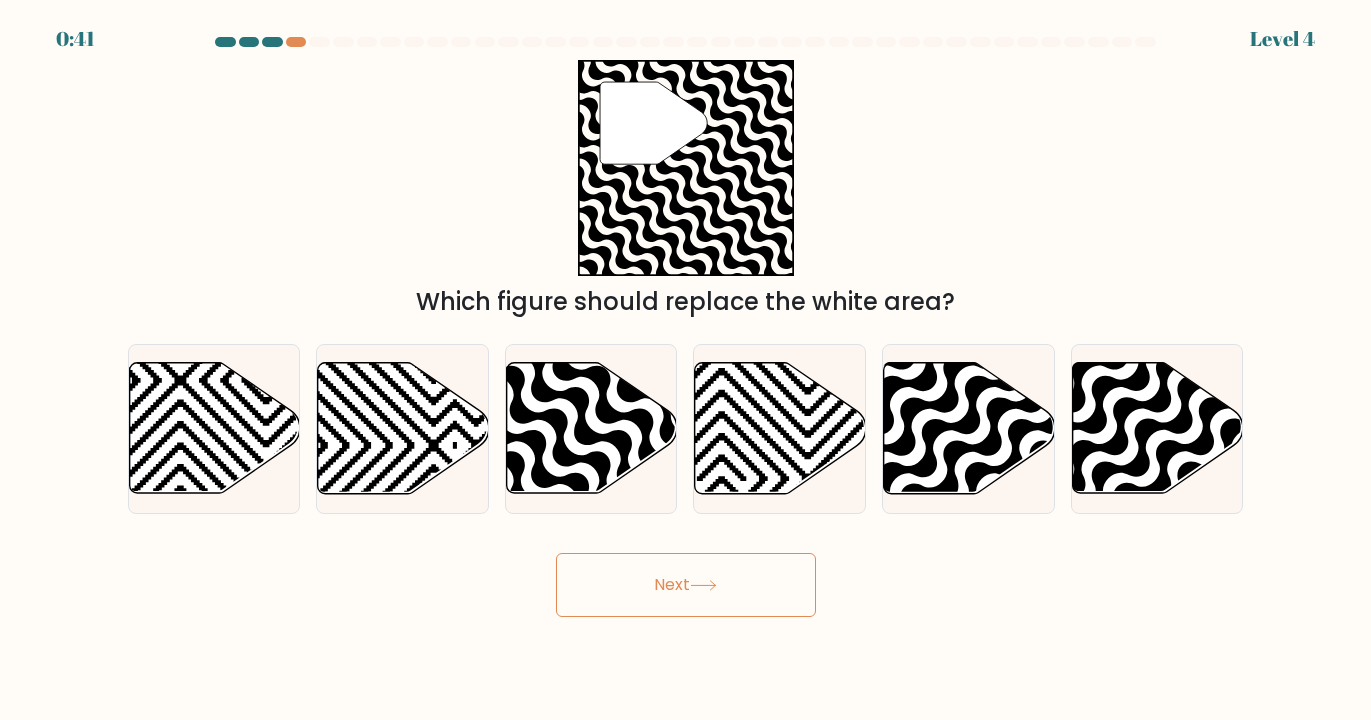 click on "0:41
Level 4" at bounding box center [685, 360] 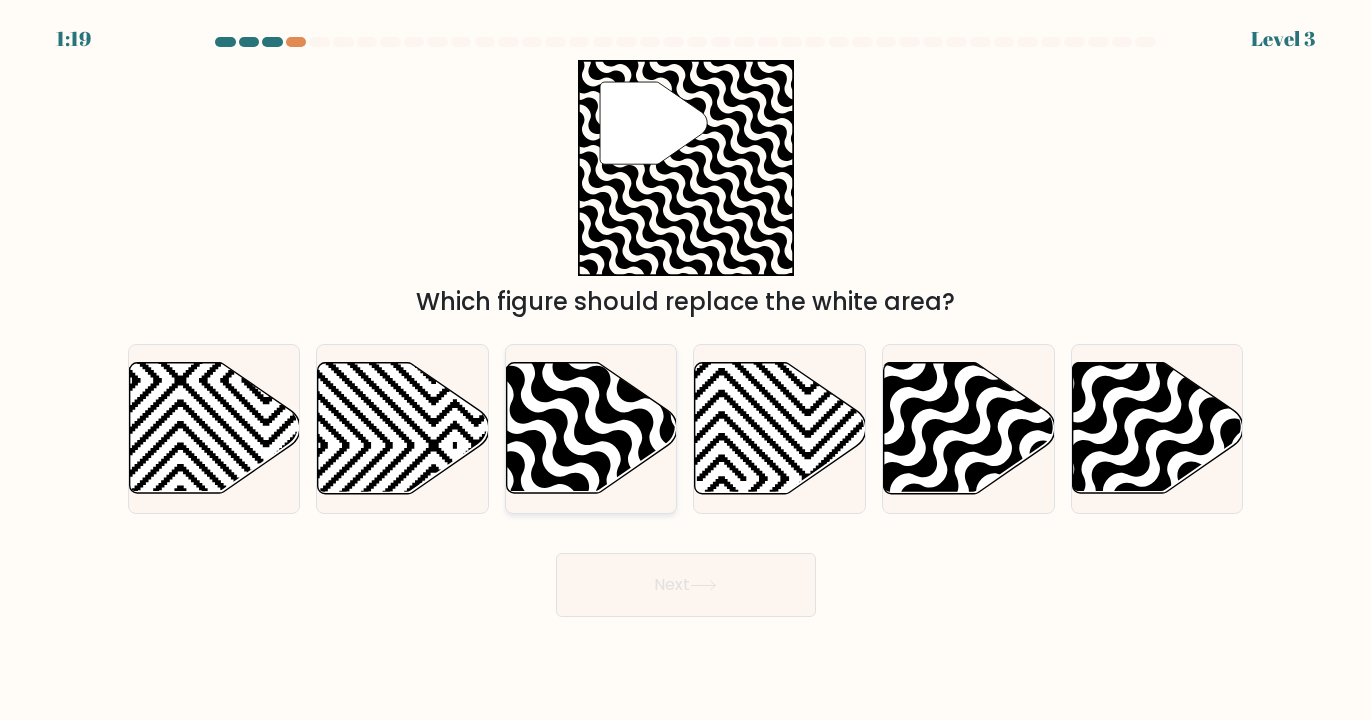 click 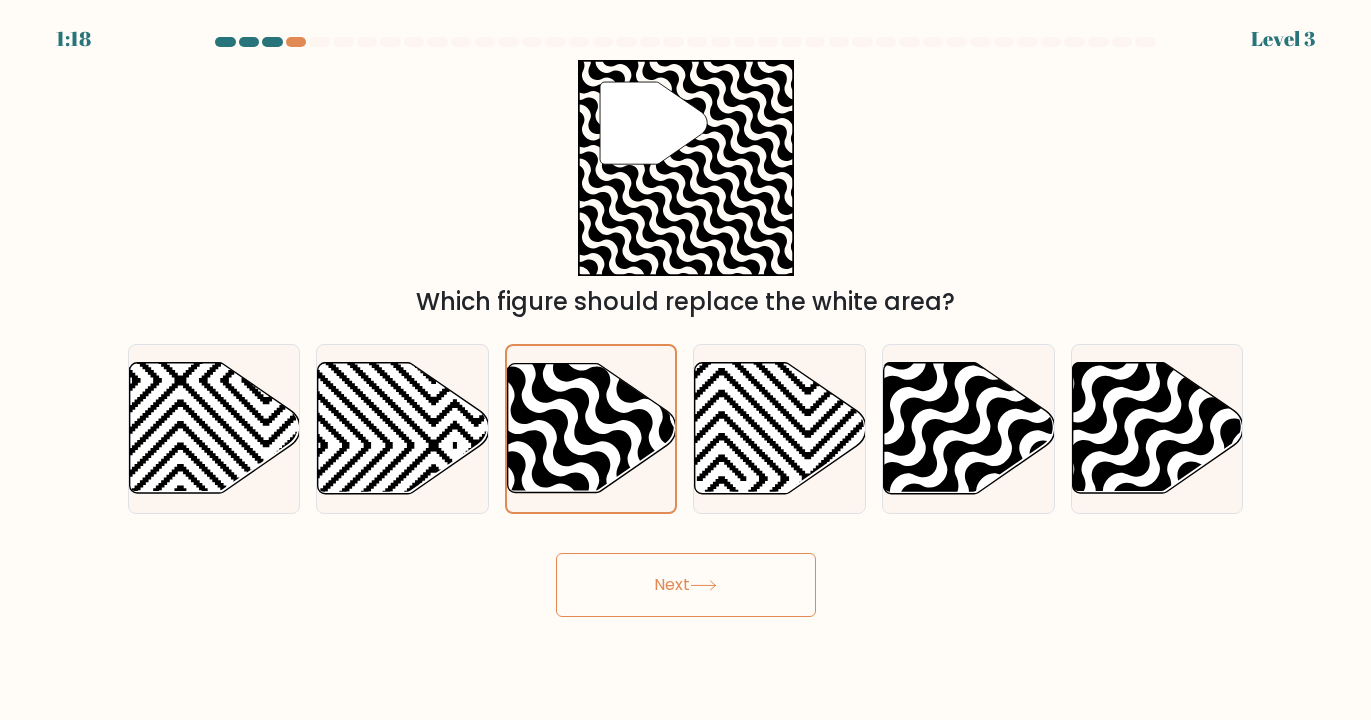 click on "Next" at bounding box center (686, 585) 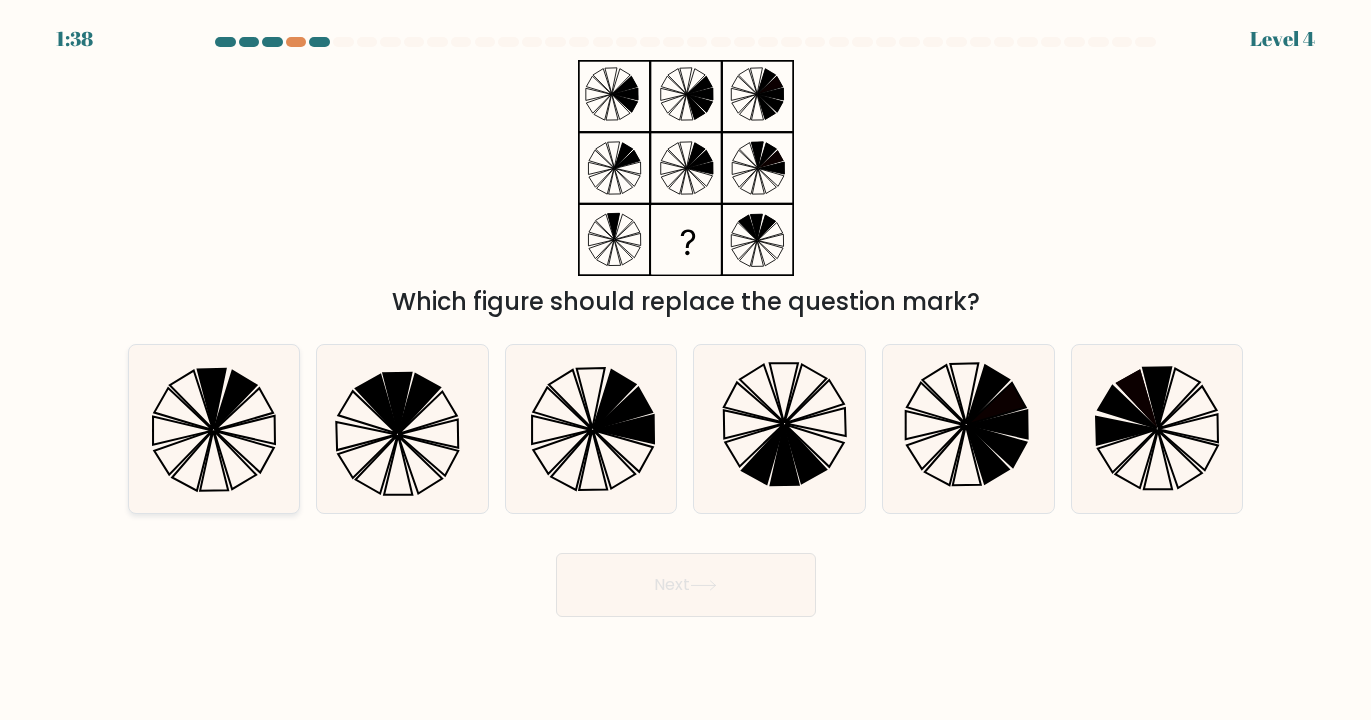 click 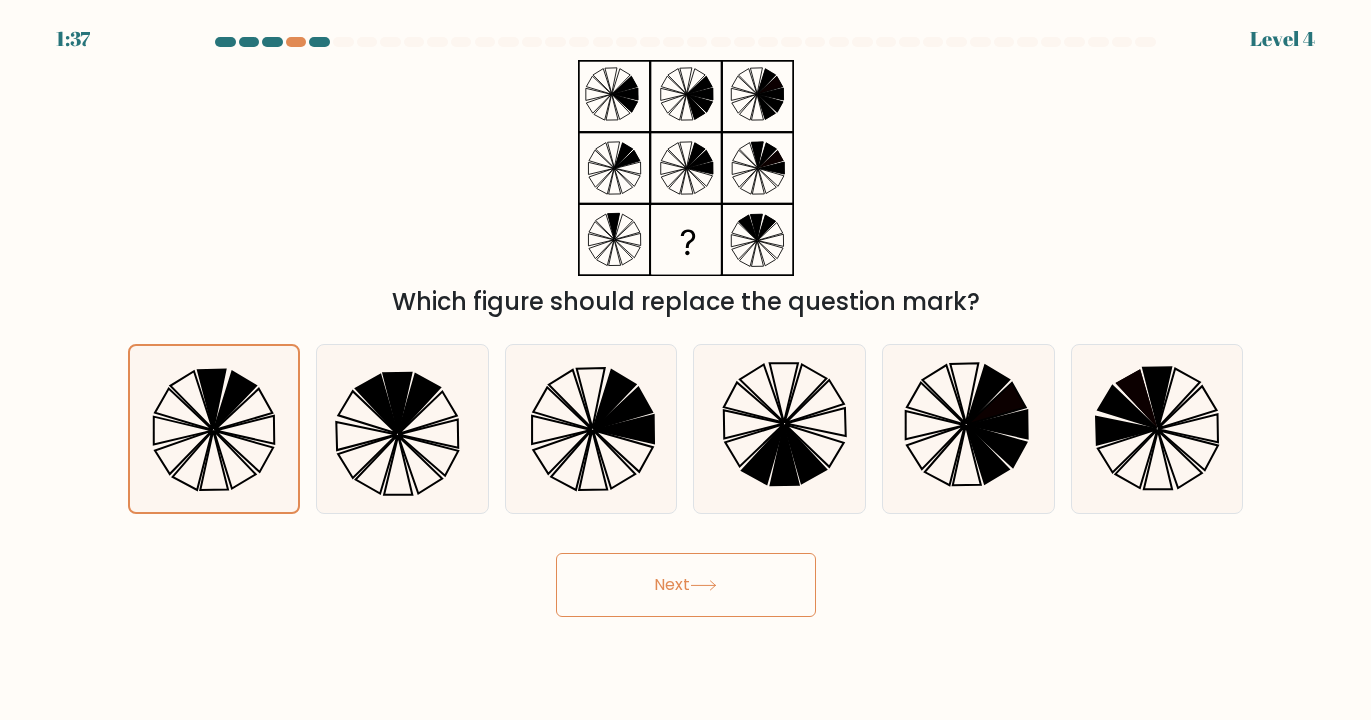 click on "Next" at bounding box center [686, 585] 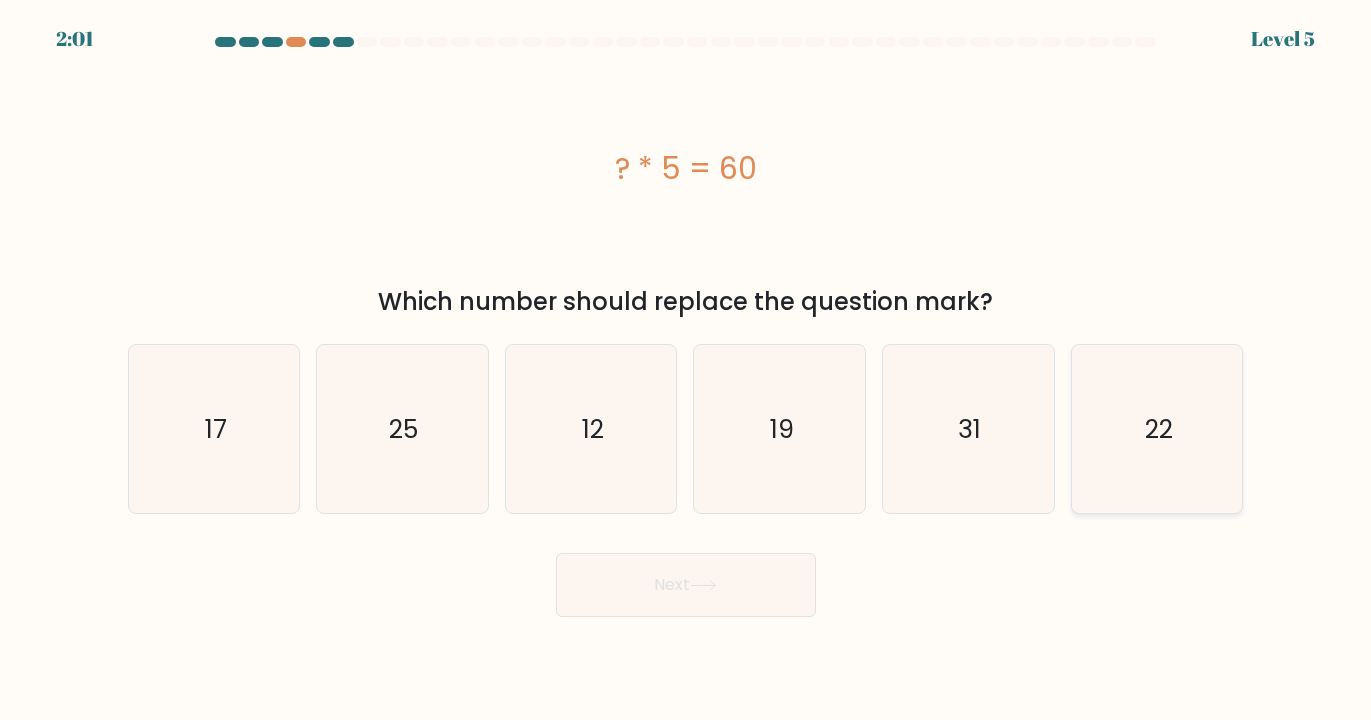 click on "22" 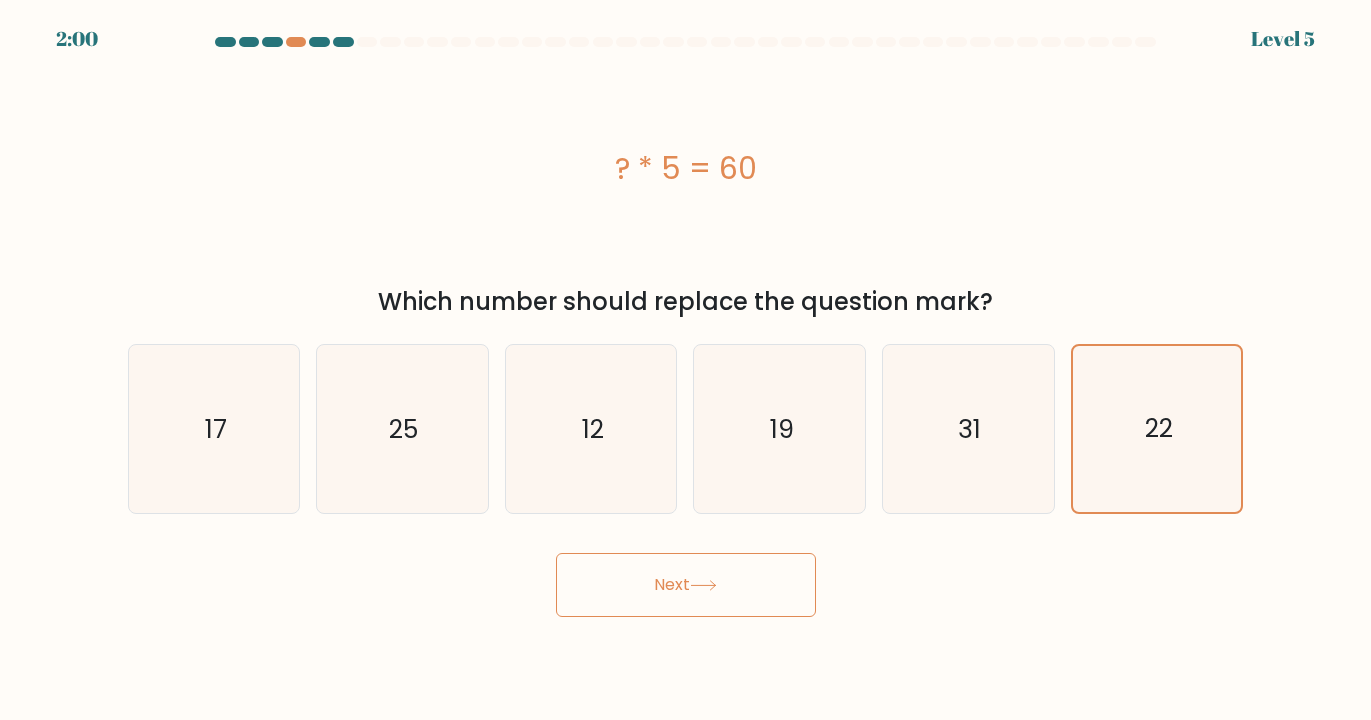 click on "Next" at bounding box center (686, 585) 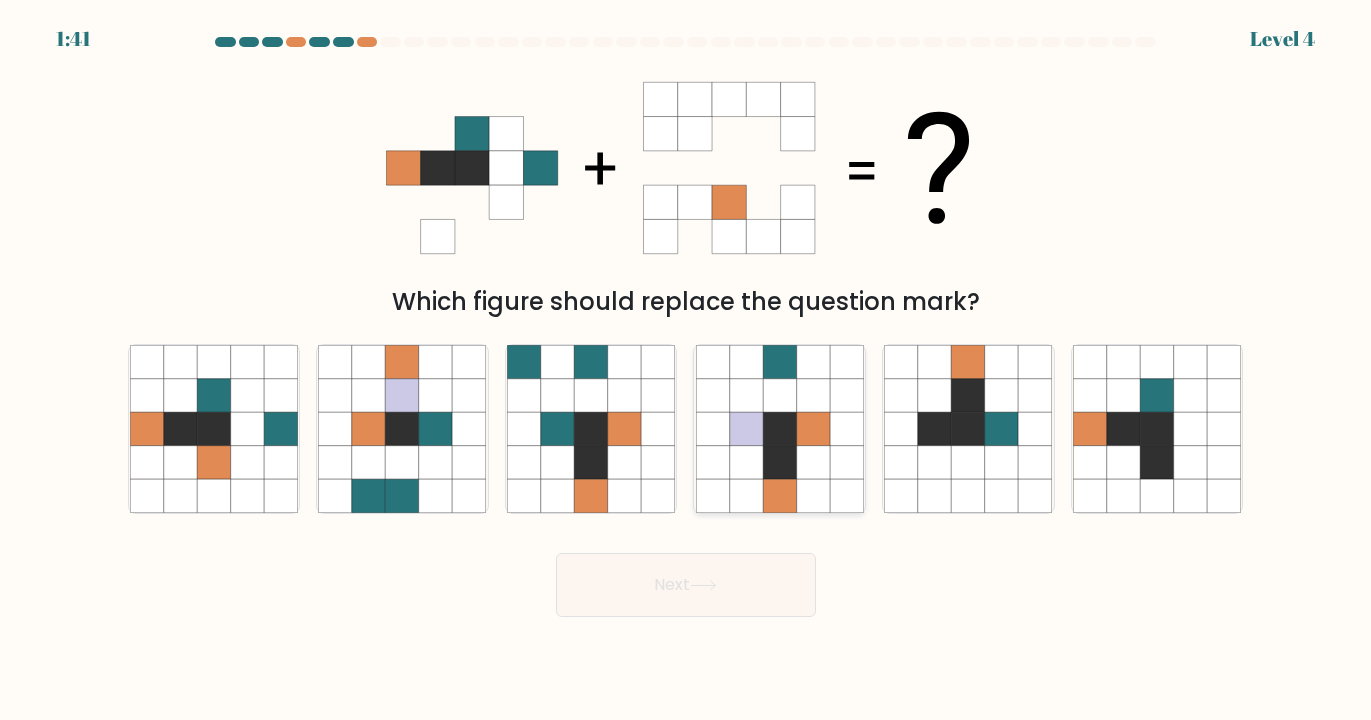click 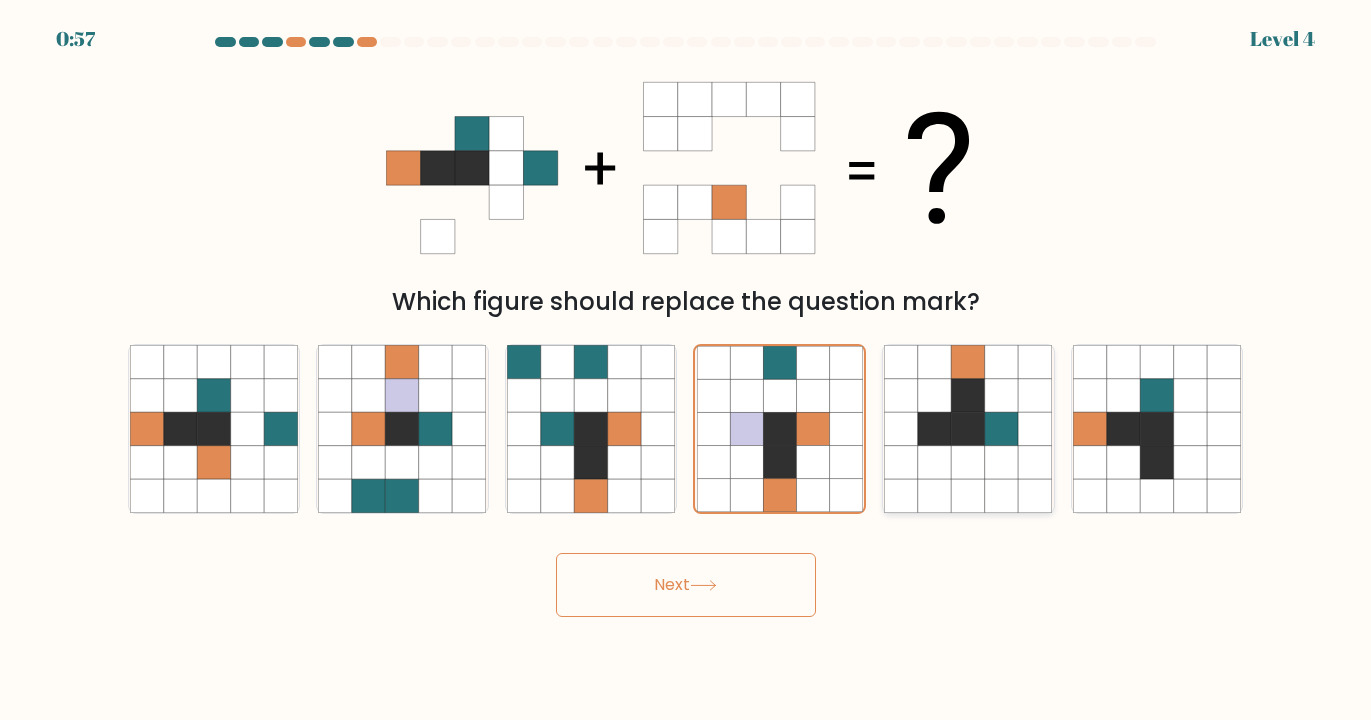 click 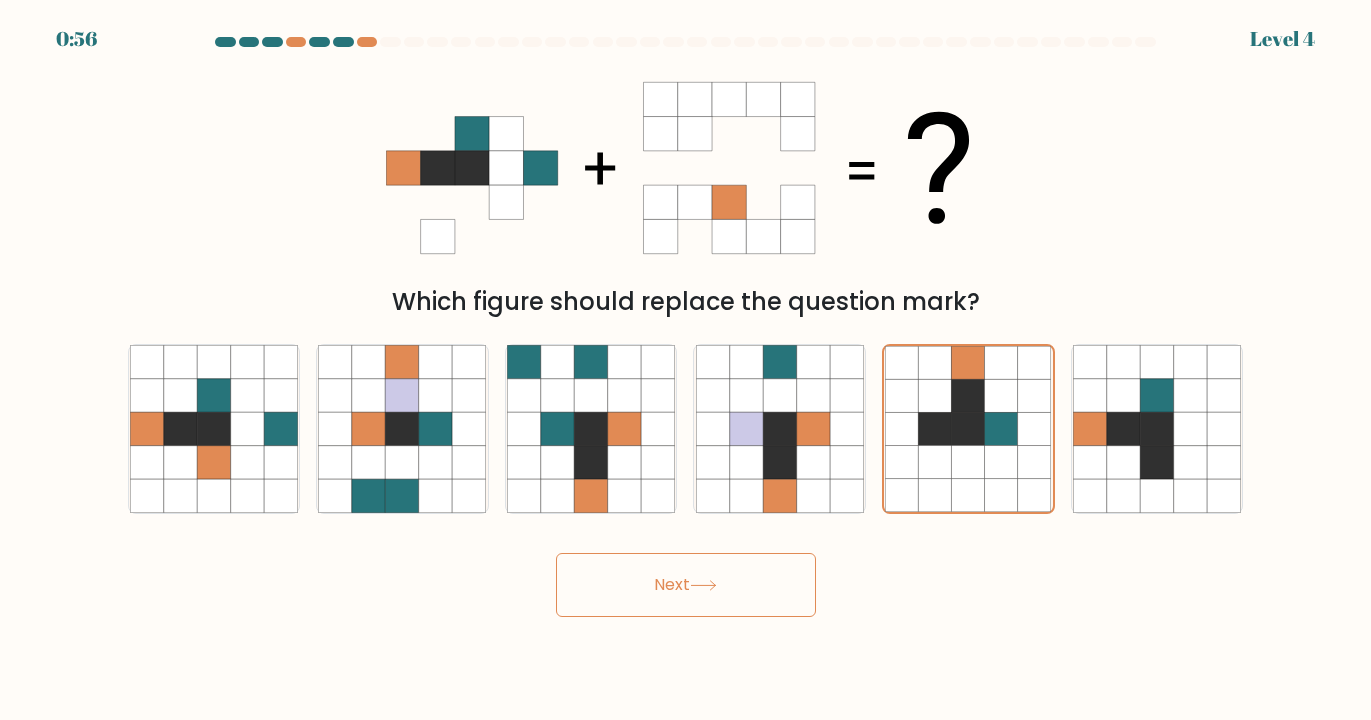 click on "Next" at bounding box center [686, 585] 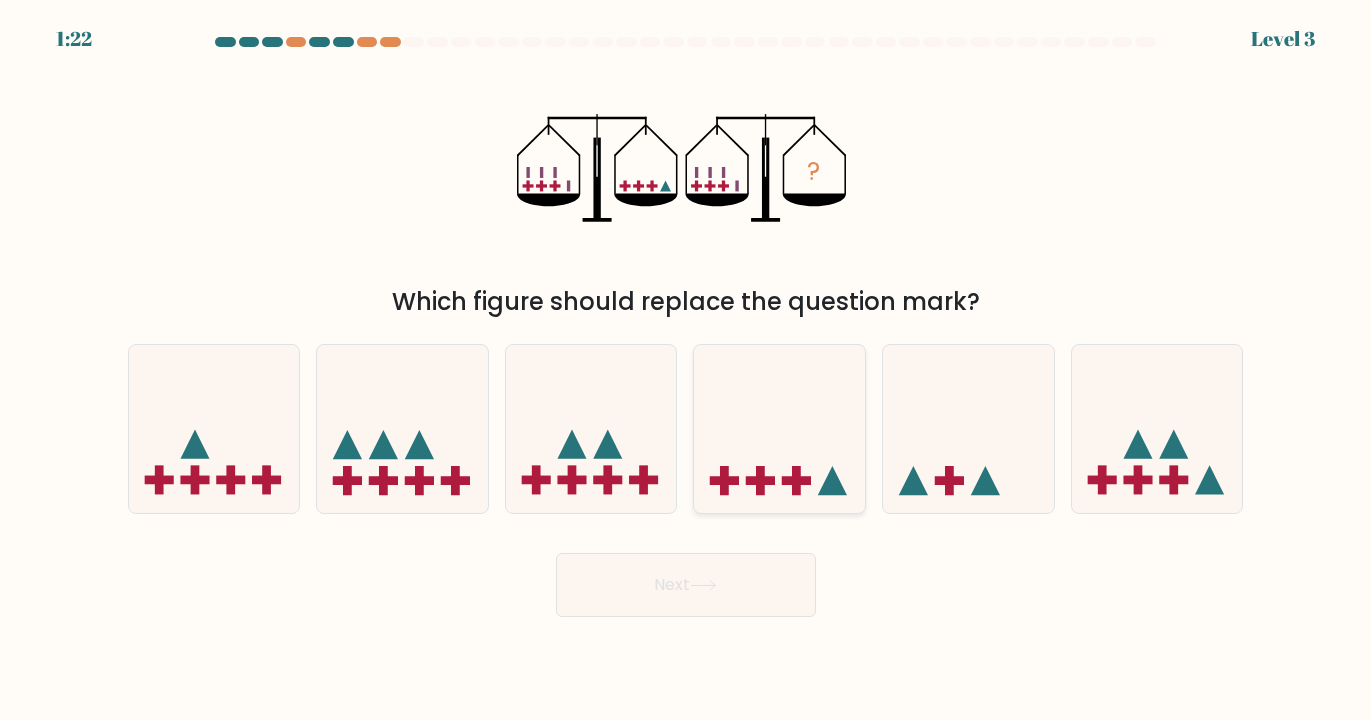 click 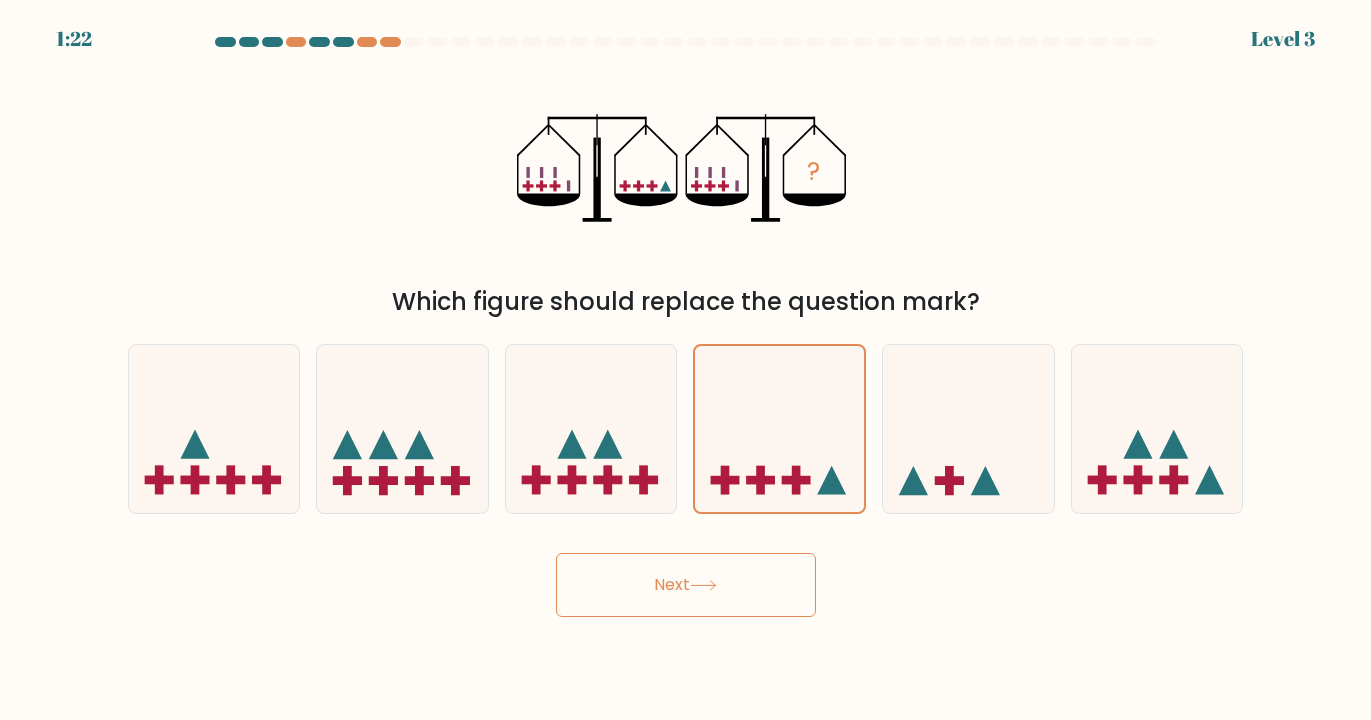 click on "Next" at bounding box center (686, 585) 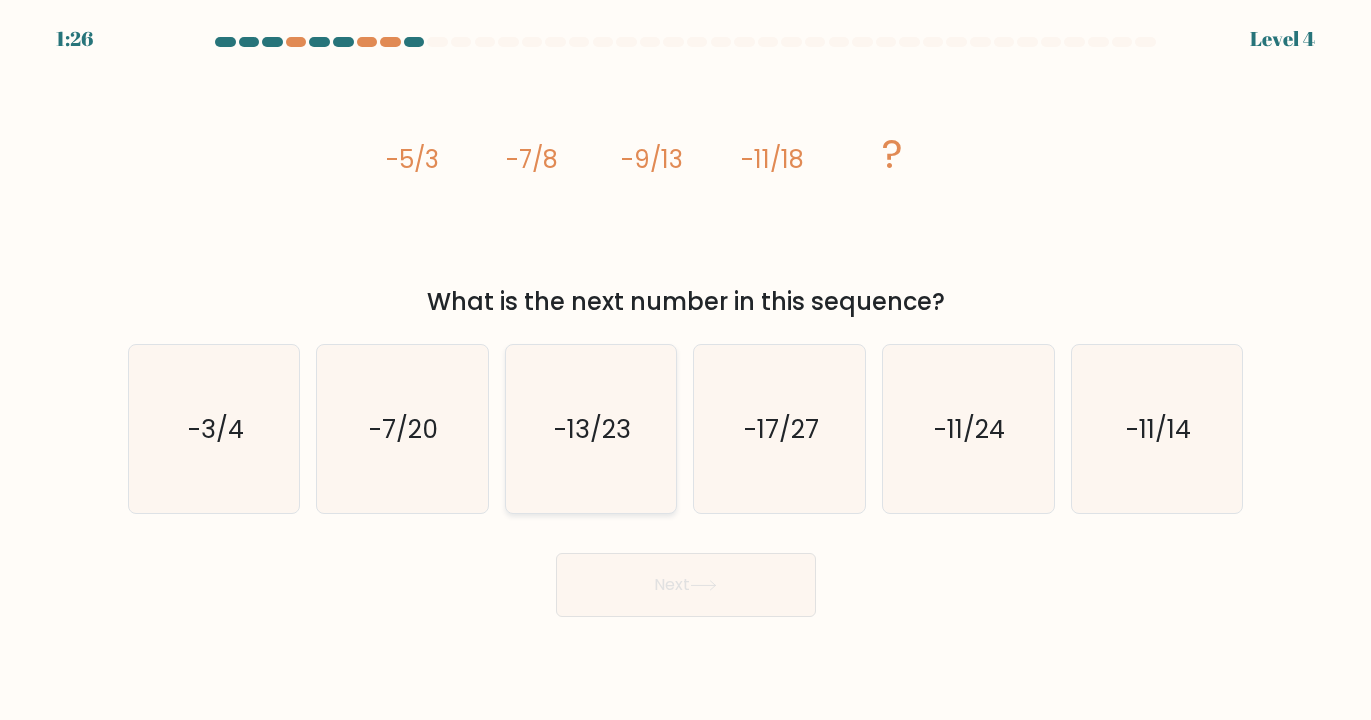 click on "-13/23" 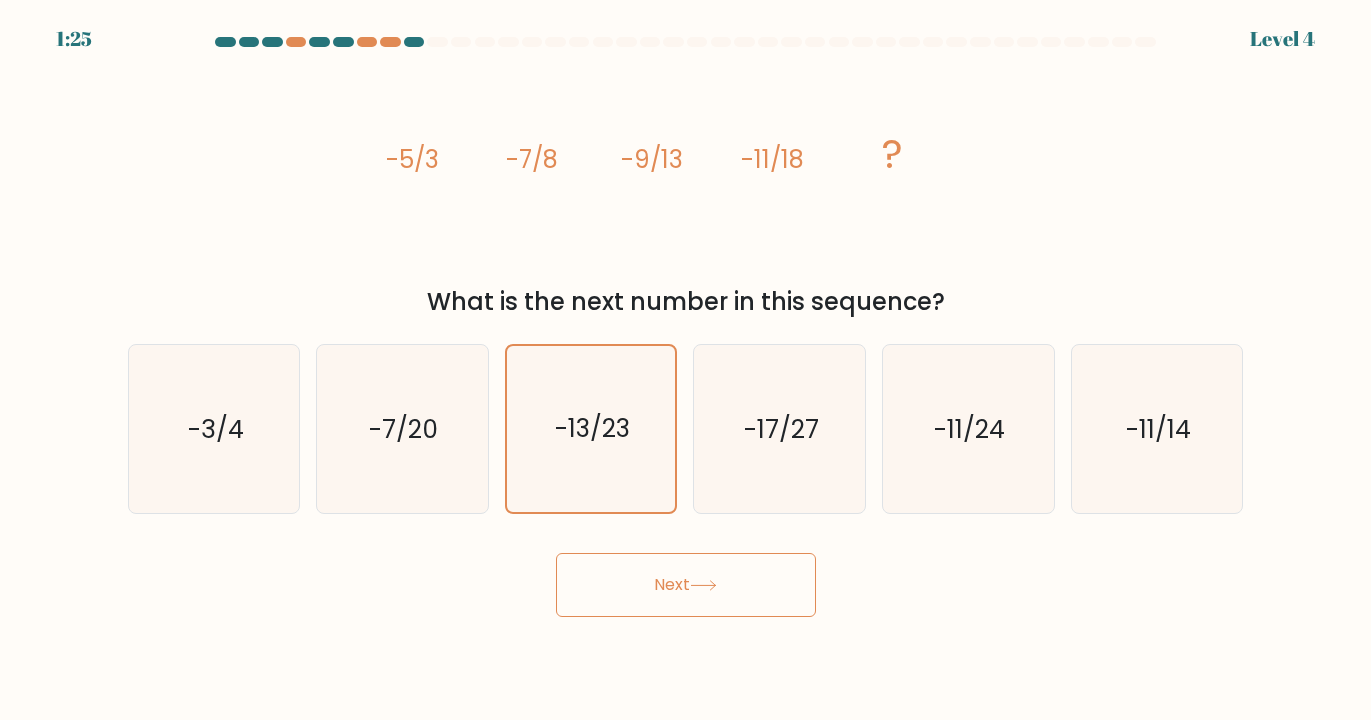click on "Next" at bounding box center [686, 585] 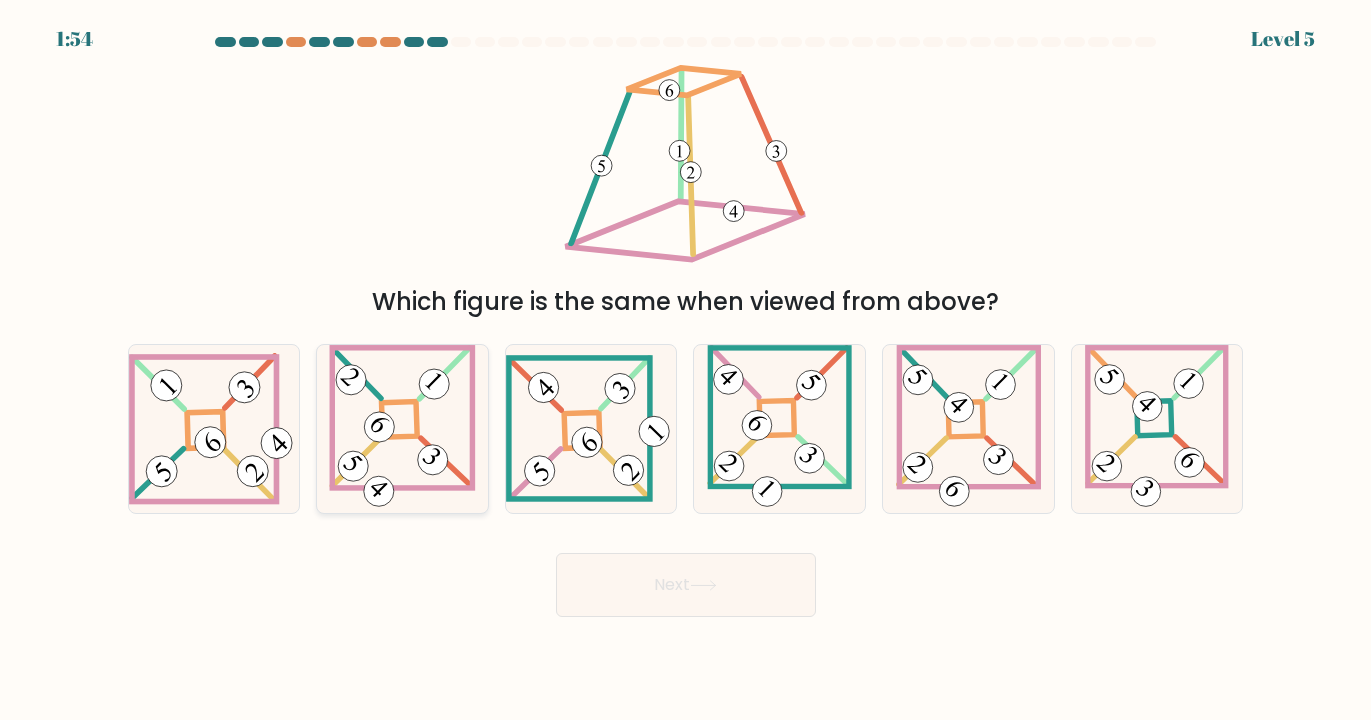 click 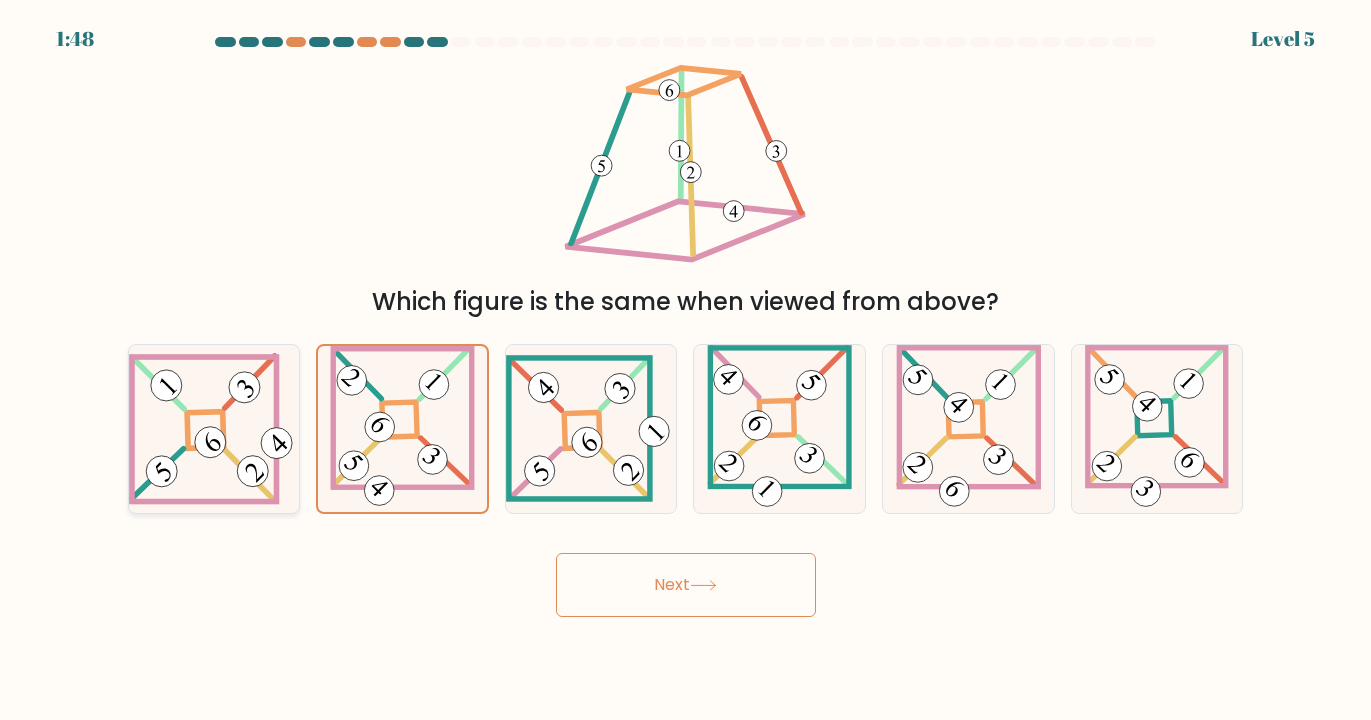 click 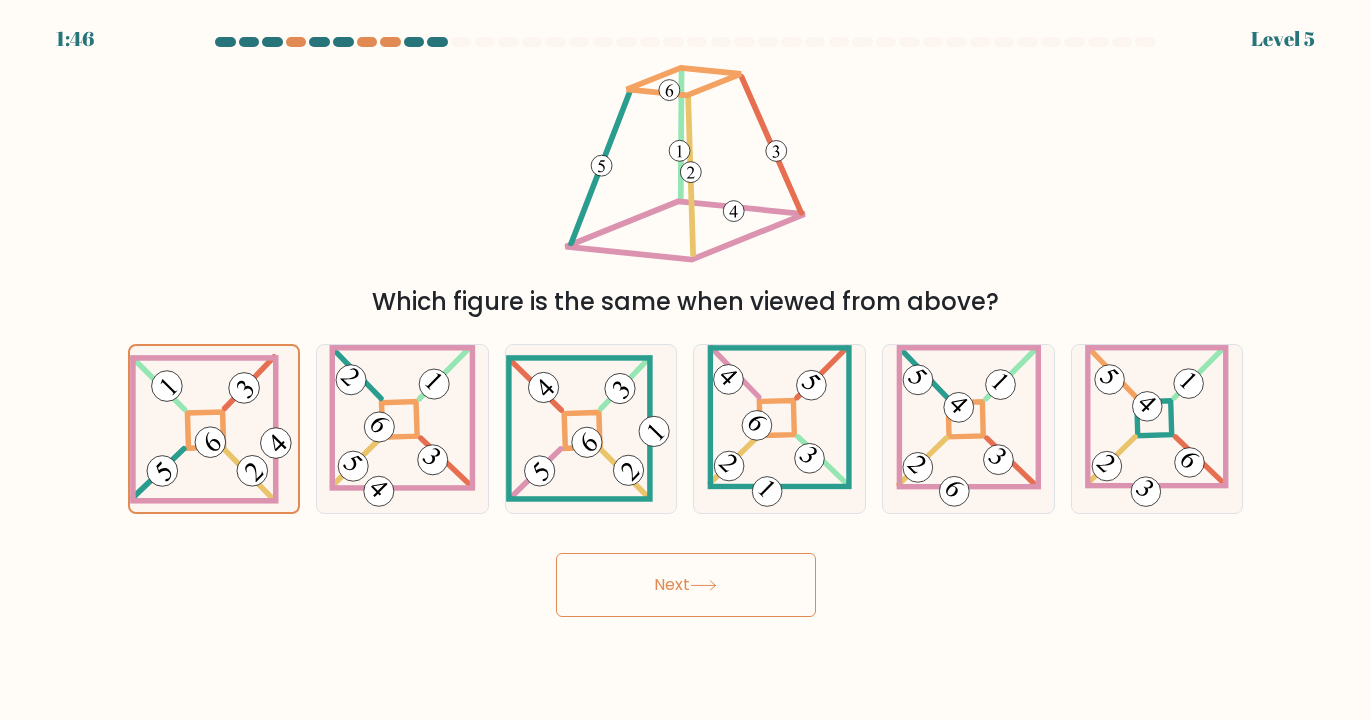 click on "Next" at bounding box center (686, 585) 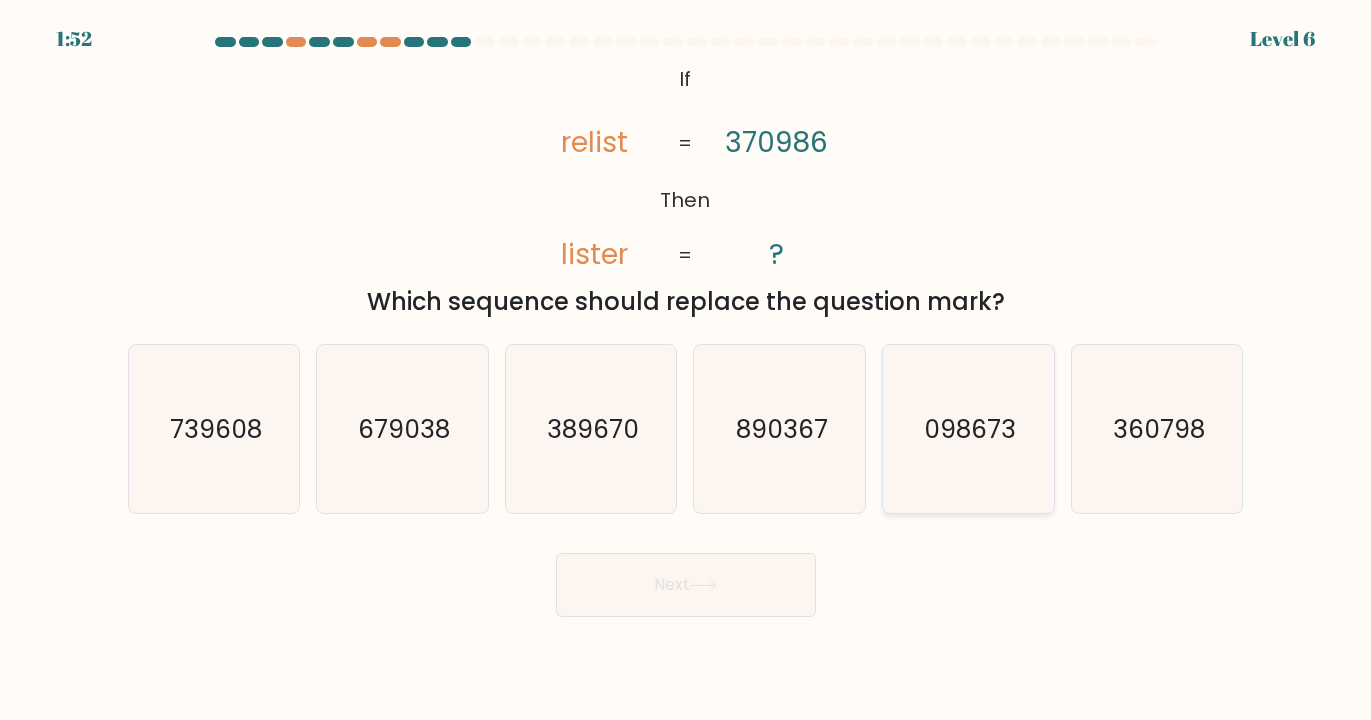 click on "098673" 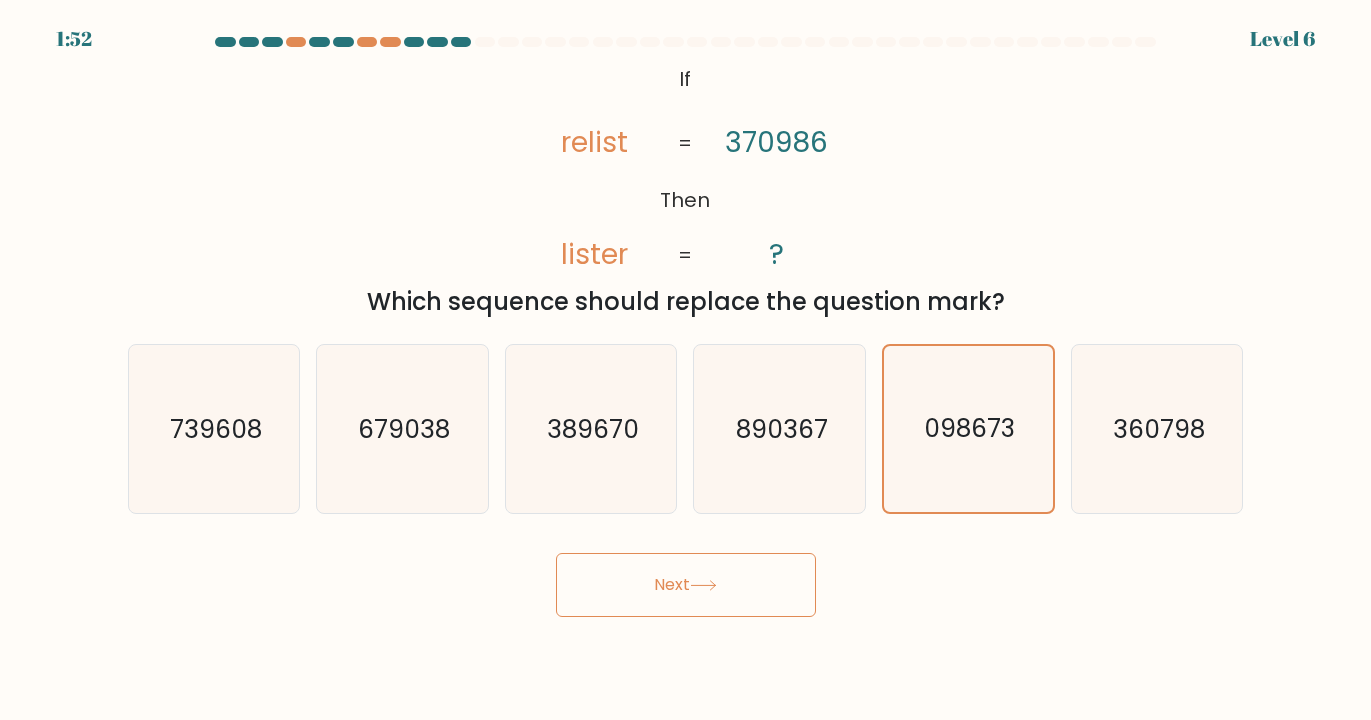 click on "Next" at bounding box center (686, 585) 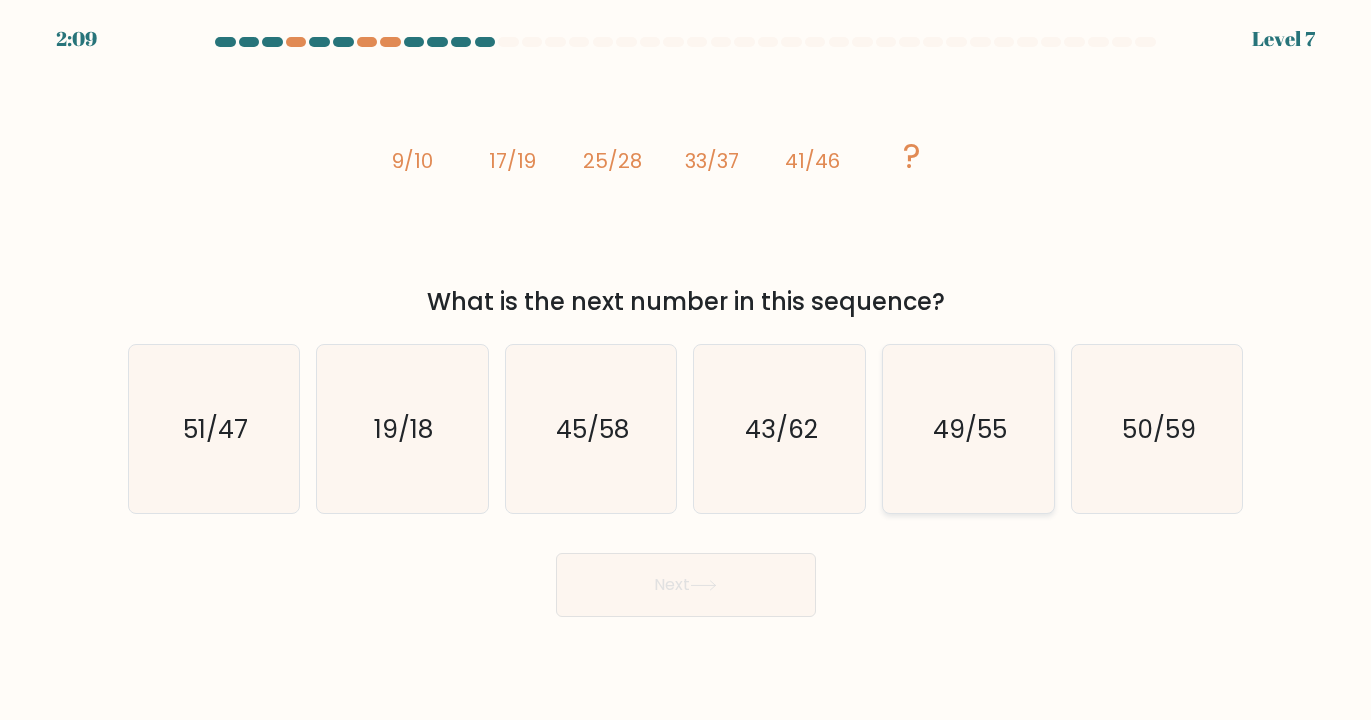 click on "49/55" 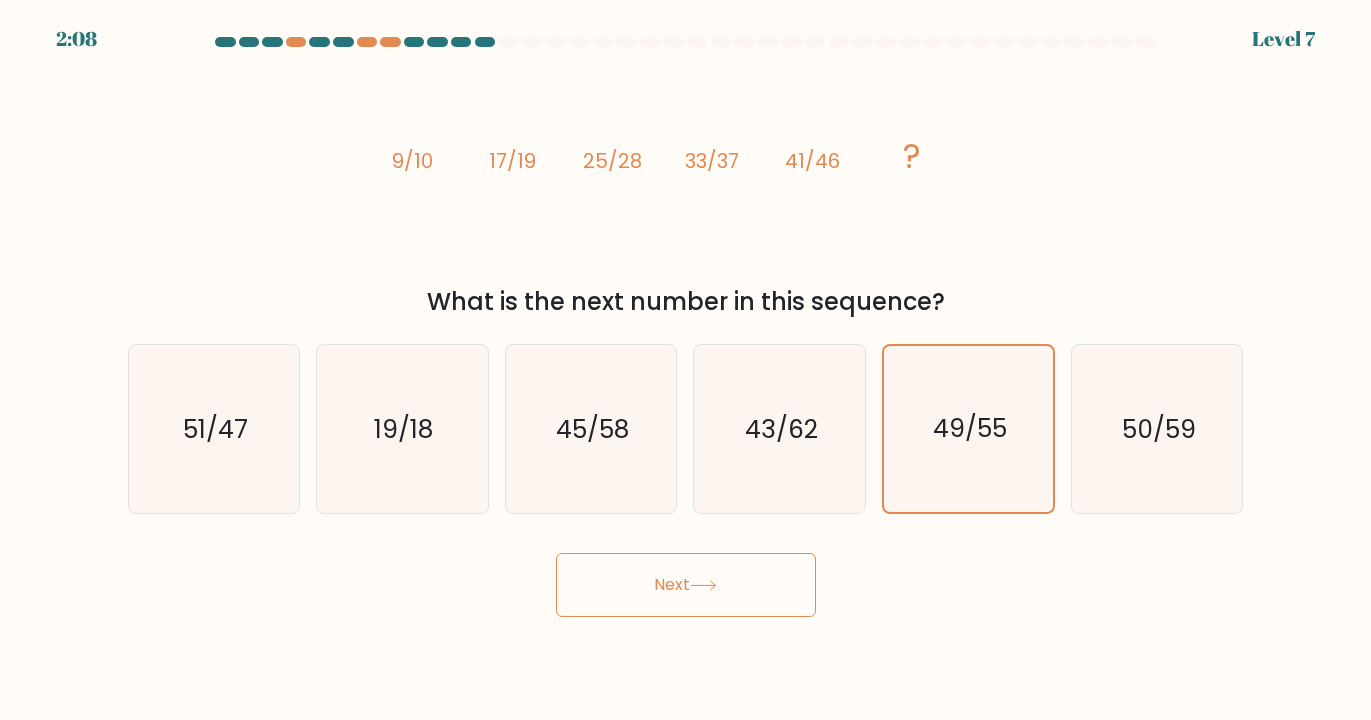 click on "Next" at bounding box center (686, 585) 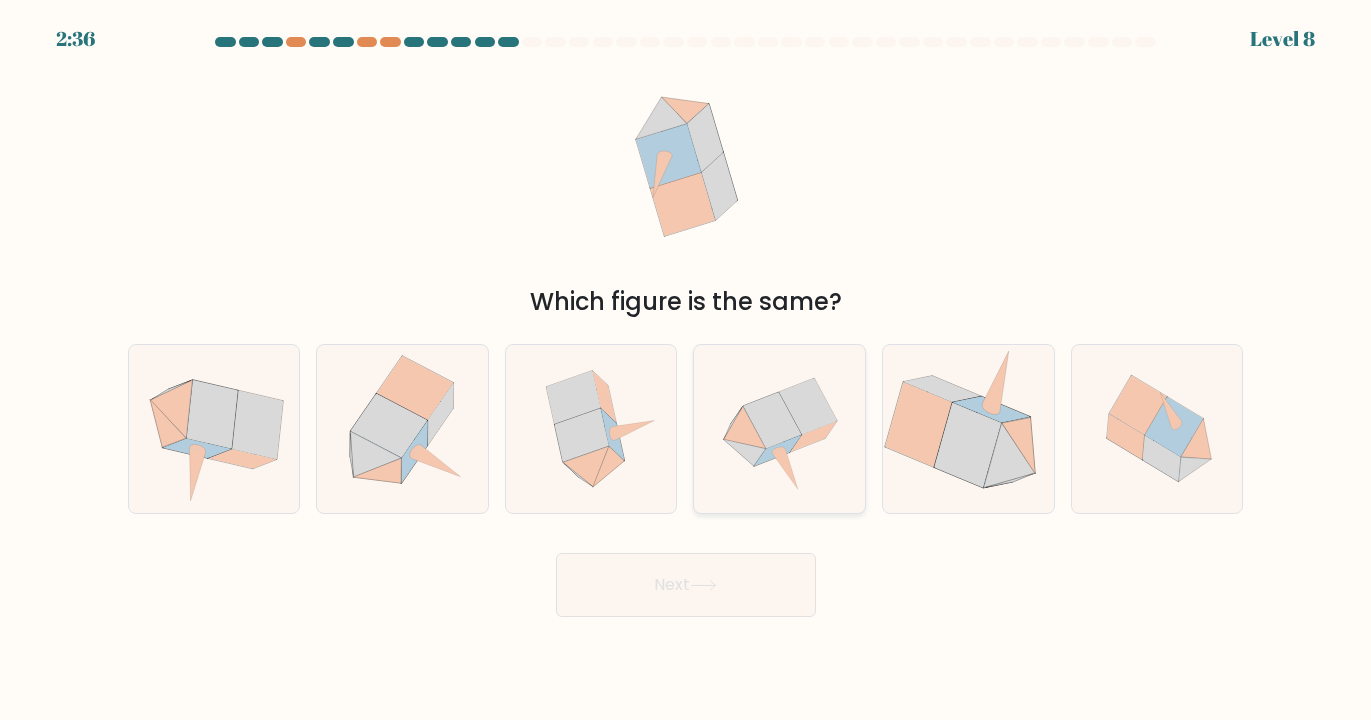 click 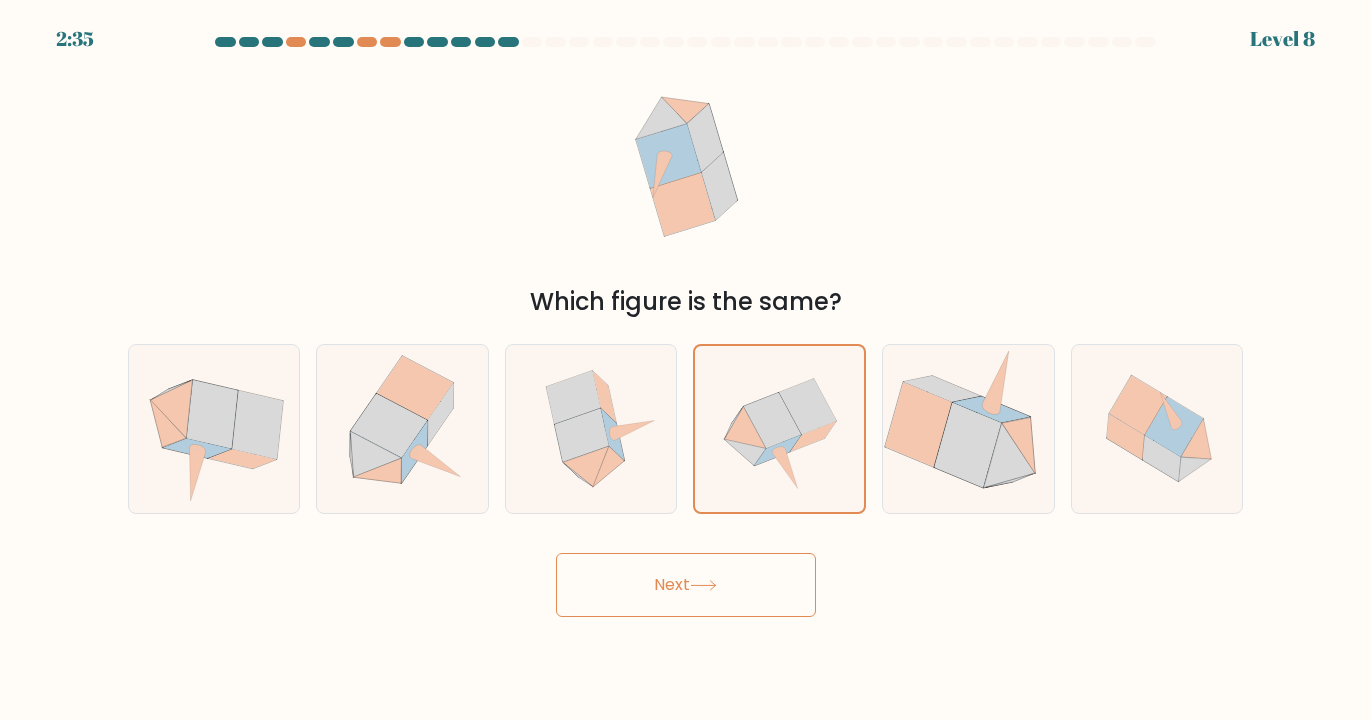 click 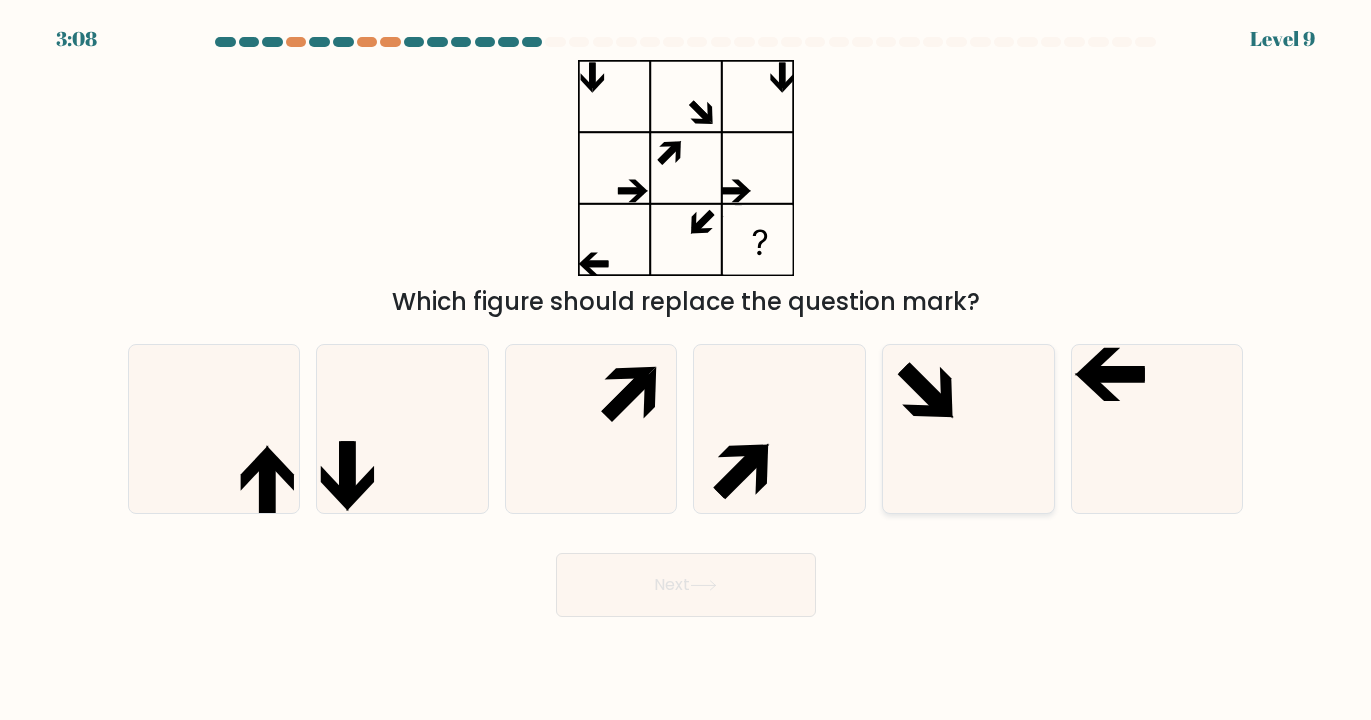 click 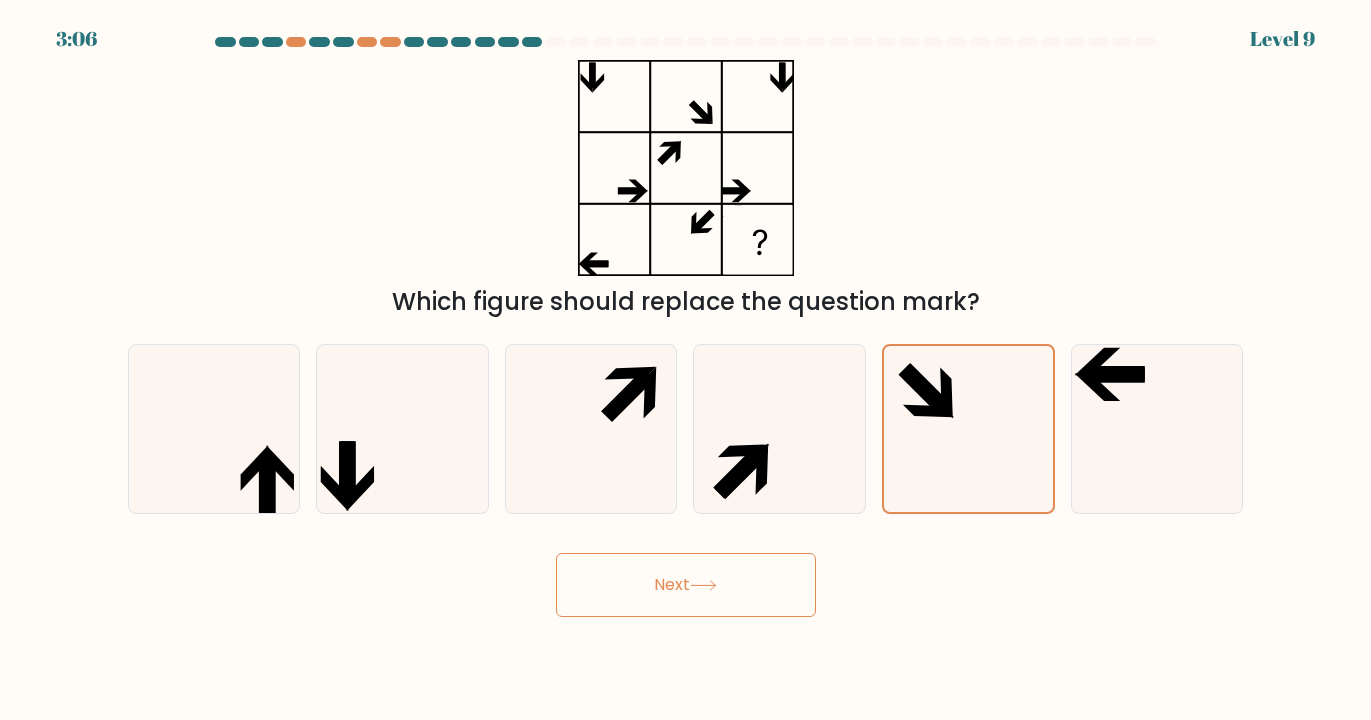 click on "Next" at bounding box center [686, 585] 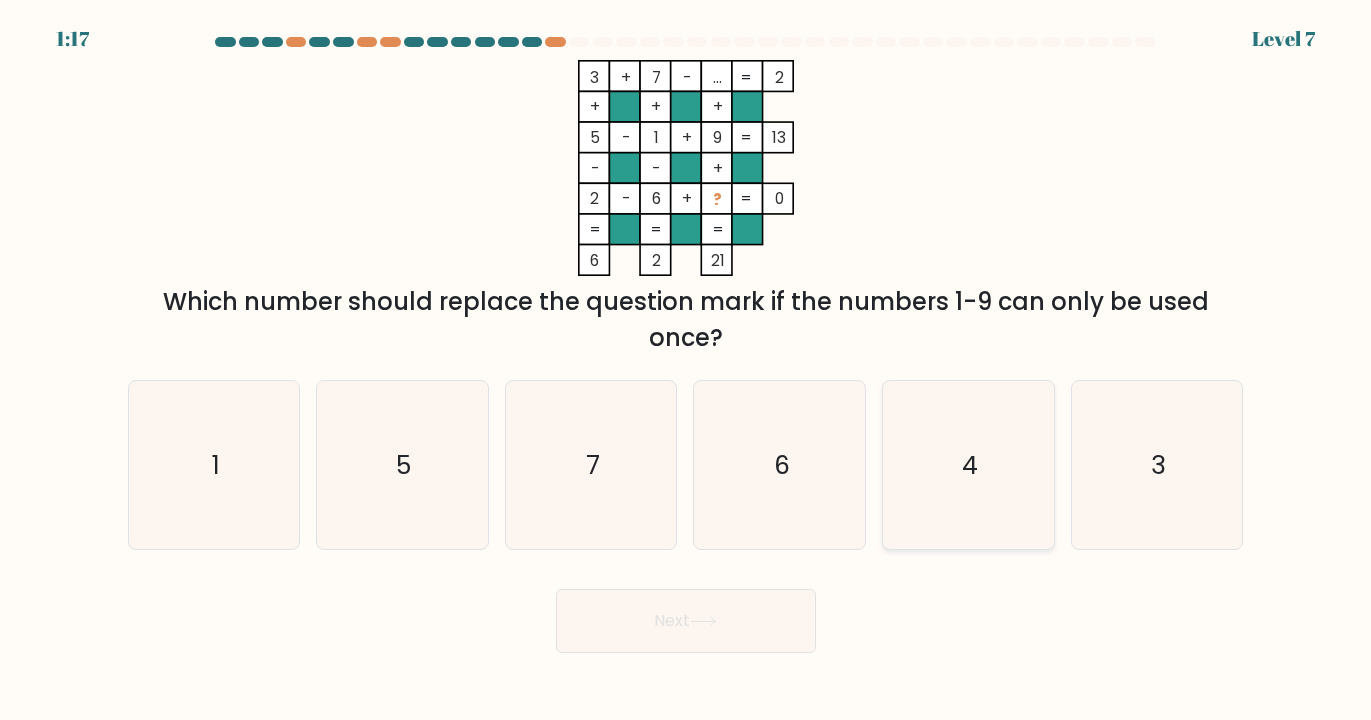 click on "4" 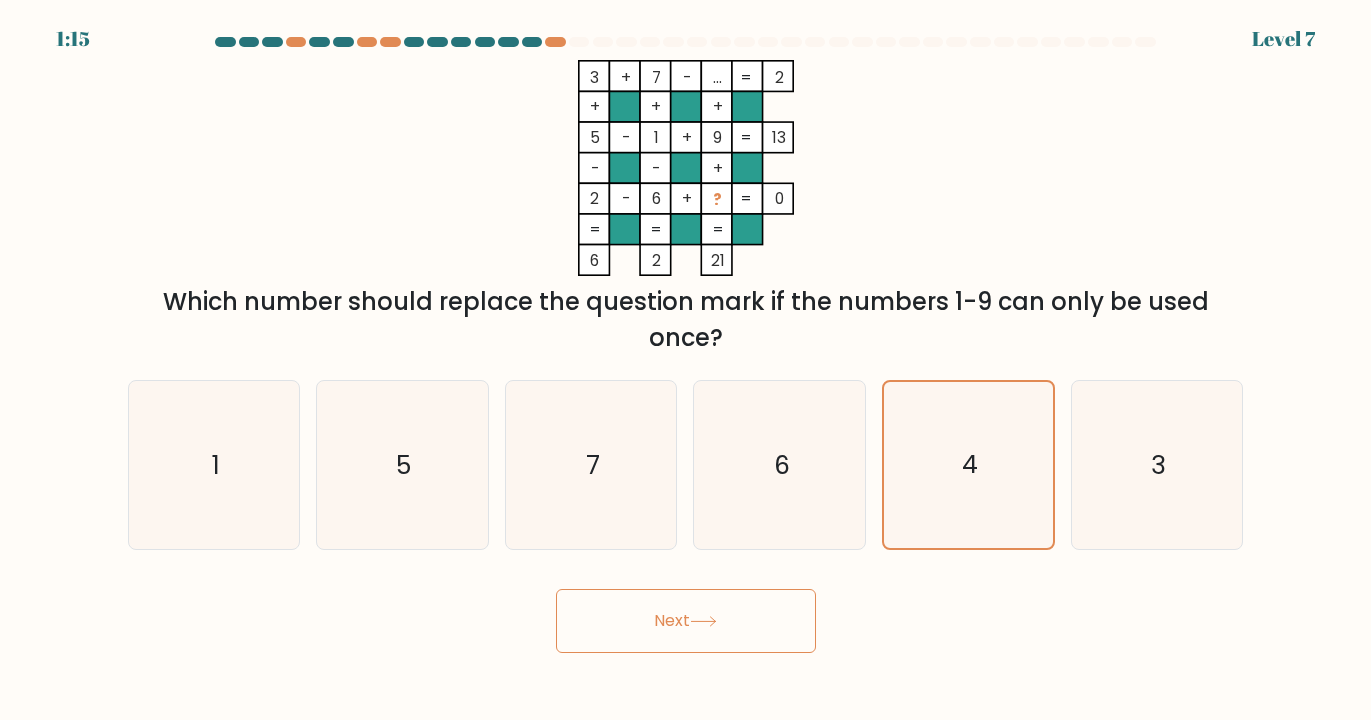 click on "Next" at bounding box center (686, 621) 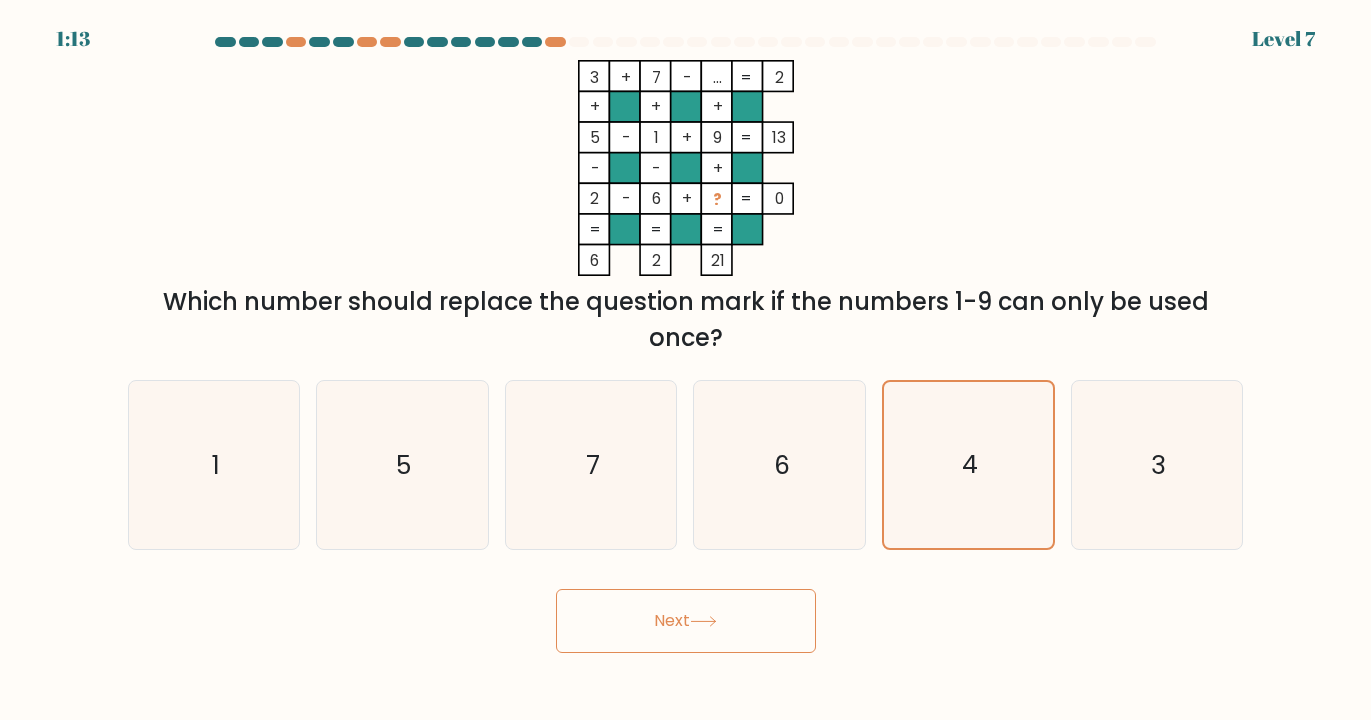 click 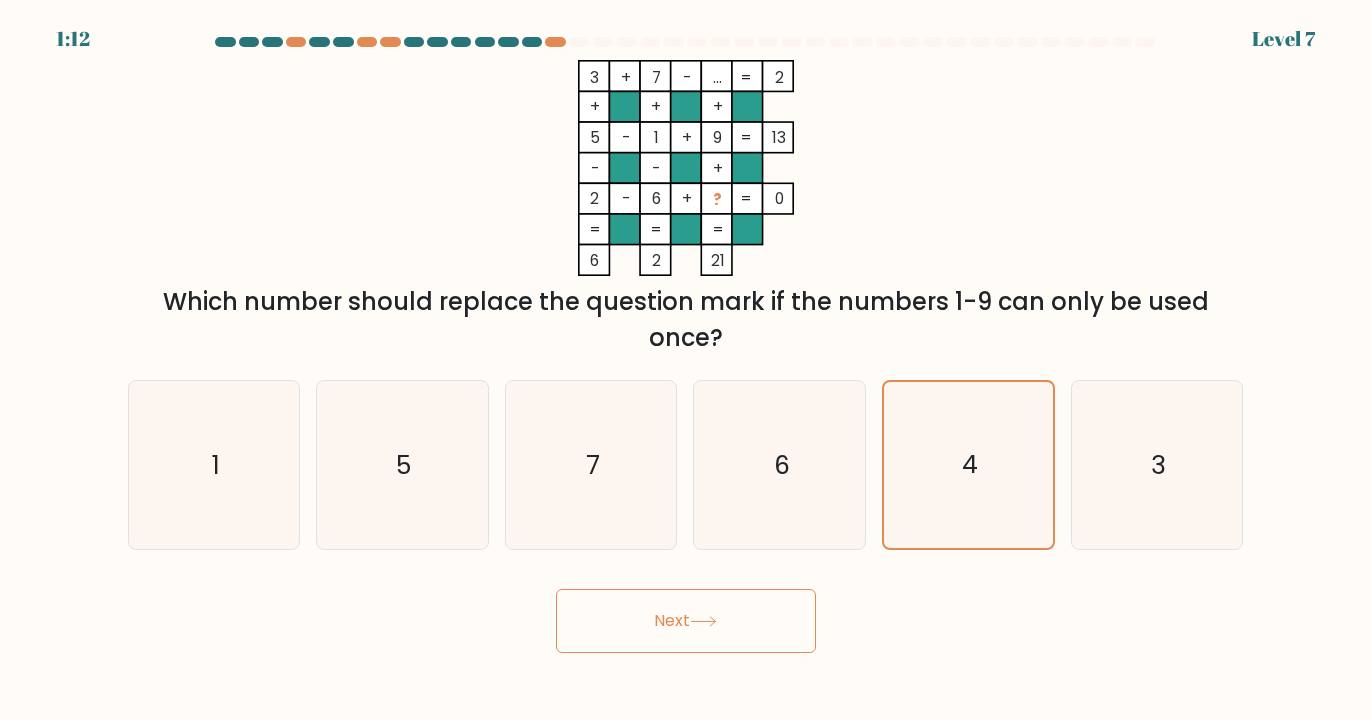 click 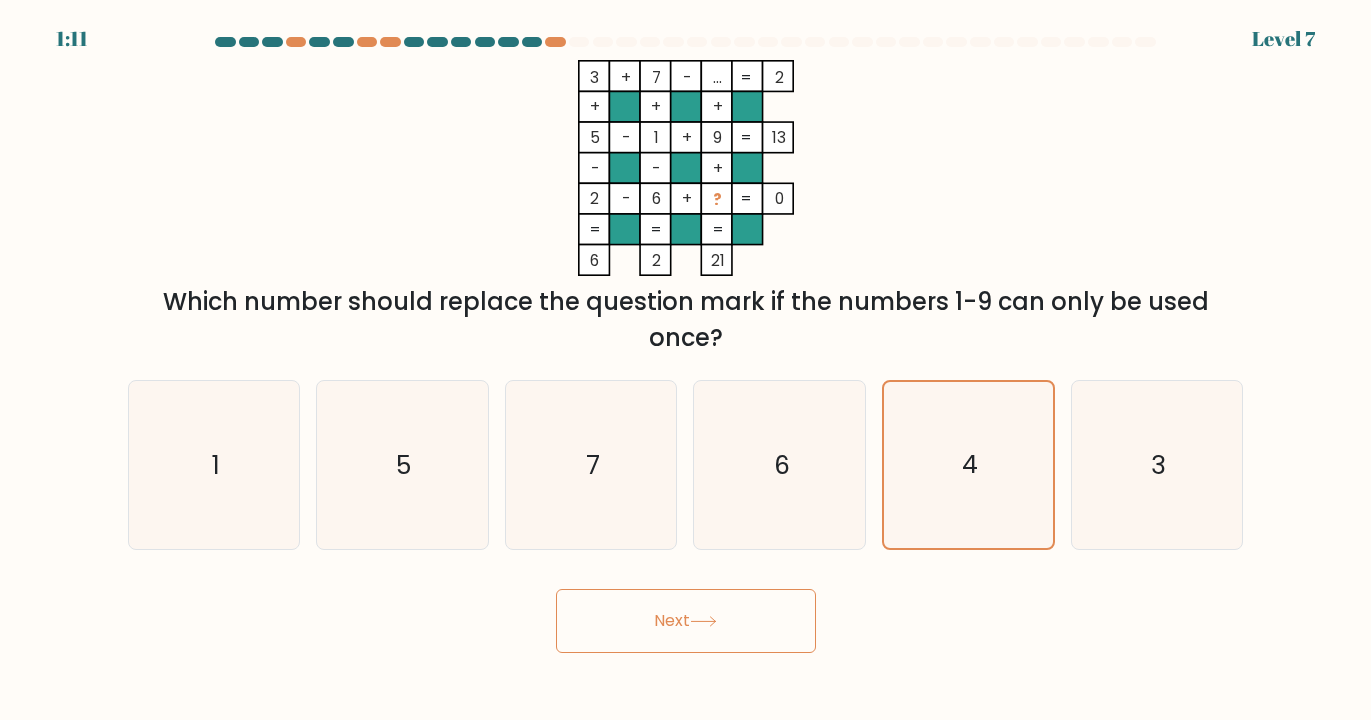 click on "Next" at bounding box center (686, 621) 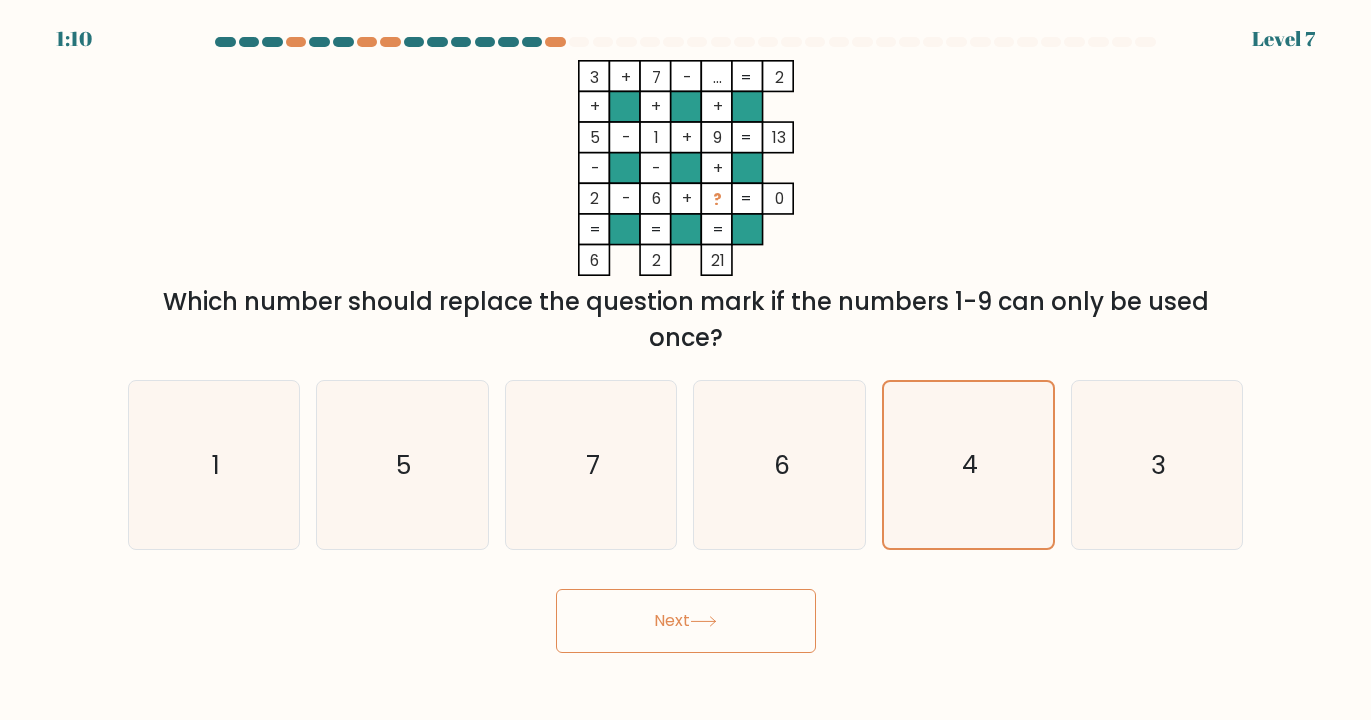 click on "Next" at bounding box center (686, 621) 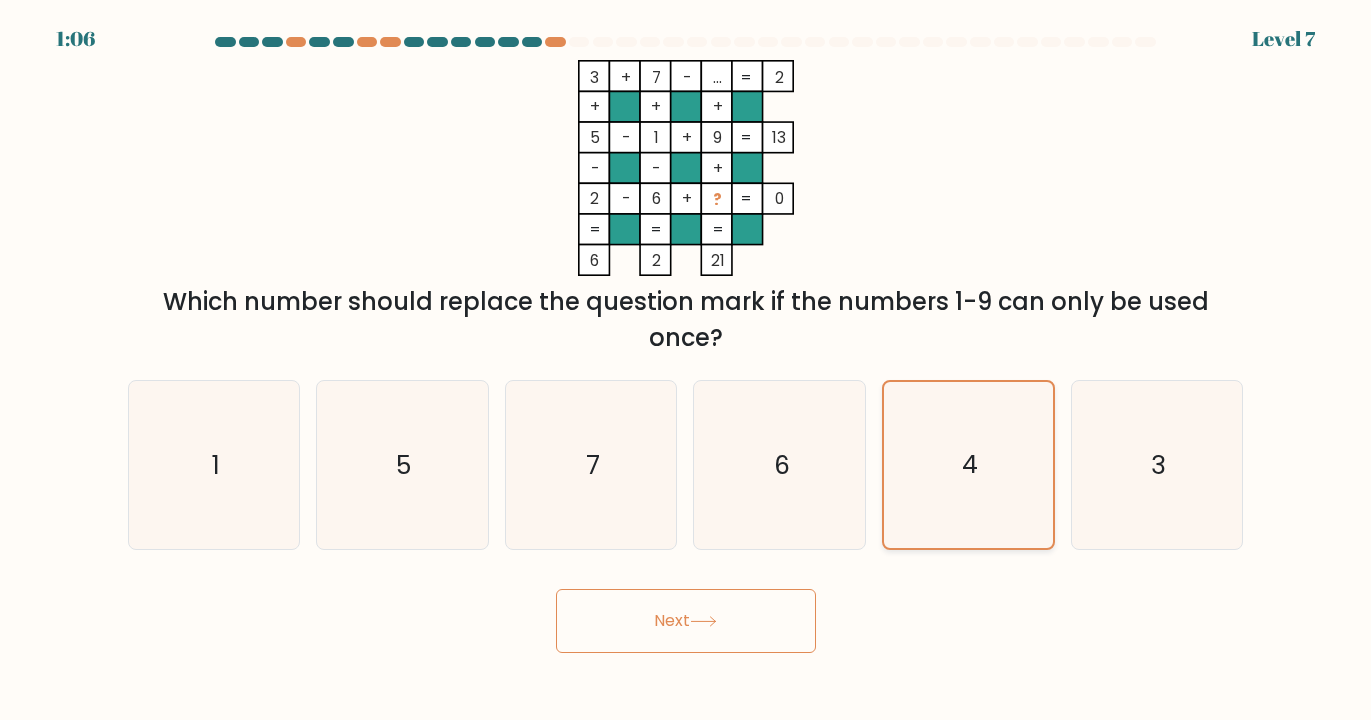 click on "4" 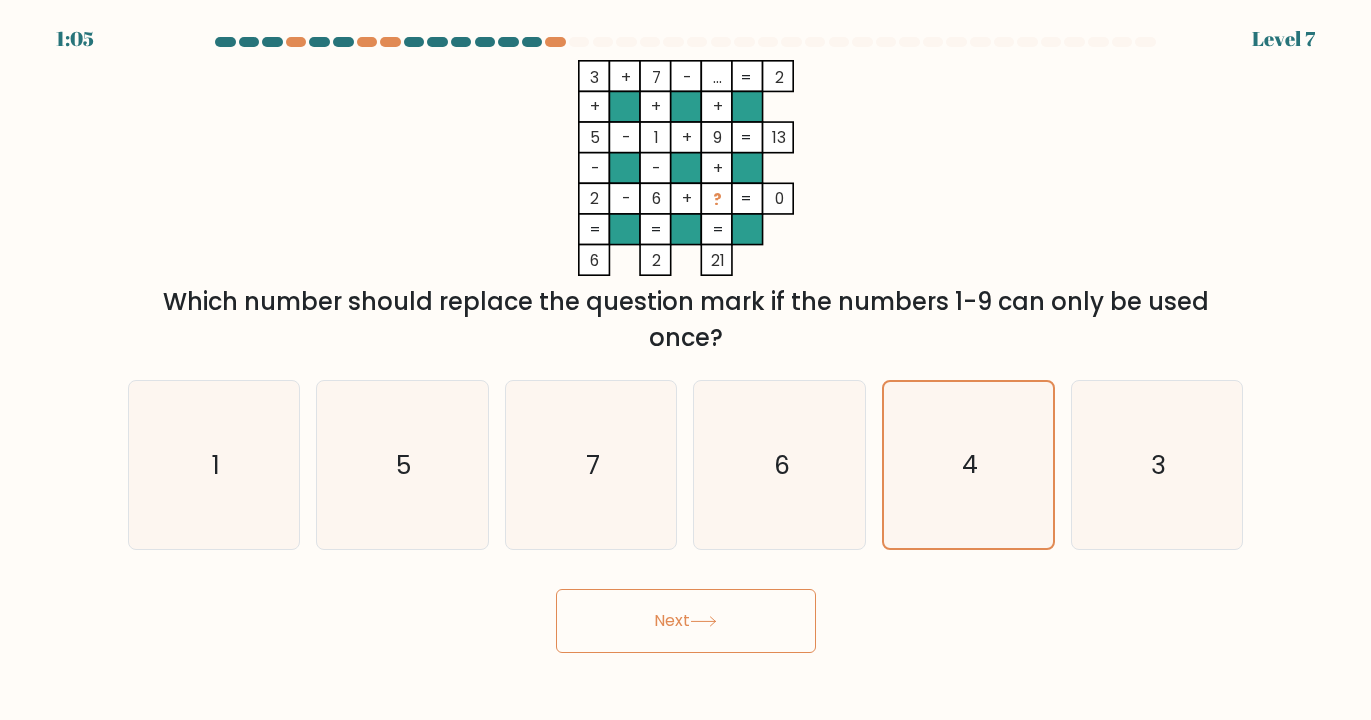click on "Next" at bounding box center [686, 621] 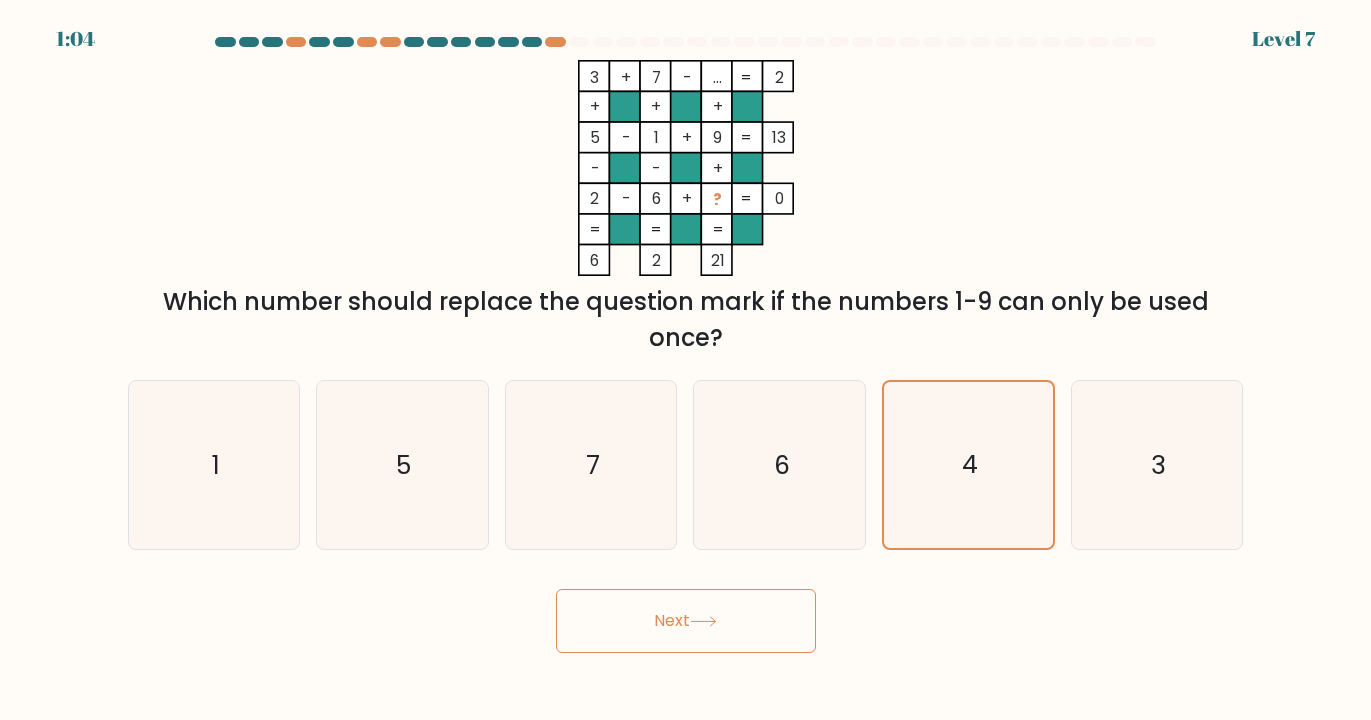click on "Next" at bounding box center [686, 621] 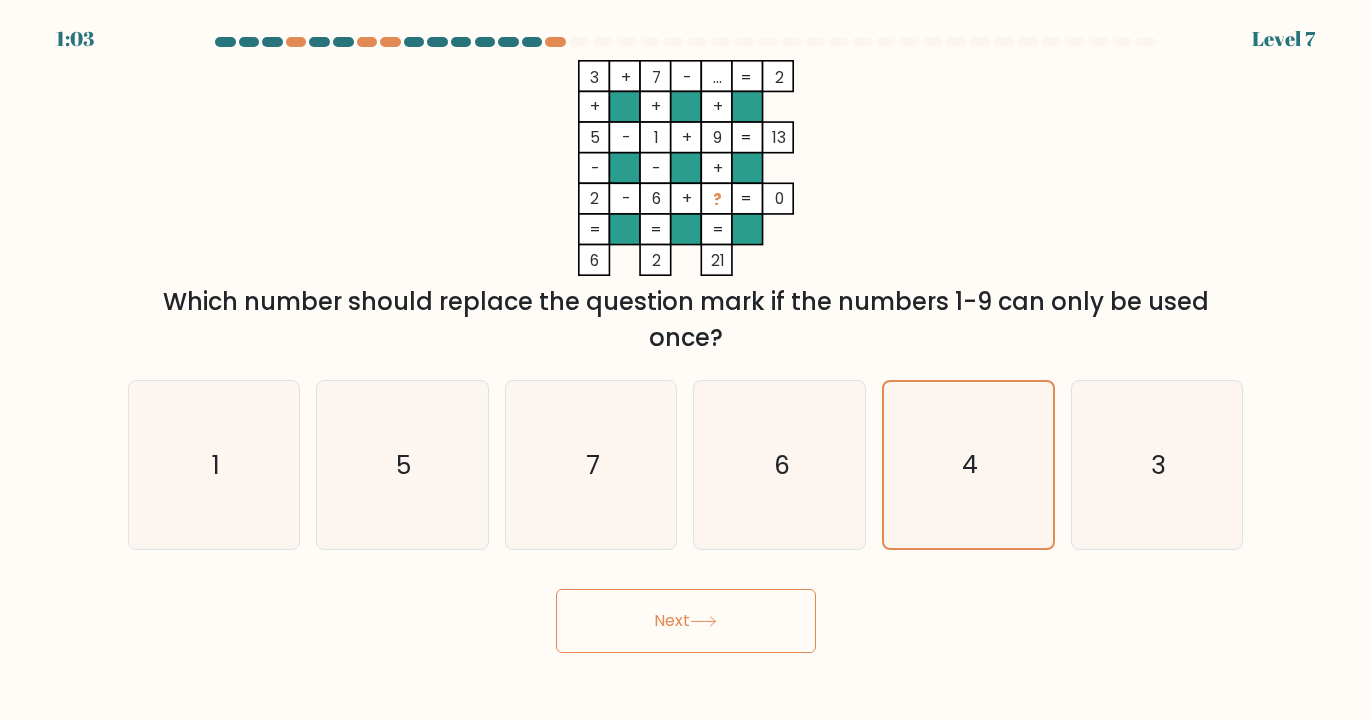 click on "Next" at bounding box center [686, 621] 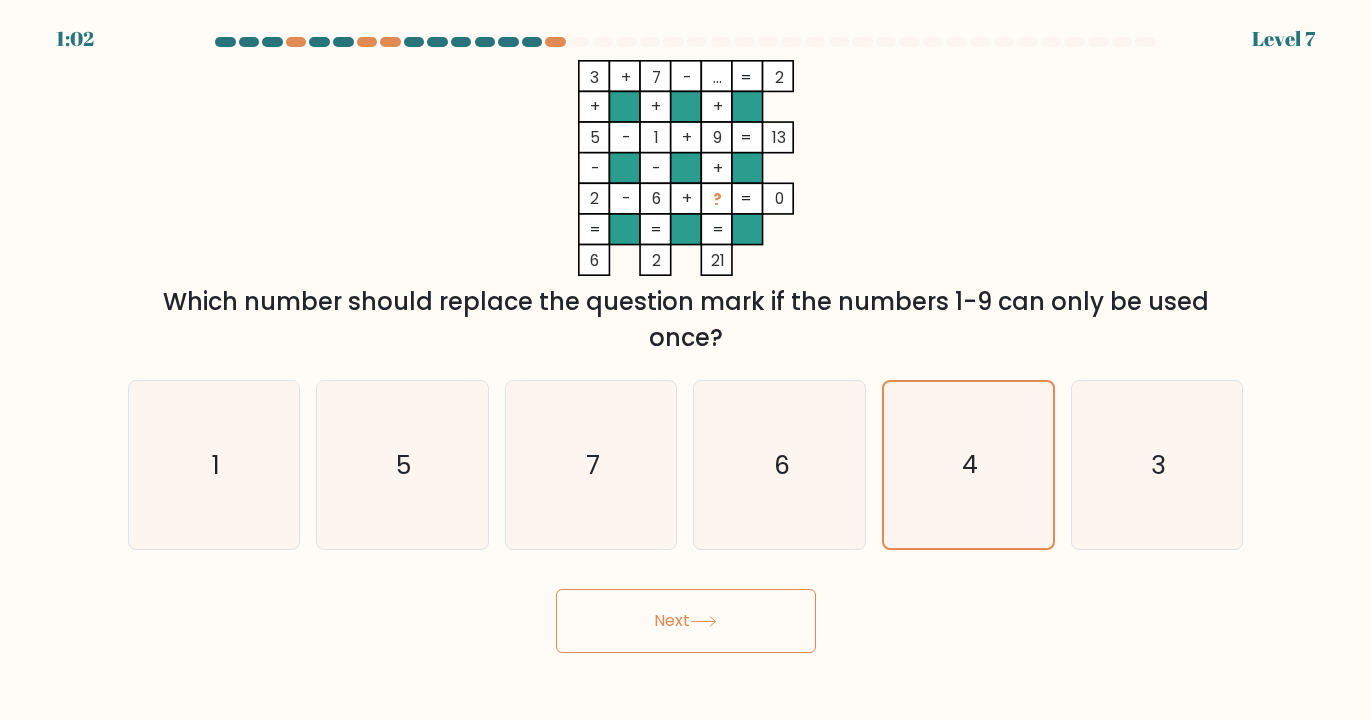 click on "Next" at bounding box center [686, 621] 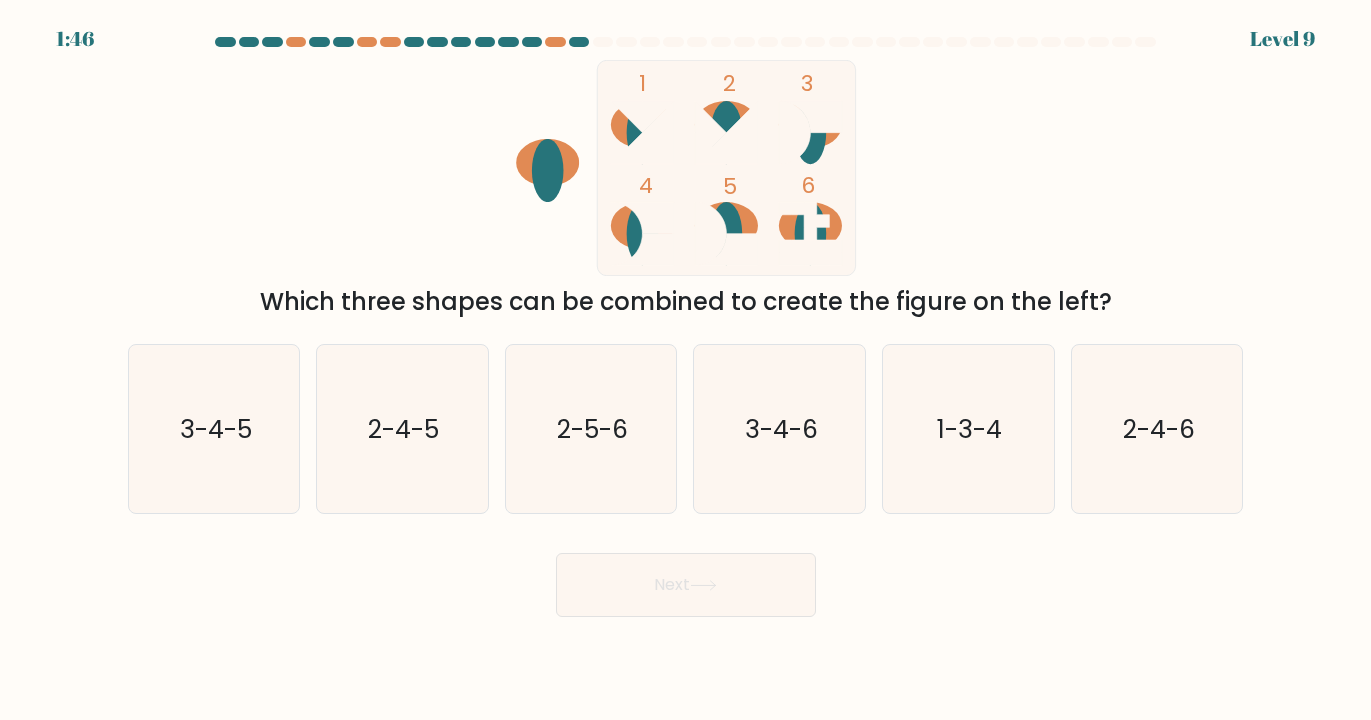 click on "Next" at bounding box center [686, 577] 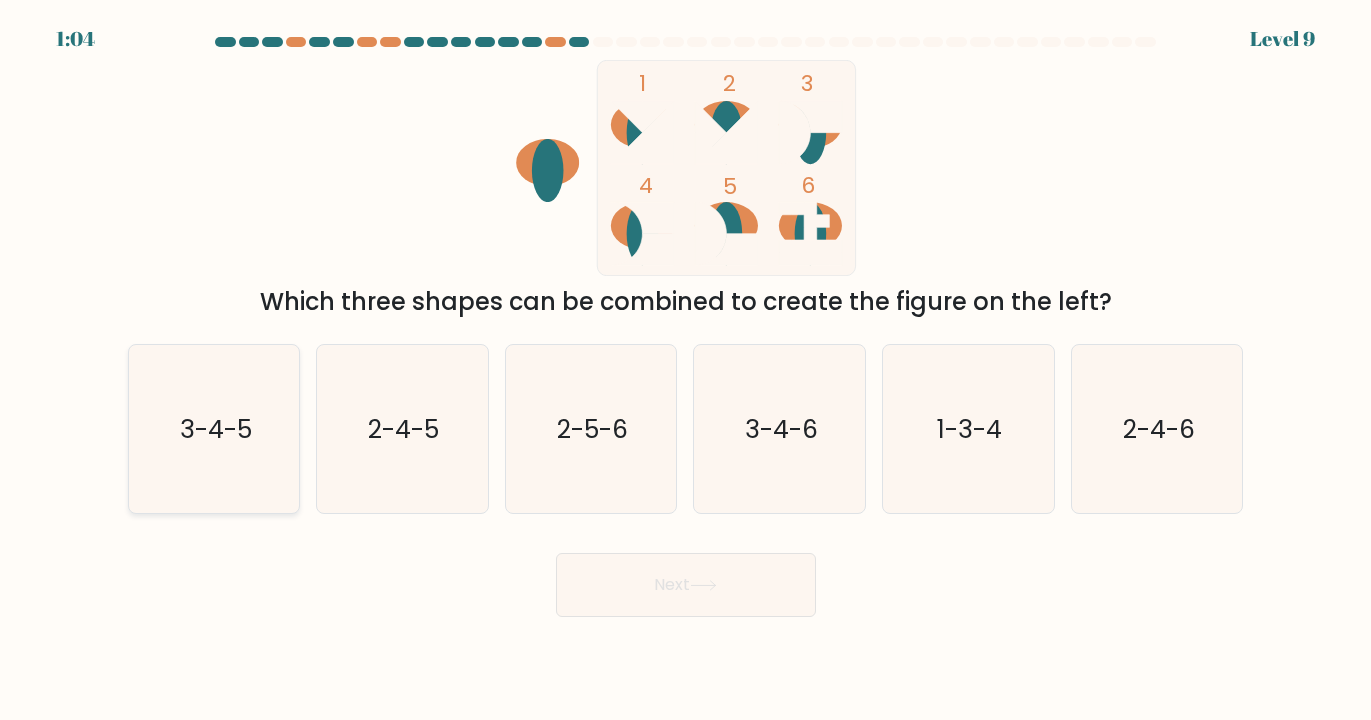 click on "3-4-5" 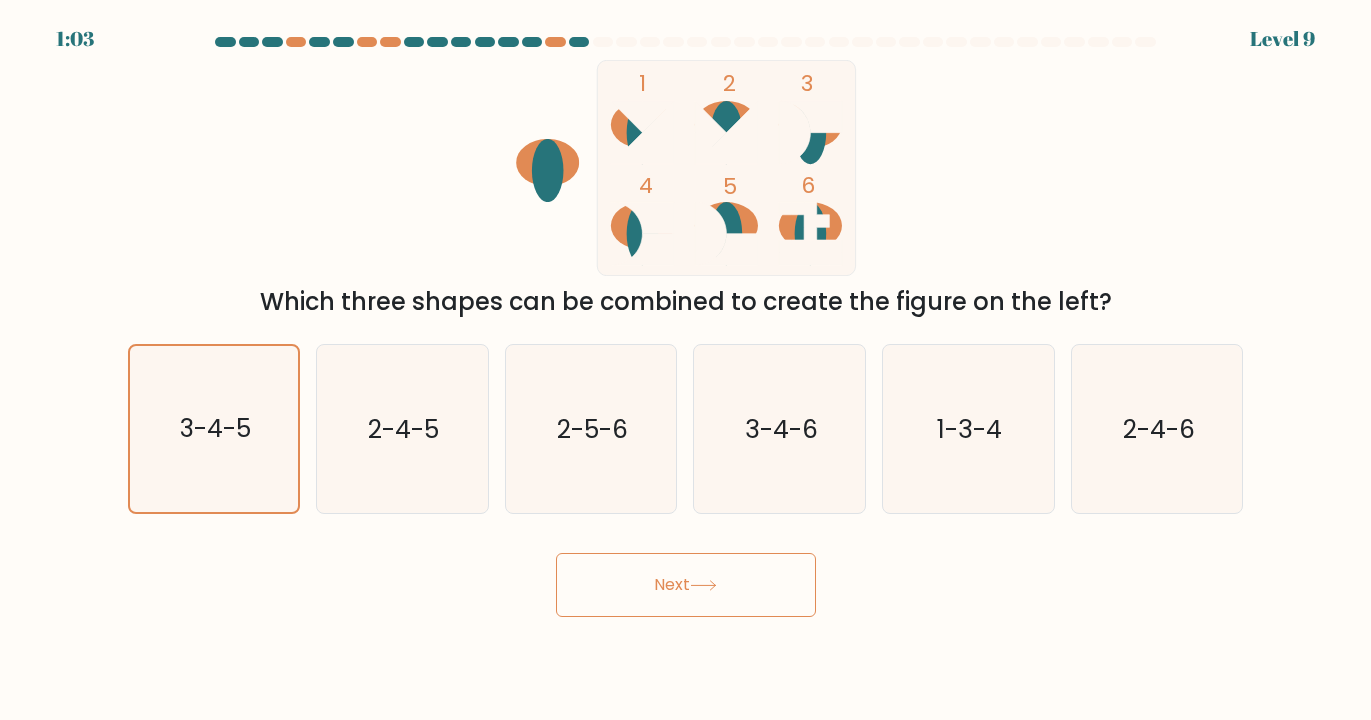 click on "Next" at bounding box center (686, 585) 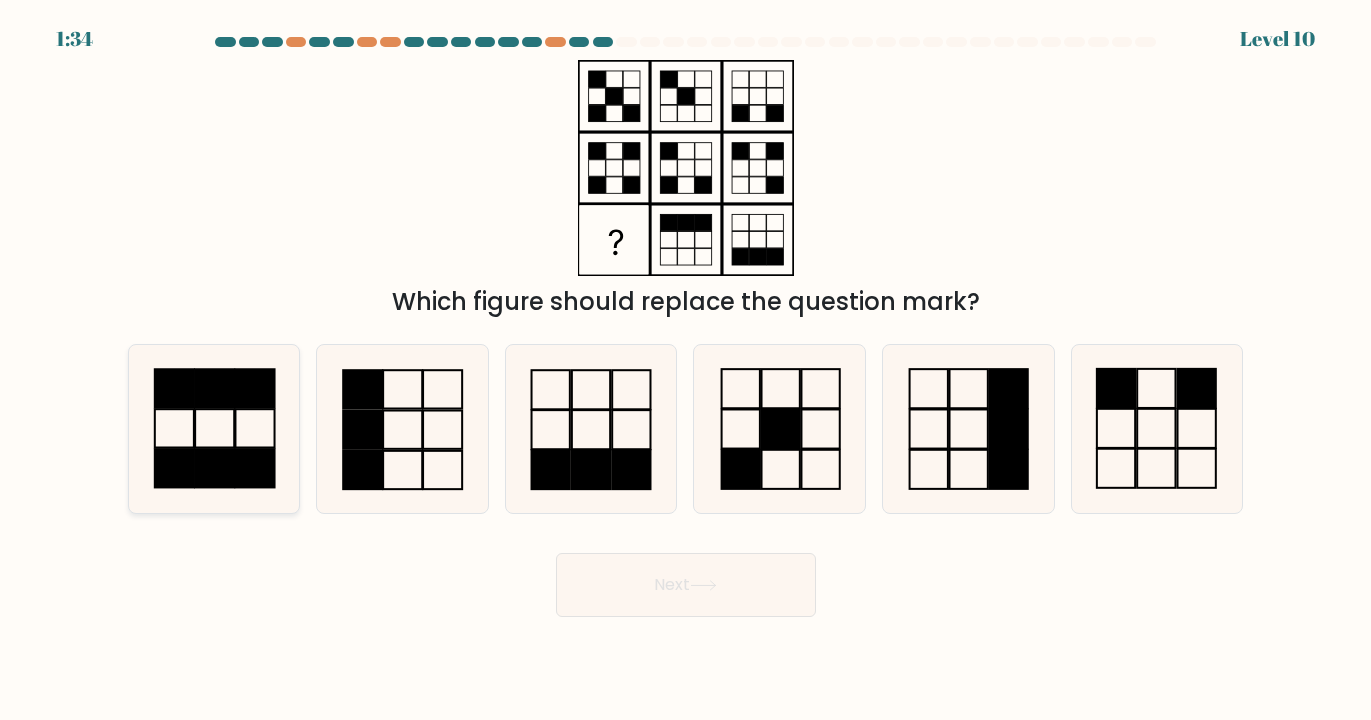 click 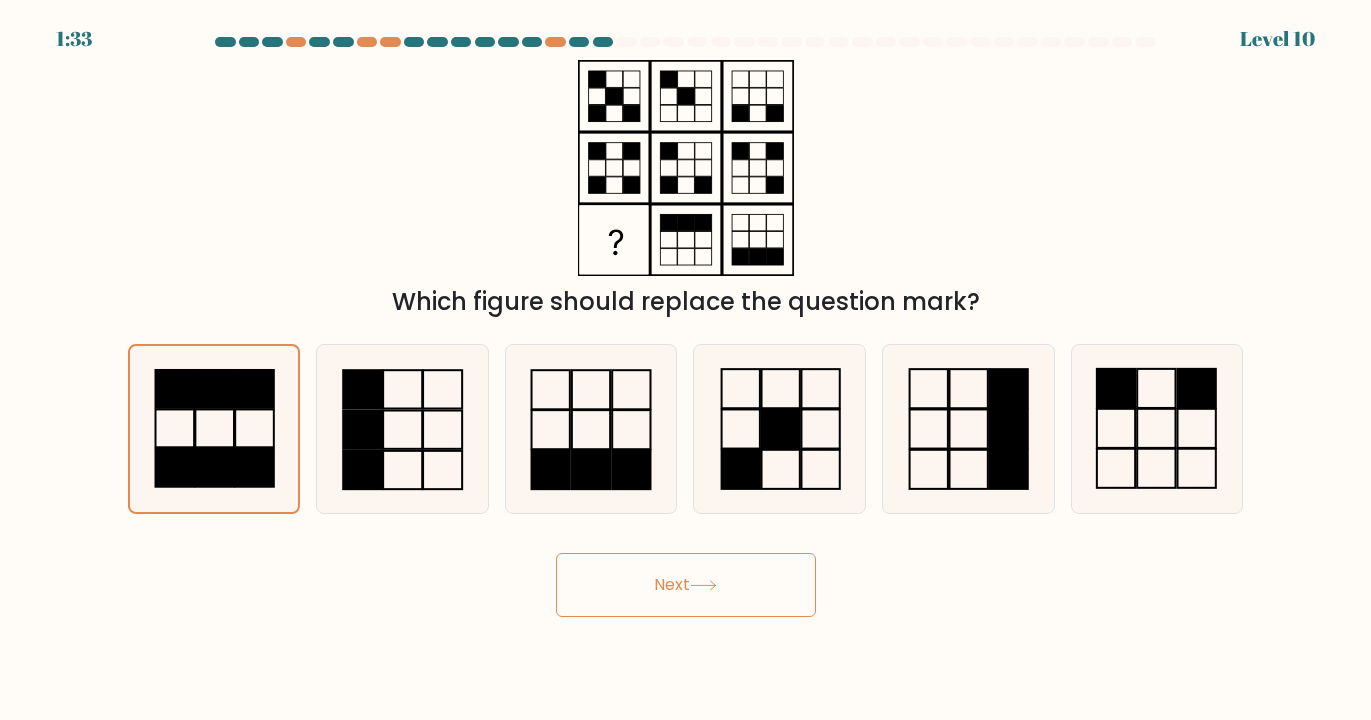 click on "Next" at bounding box center (686, 585) 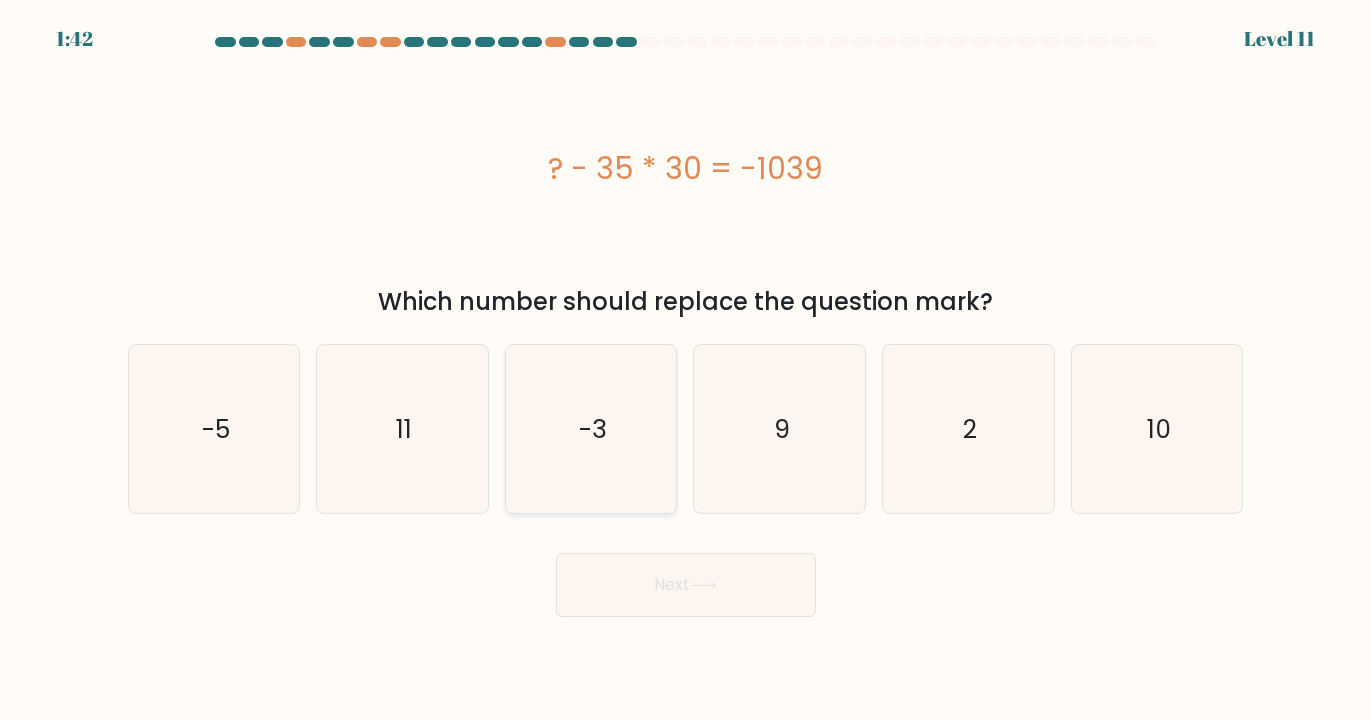 click on "-3" 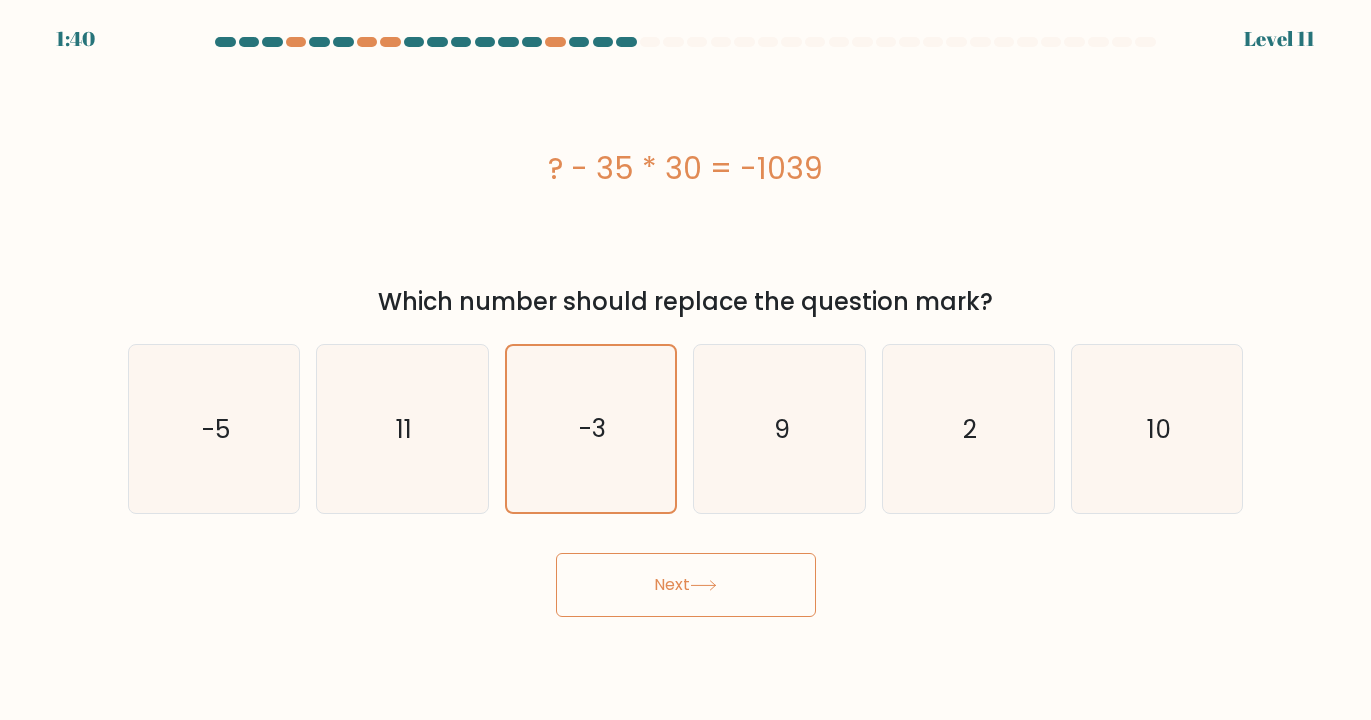 click on "Next" at bounding box center [686, 585] 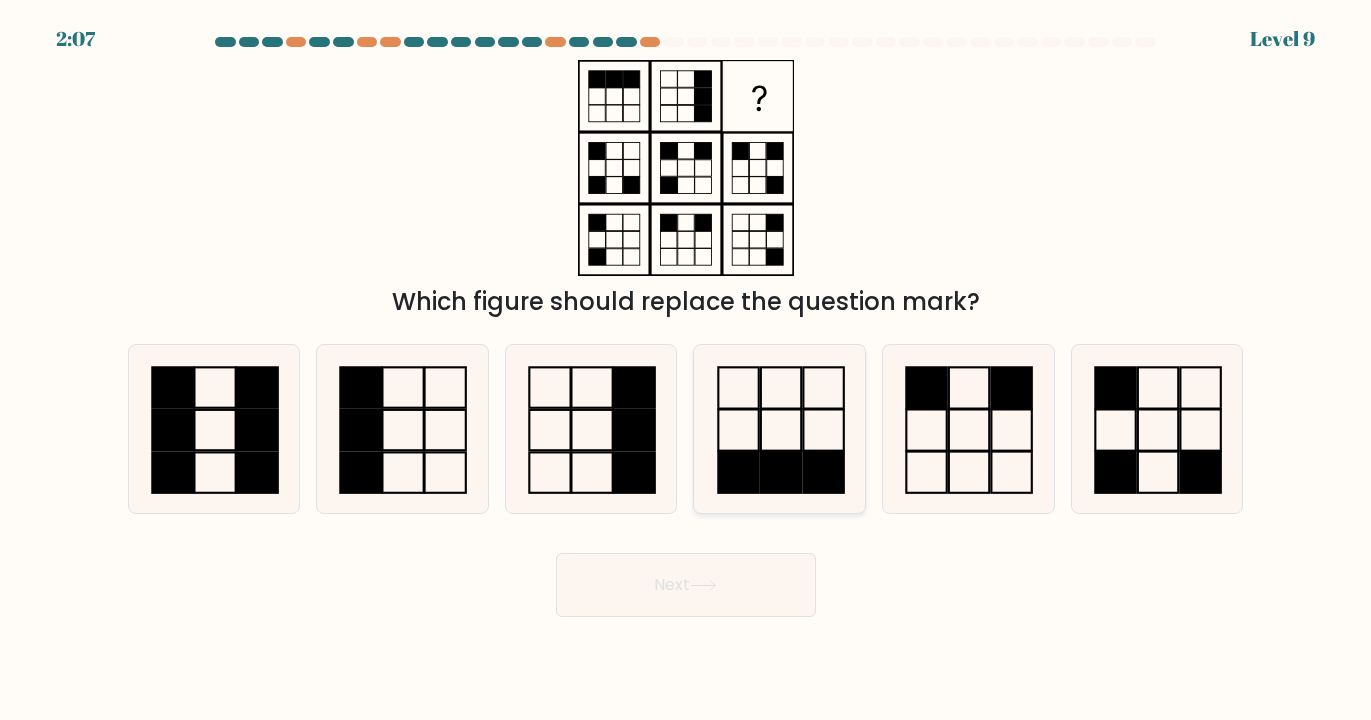 click 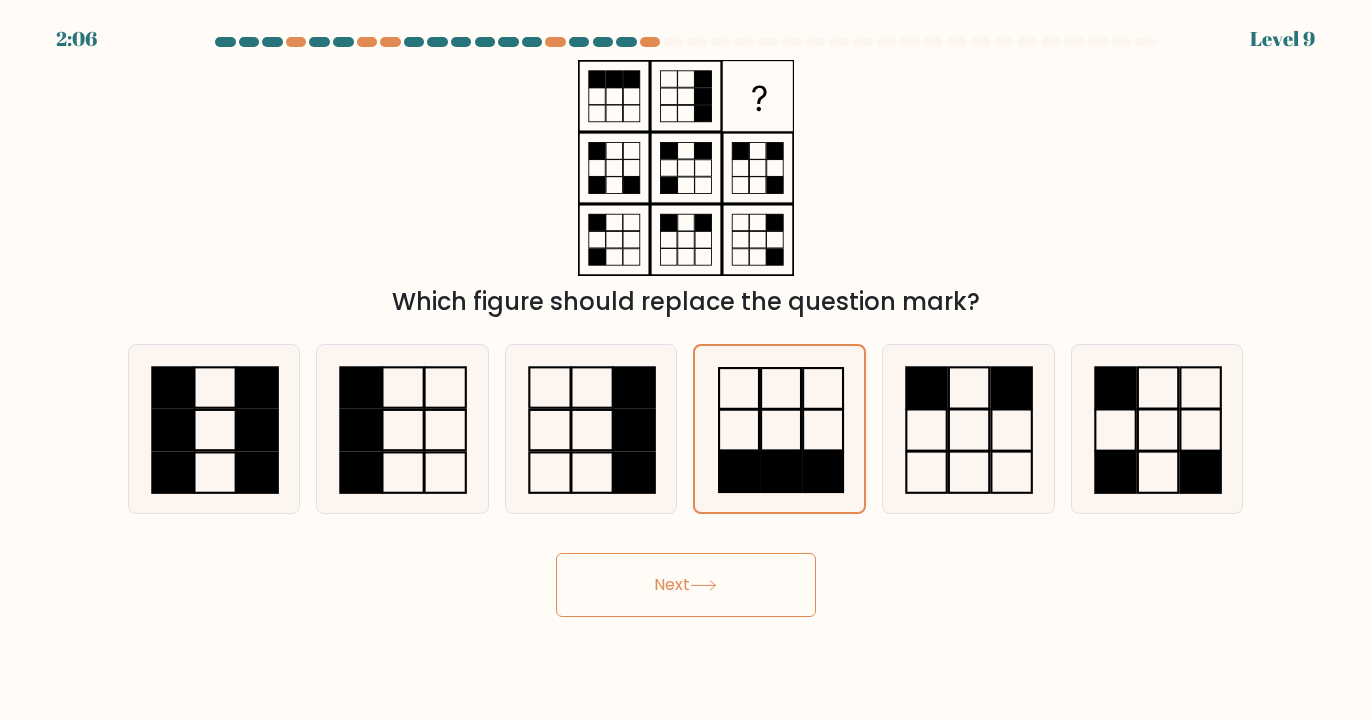 click on "Next" at bounding box center (686, 585) 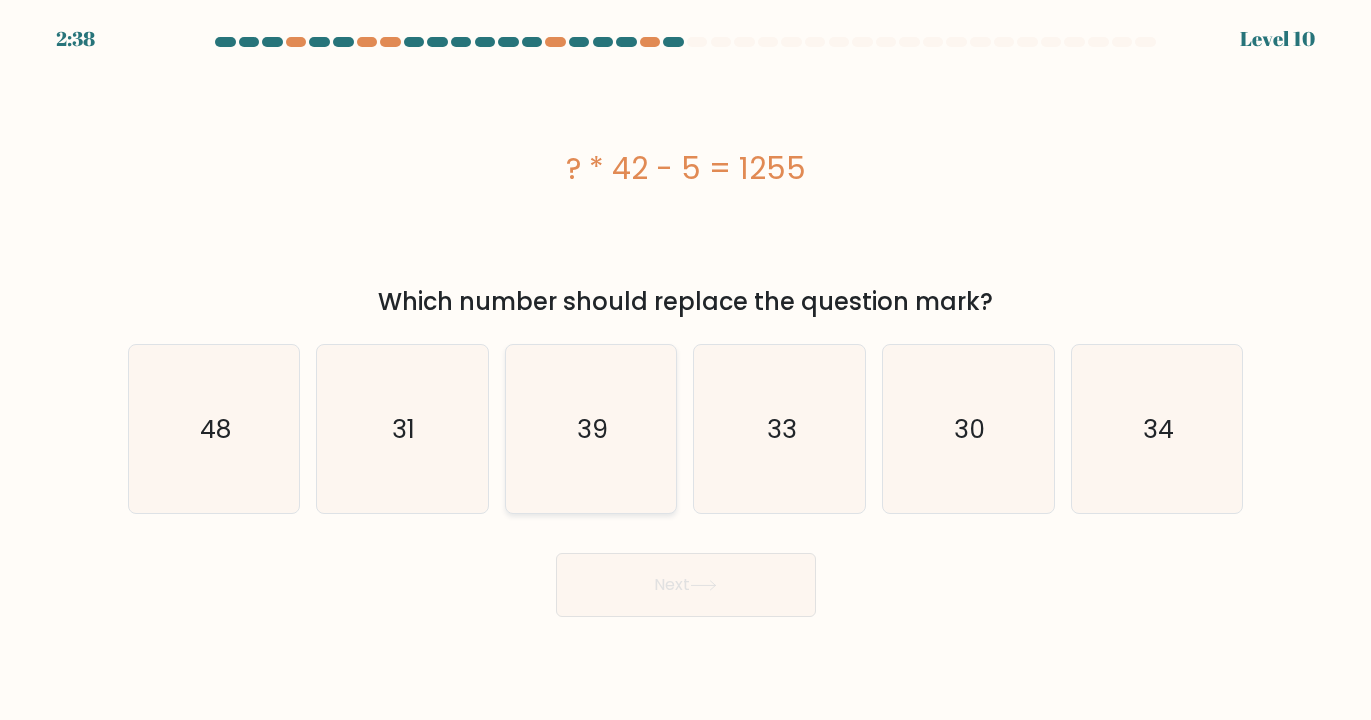 click on "39" 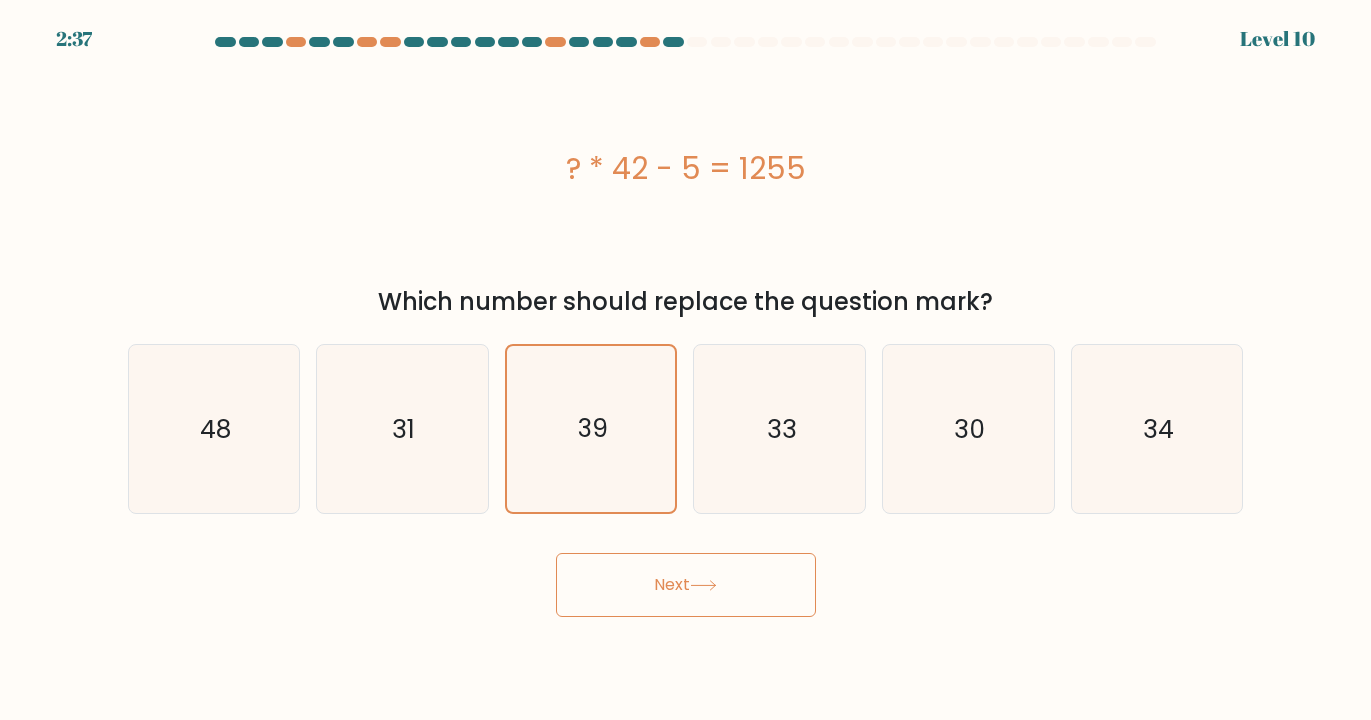 click on "Next" at bounding box center [686, 585] 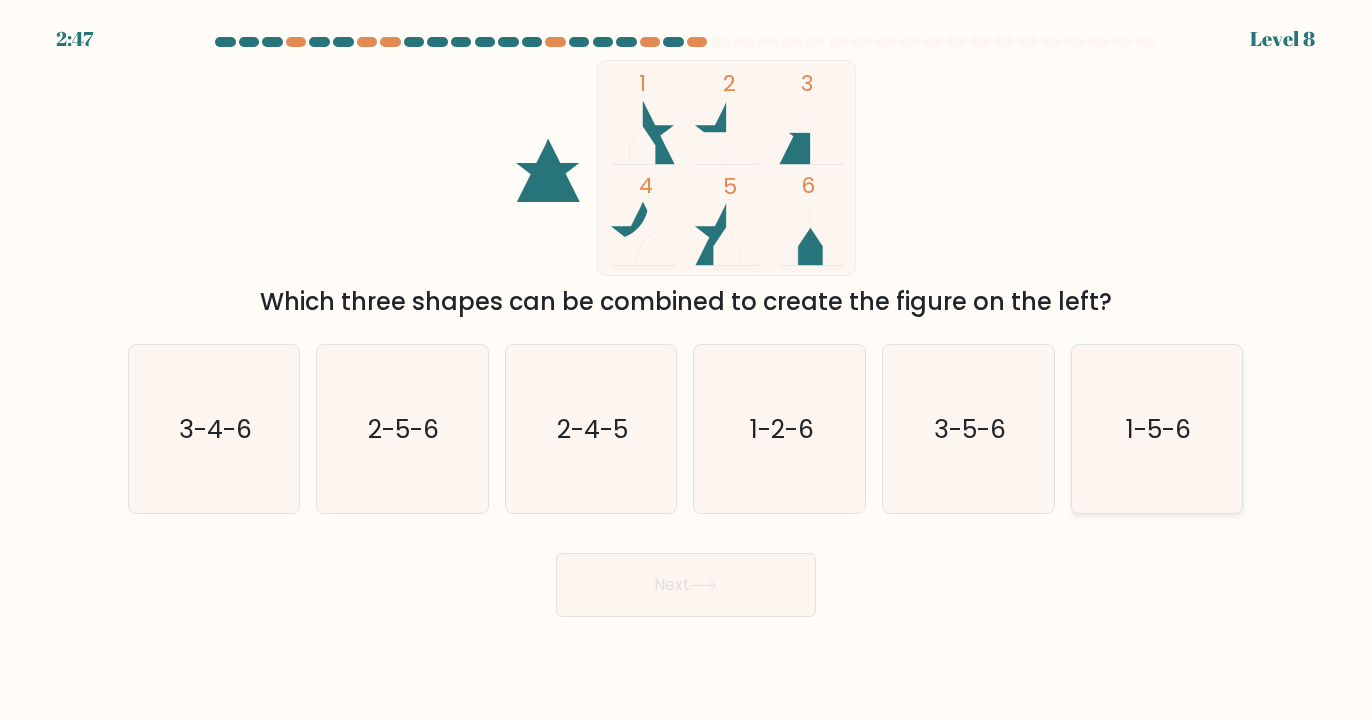 click on "1-5-6" 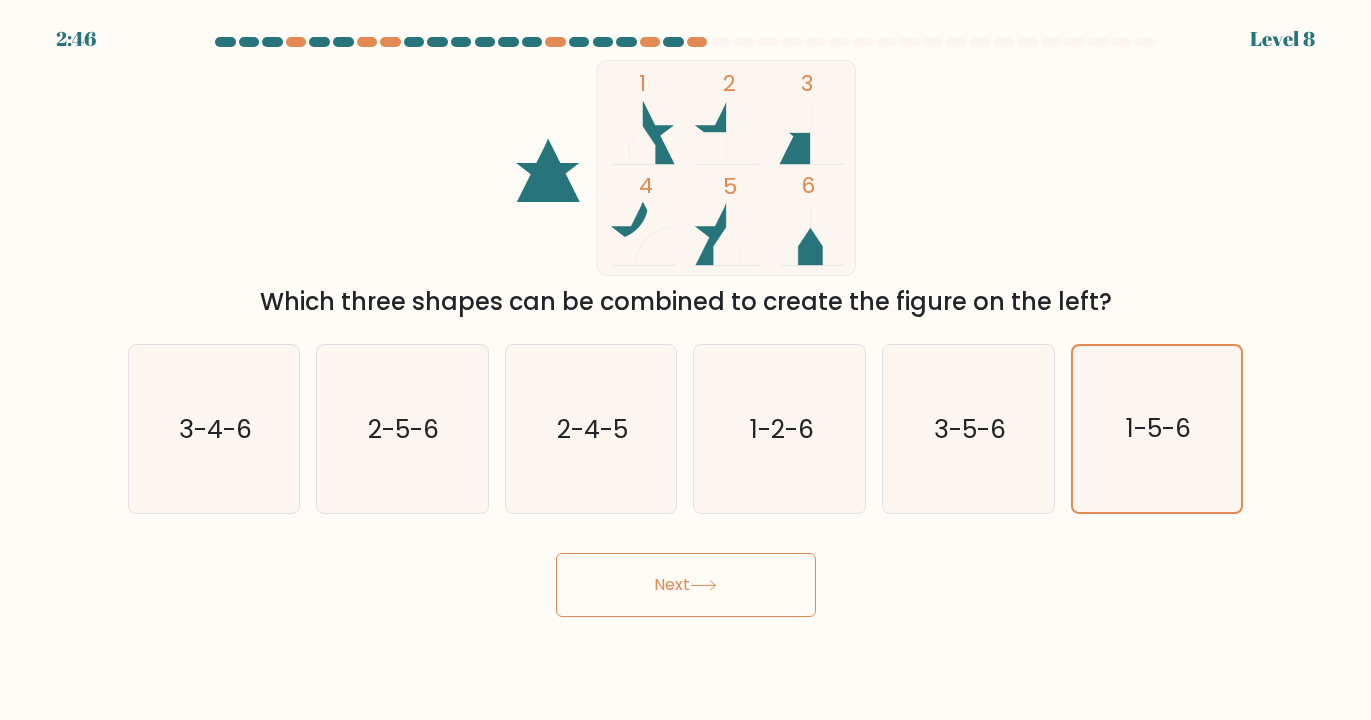 click on "Next" at bounding box center [686, 585] 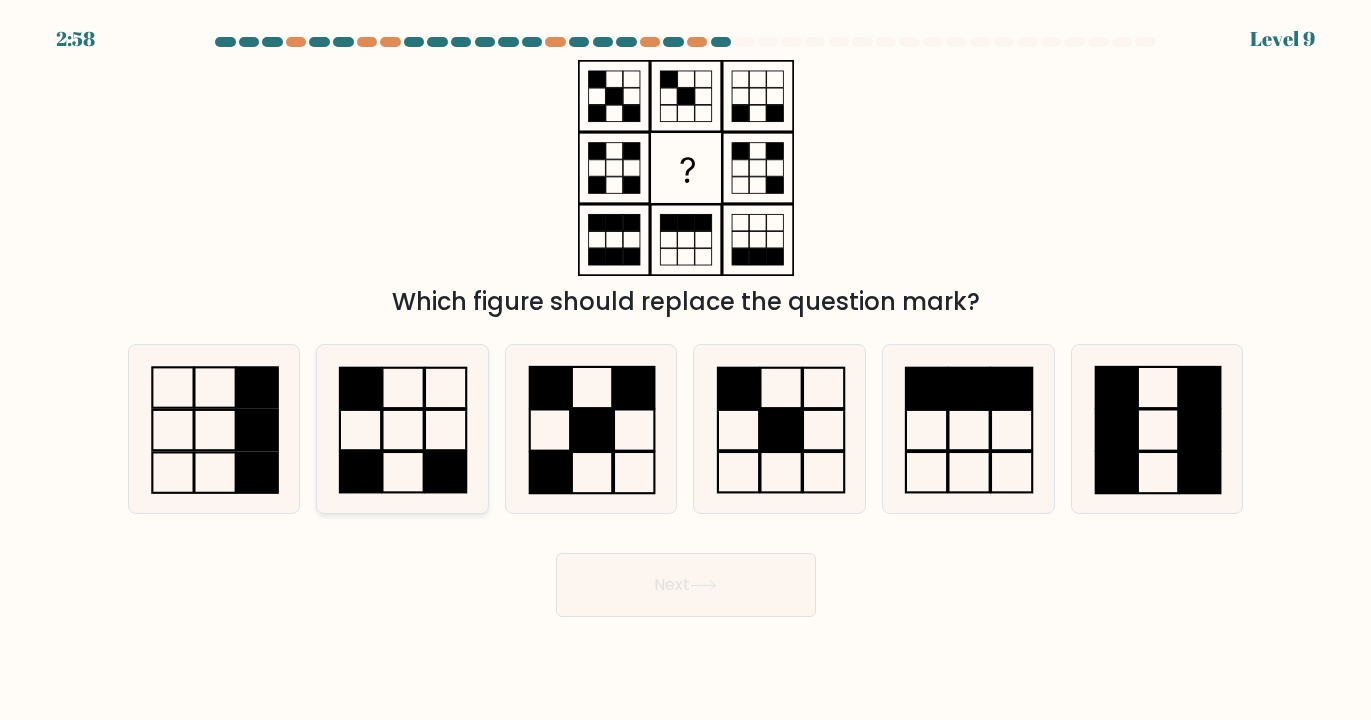 click 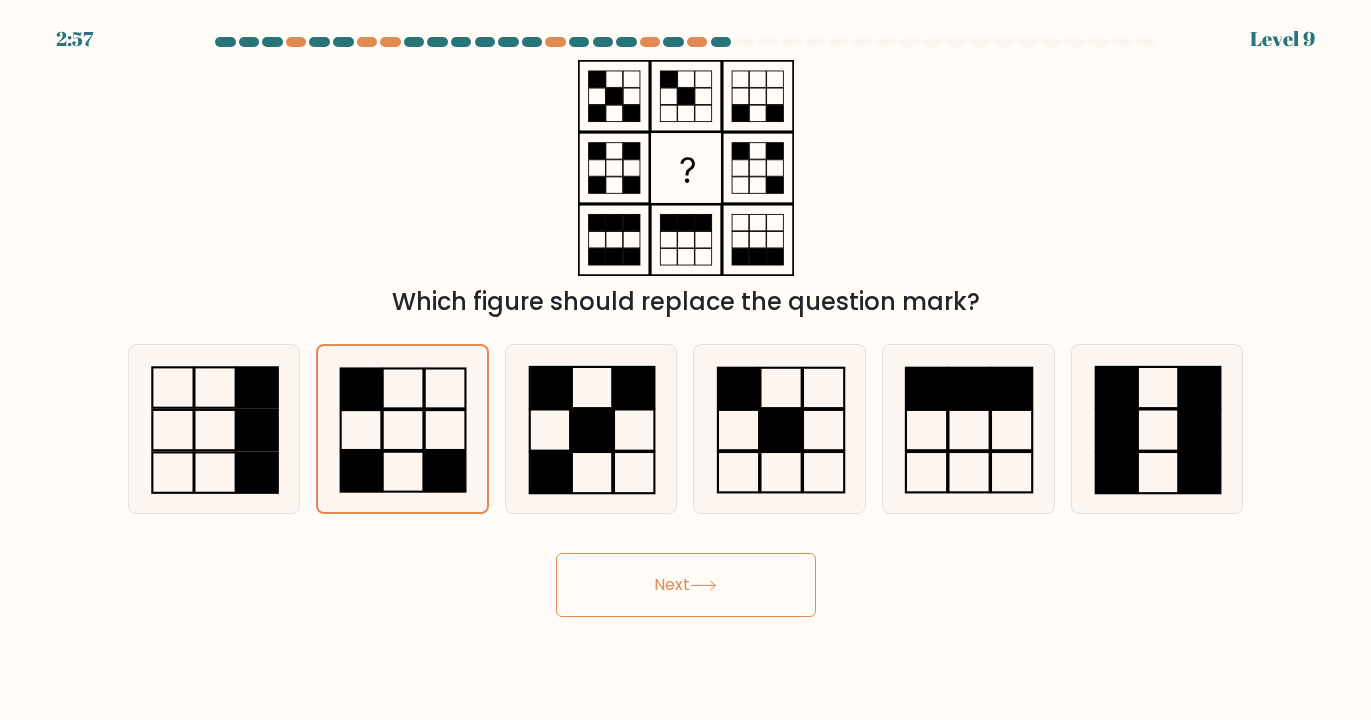 click on "Next" at bounding box center [686, 585] 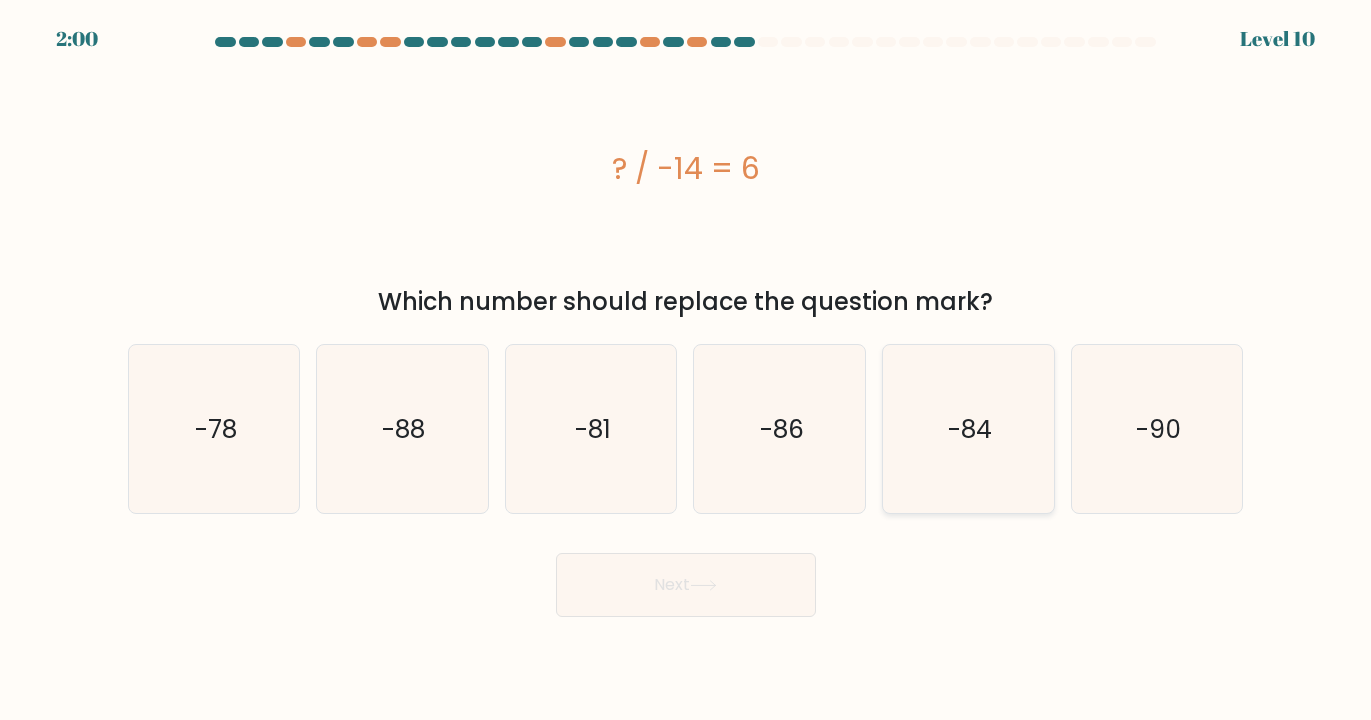 click on "-84" 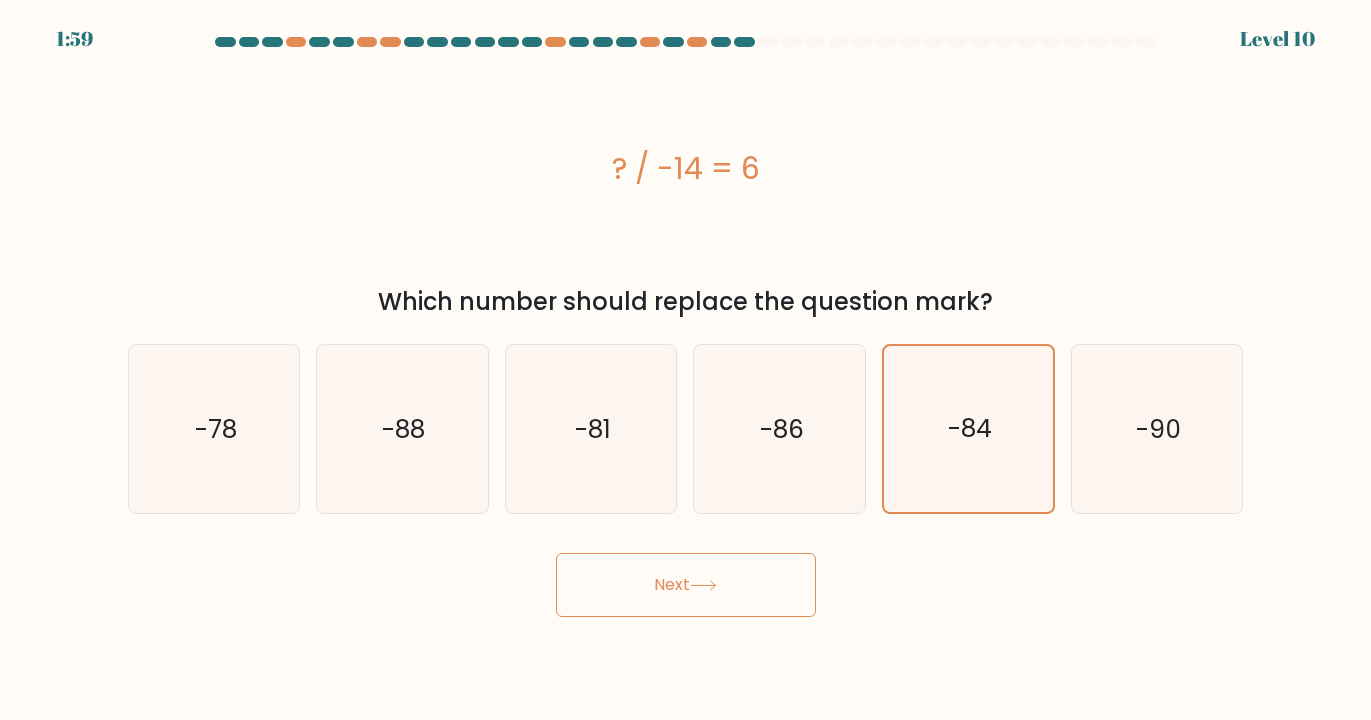 click on "Next" at bounding box center [686, 585] 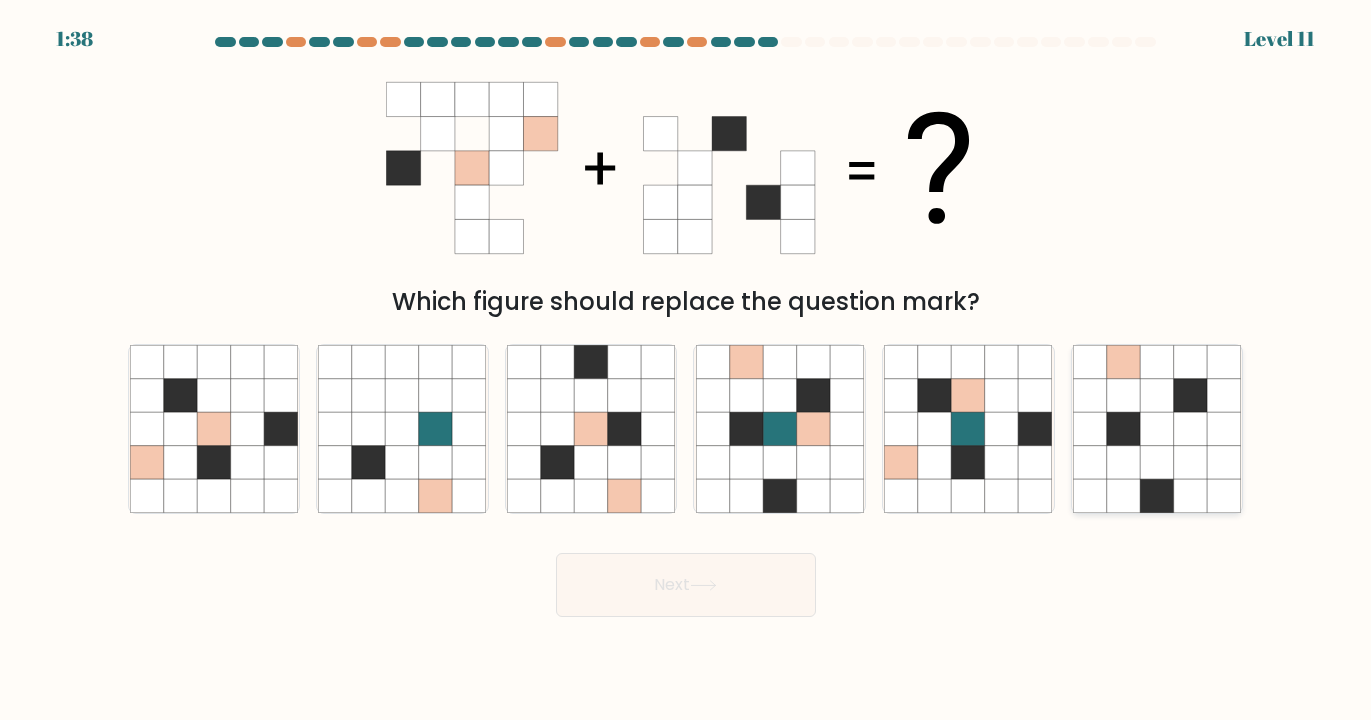 click 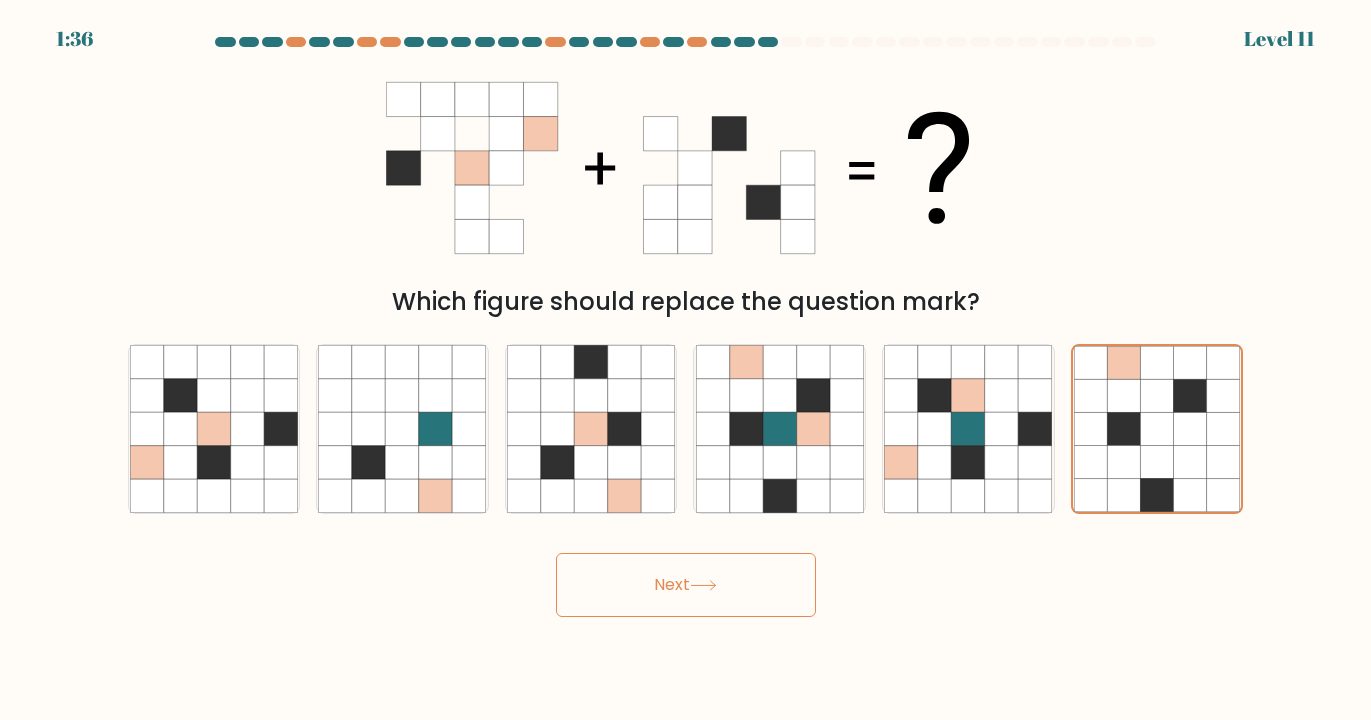 click on "Next" at bounding box center [686, 585] 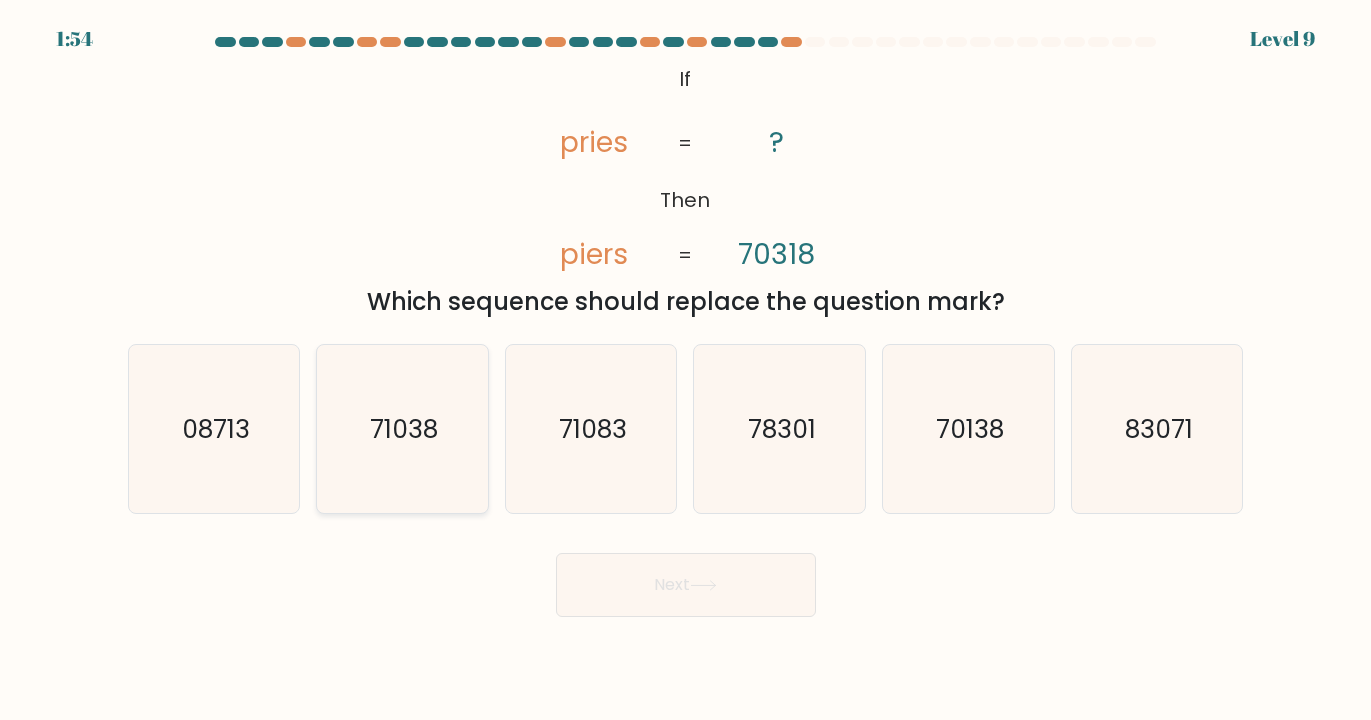 click on "71038" 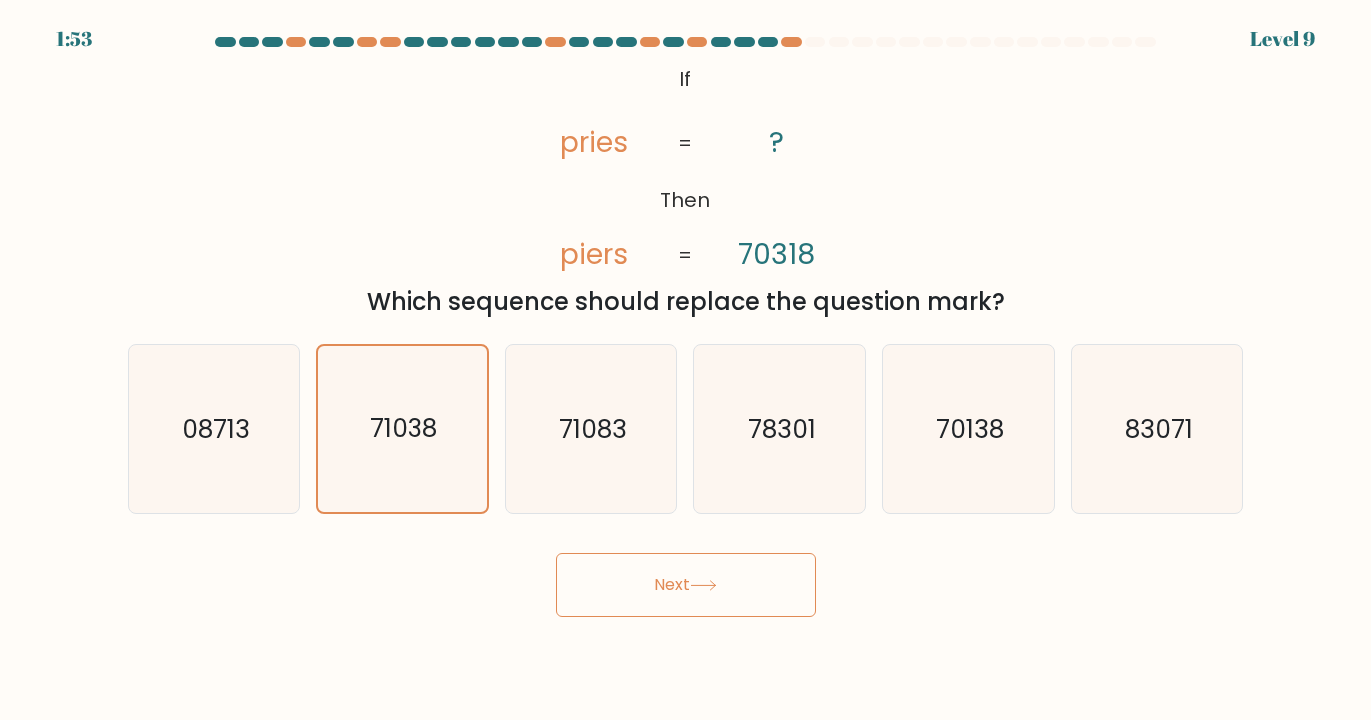 click on "Next" at bounding box center (686, 585) 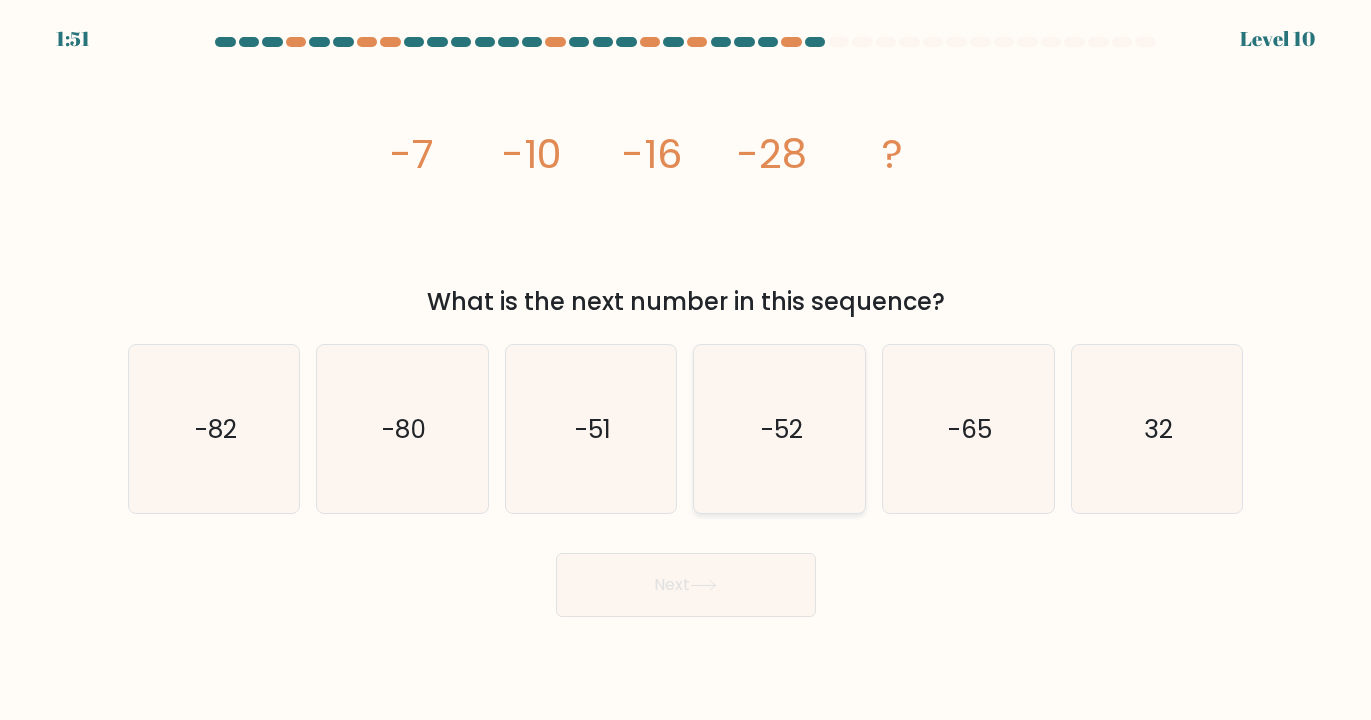 click on "-52" 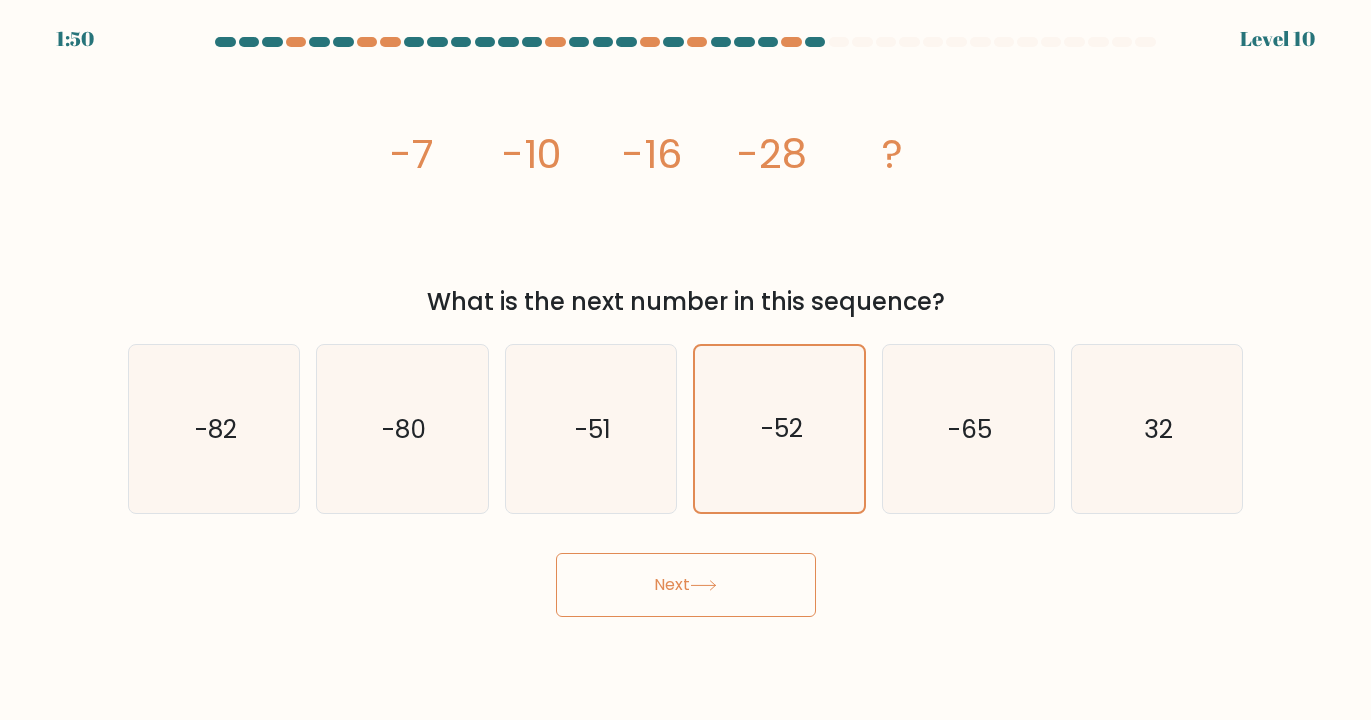click on "Next" at bounding box center [686, 585] 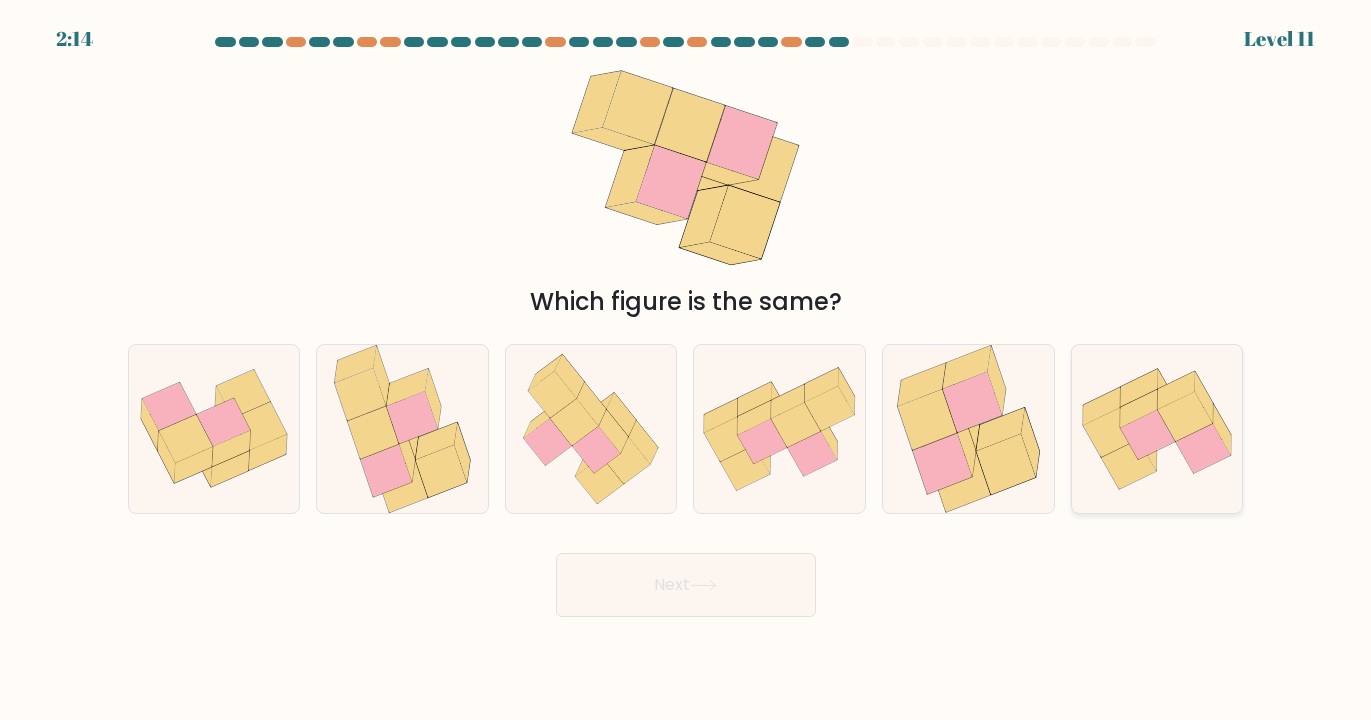 click 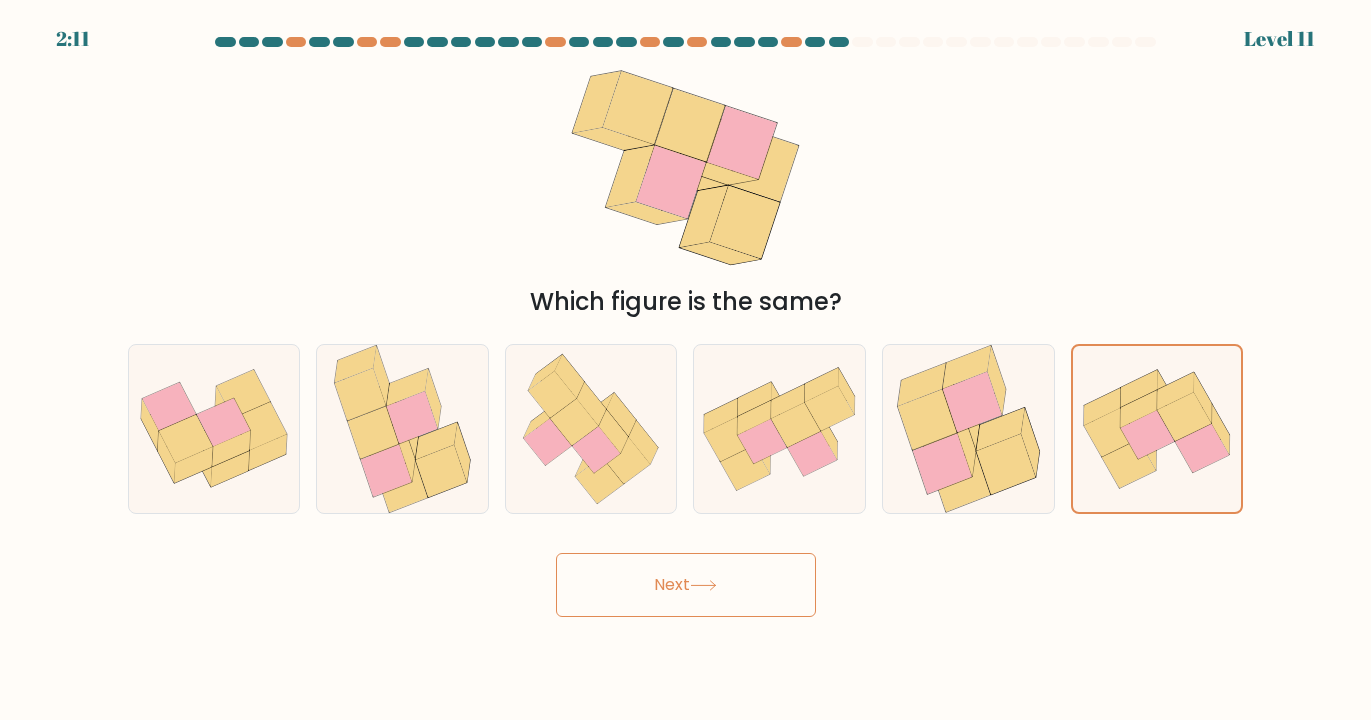 click on "Next" at bounding box center (686, 585) 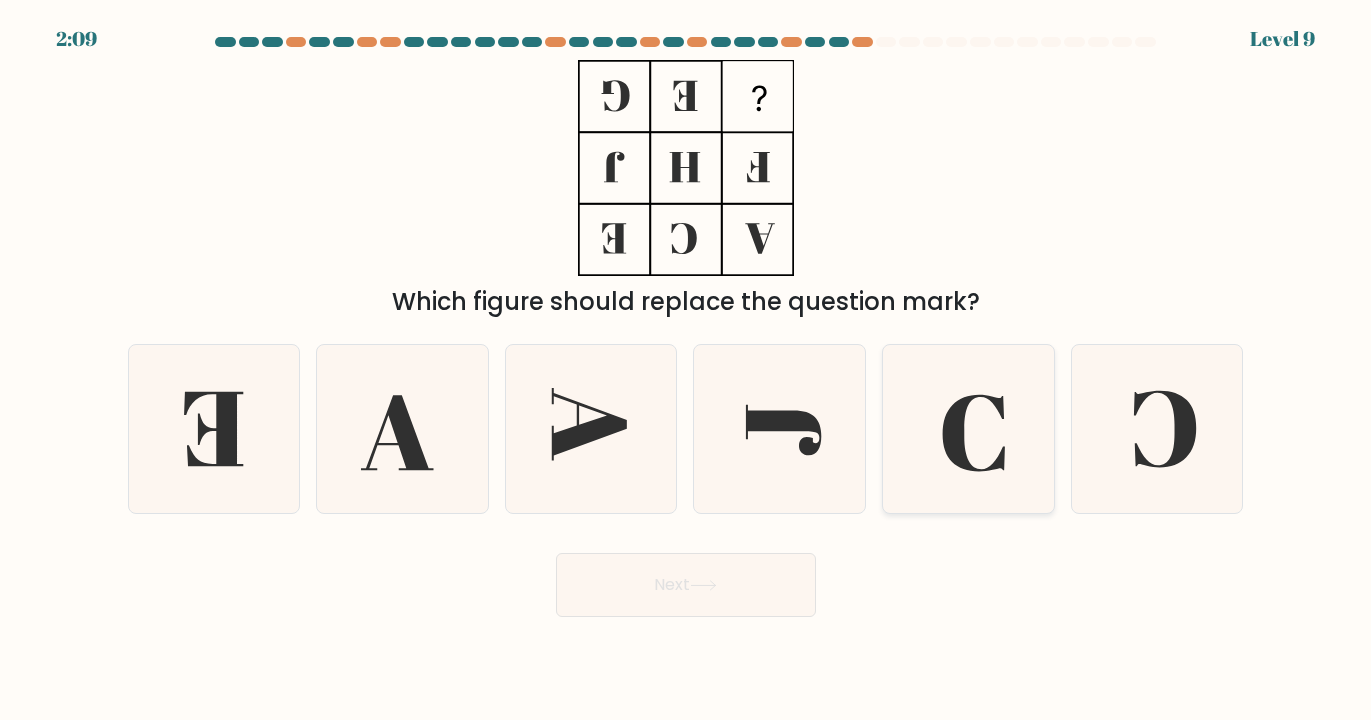 click 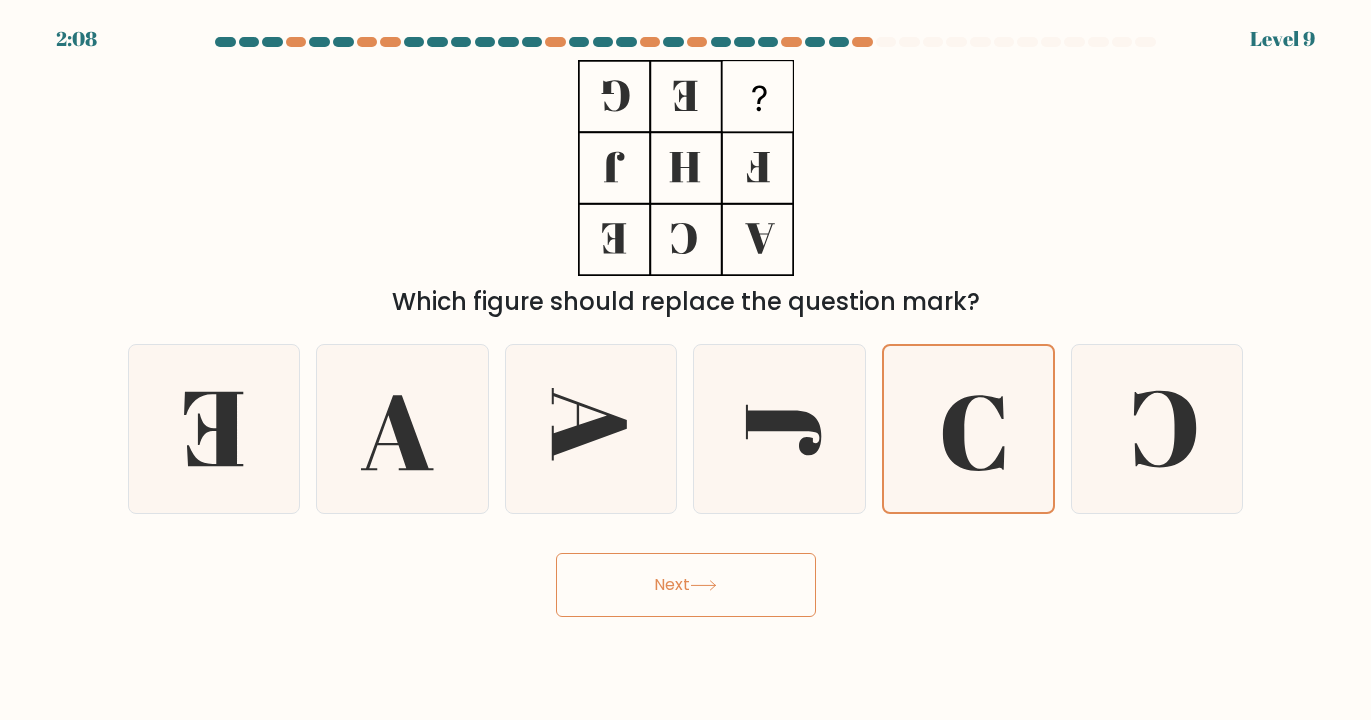 click on "Next" at bounding box center [686, 585] 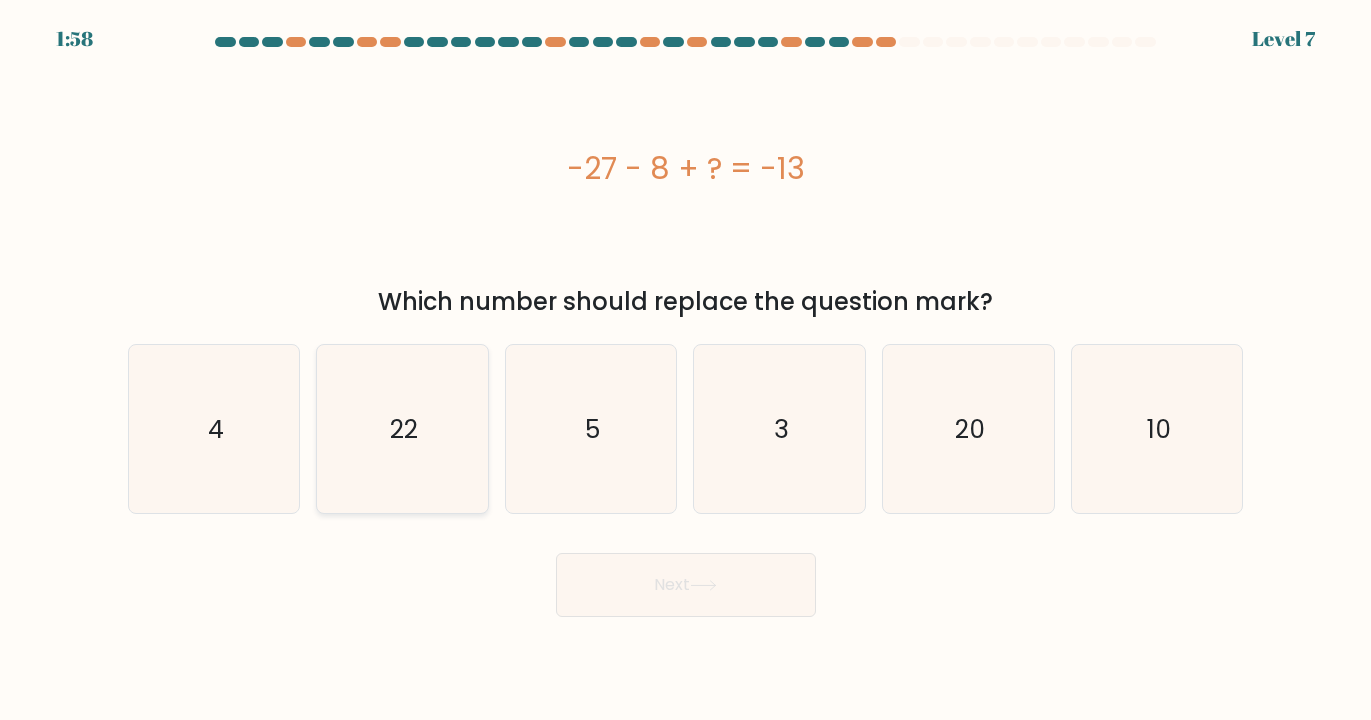click on "22" 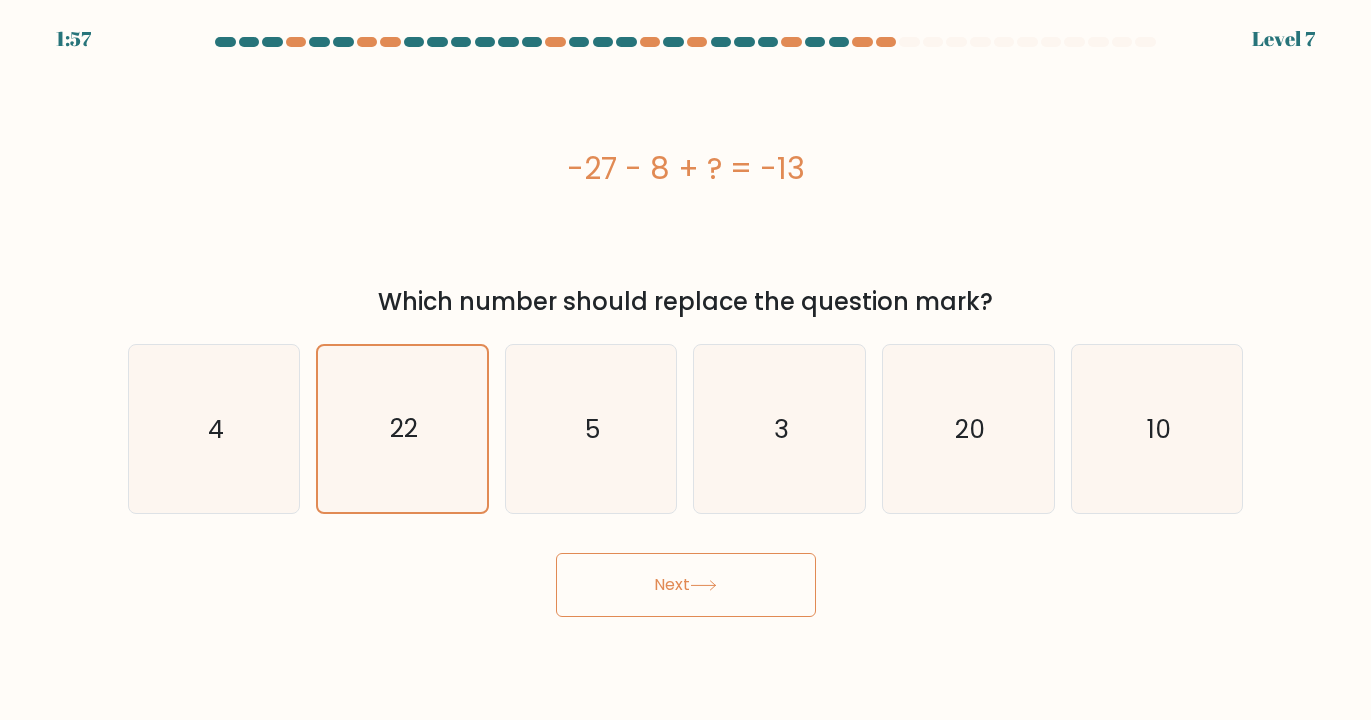 click on "Next" at bounding box center [686, 585] 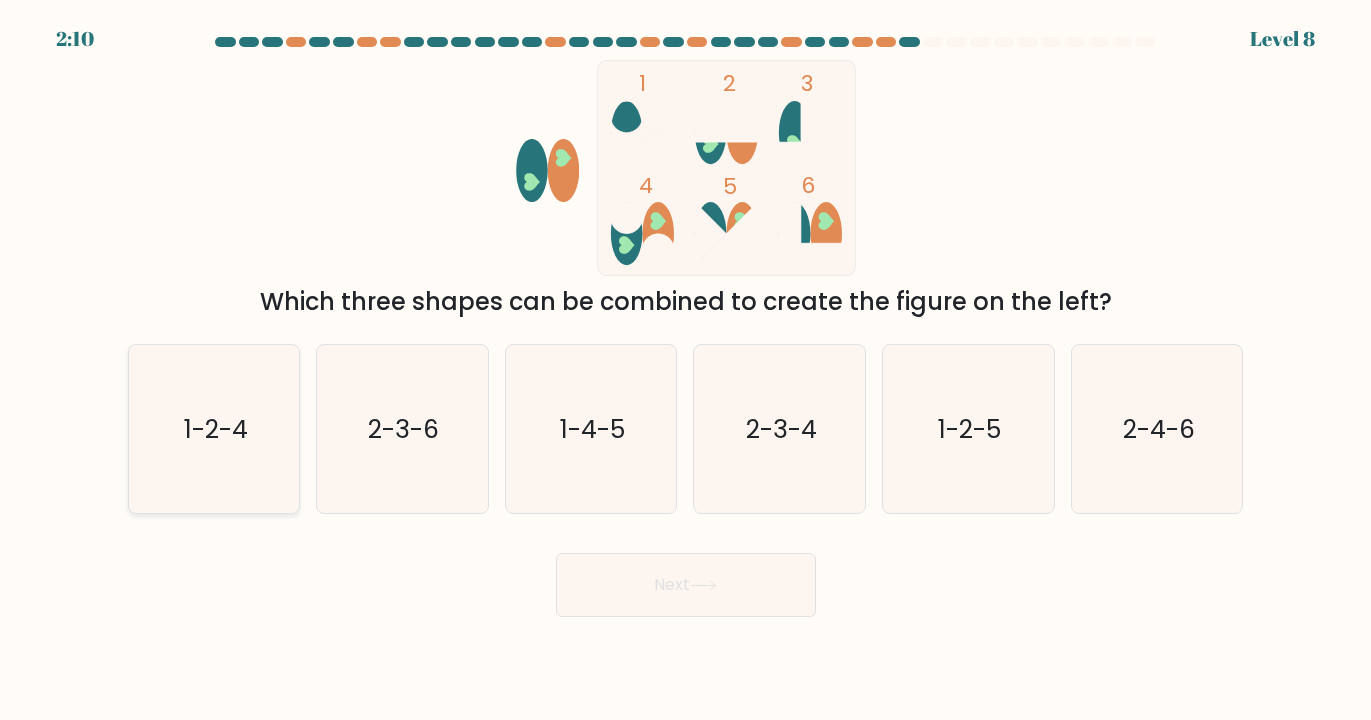 click on "1-2-4" 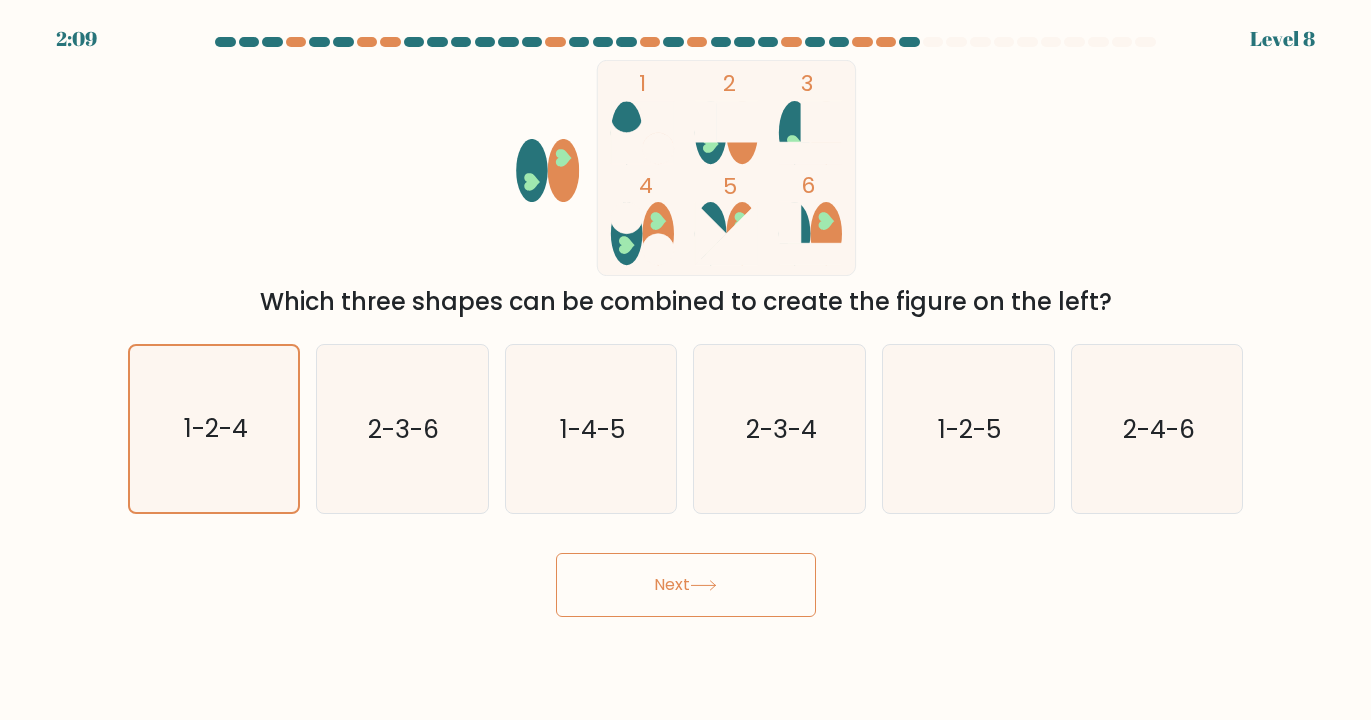 click on "Next" at bounding box center (686, 585) 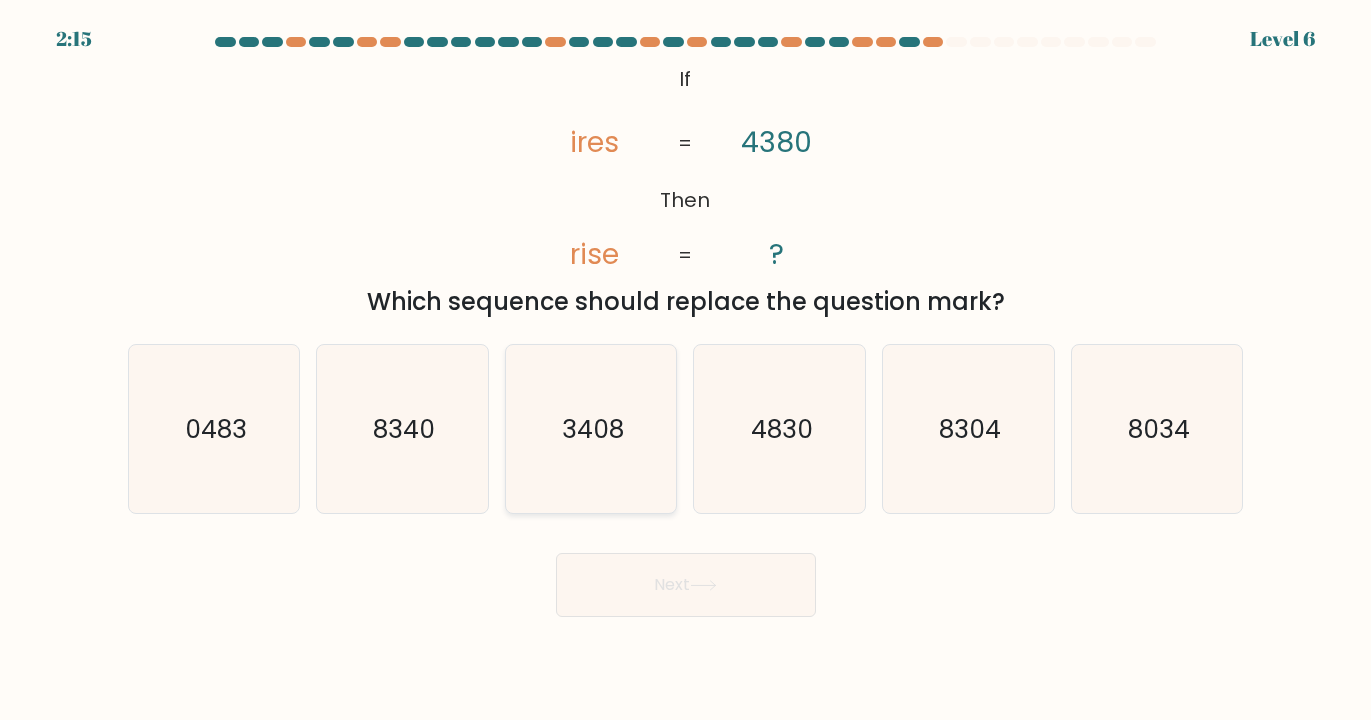 click on "3408" 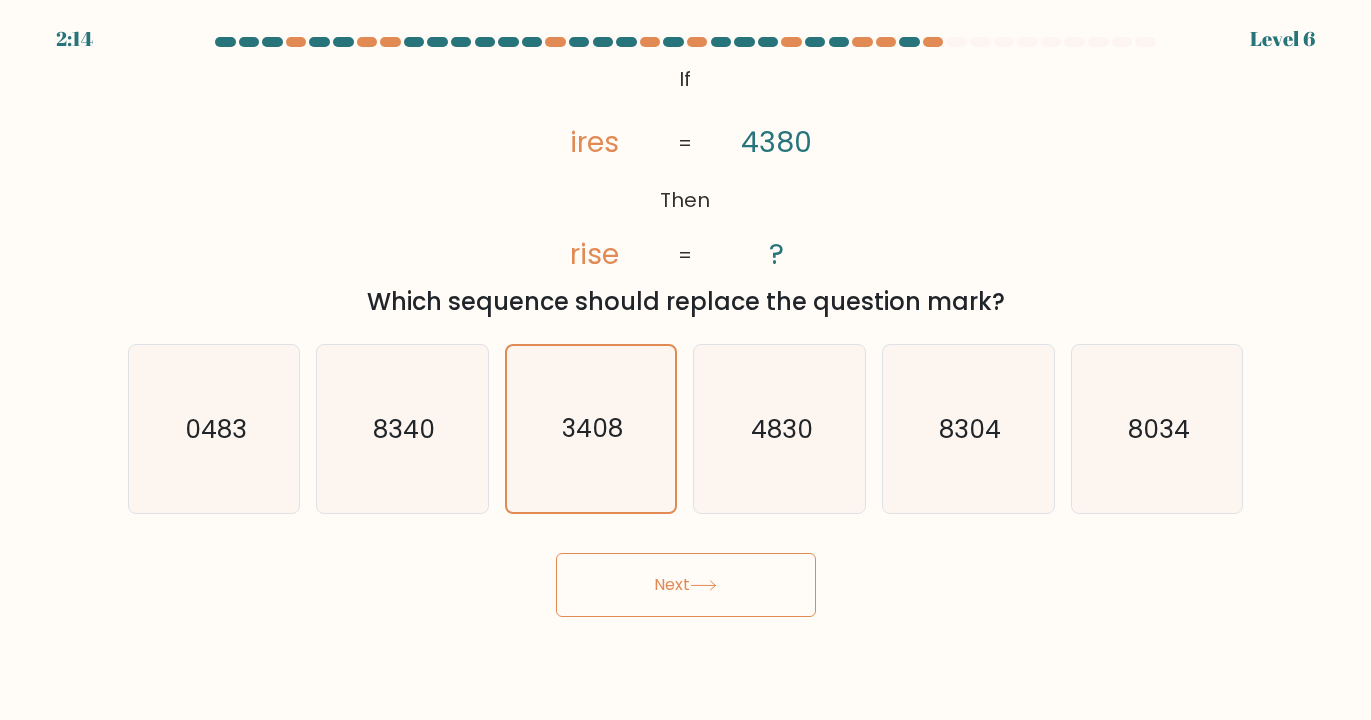 click on "Next" at bounding box center [686, 585] 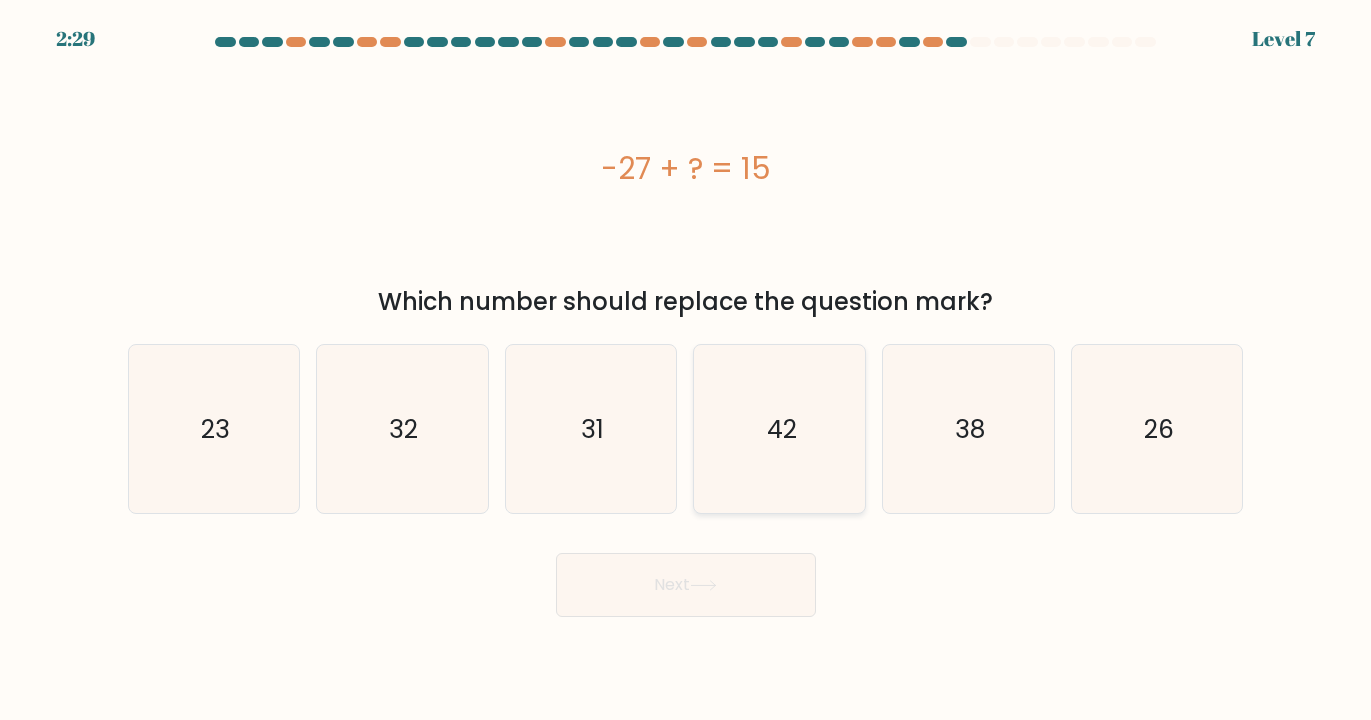 click on "42" 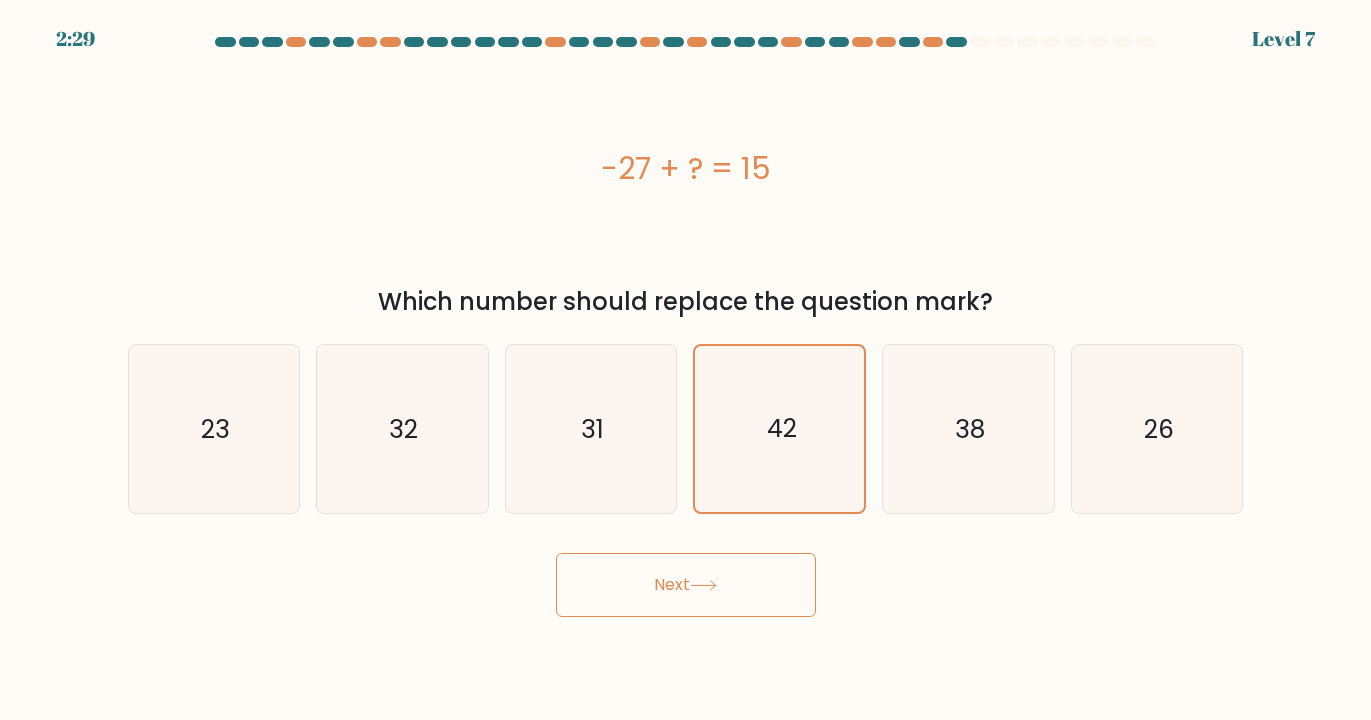 click 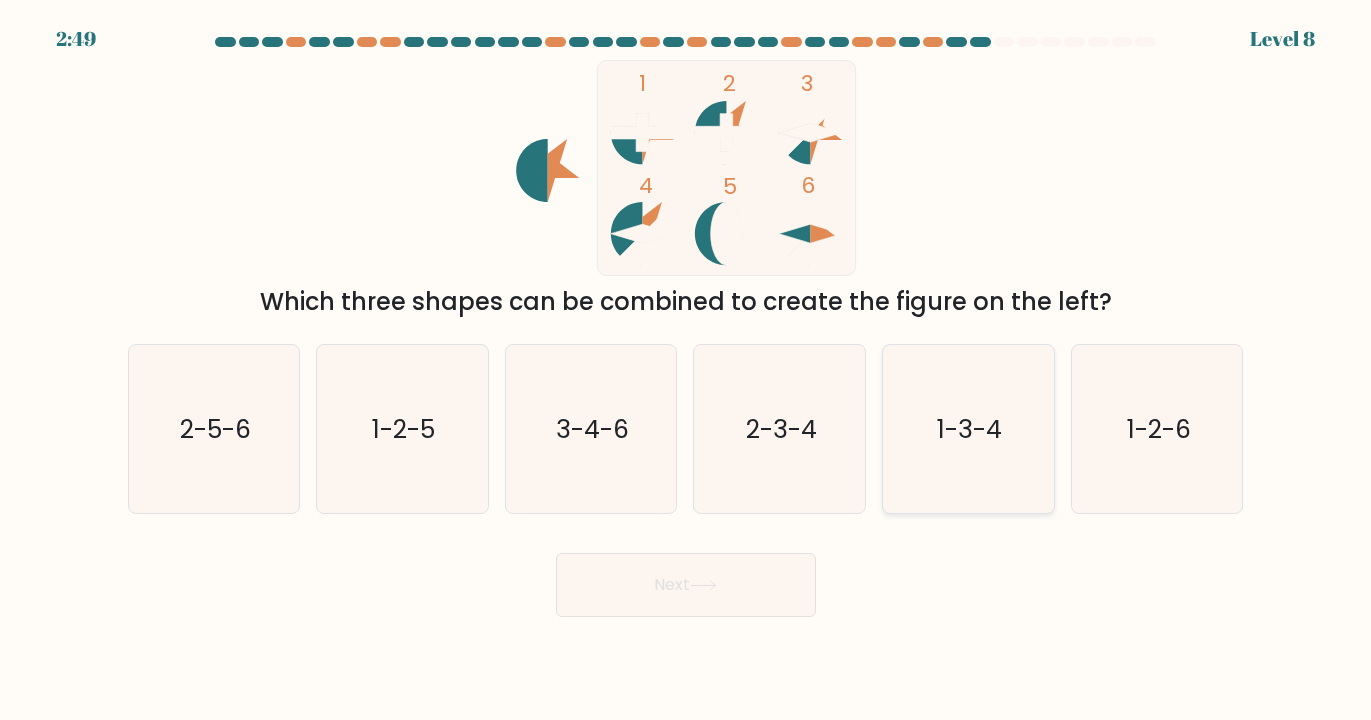 click on "1-3-4" 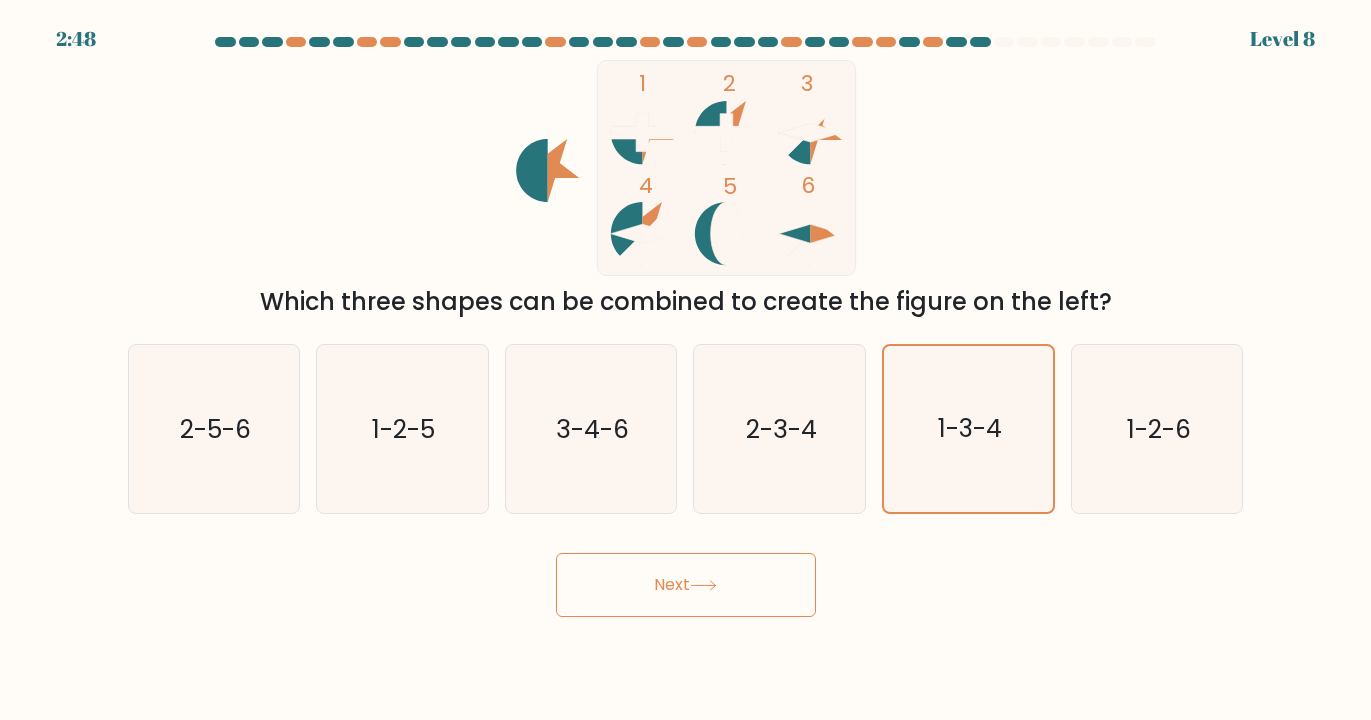 click on "Next" at bounding box center [686, 585] 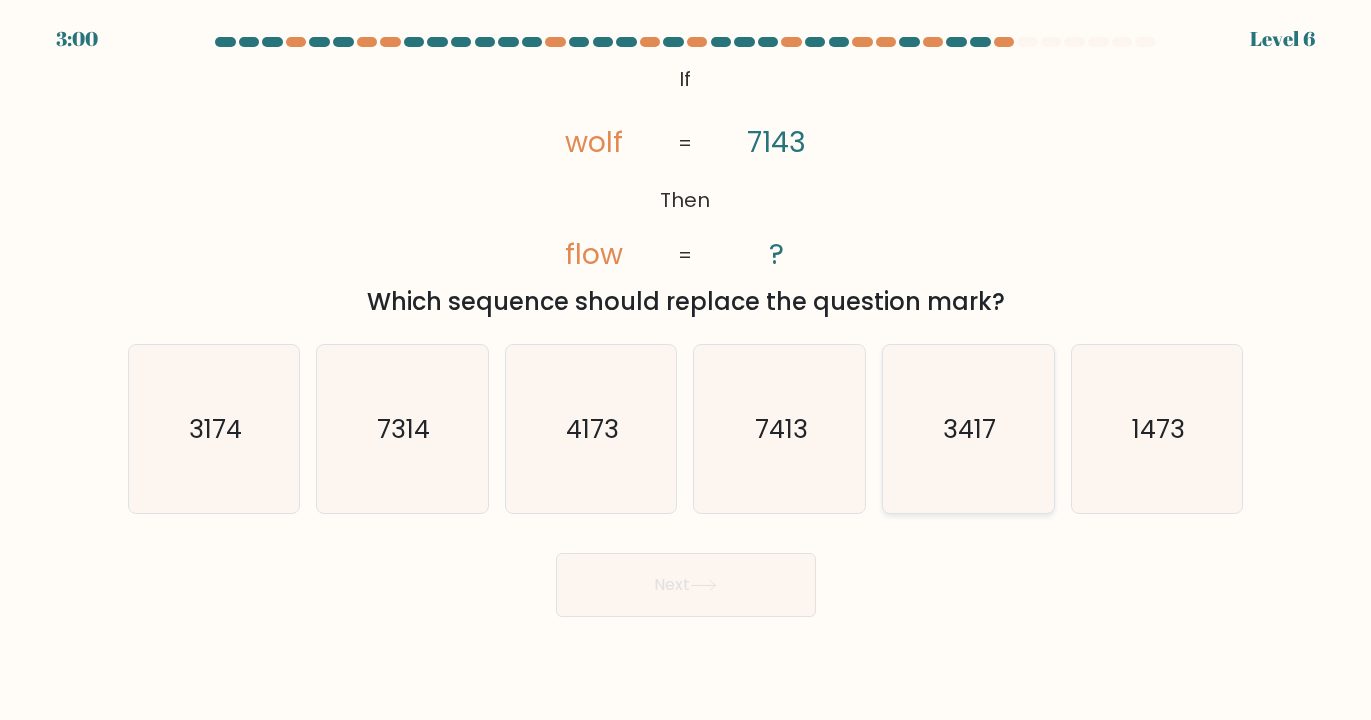 click on "3417" 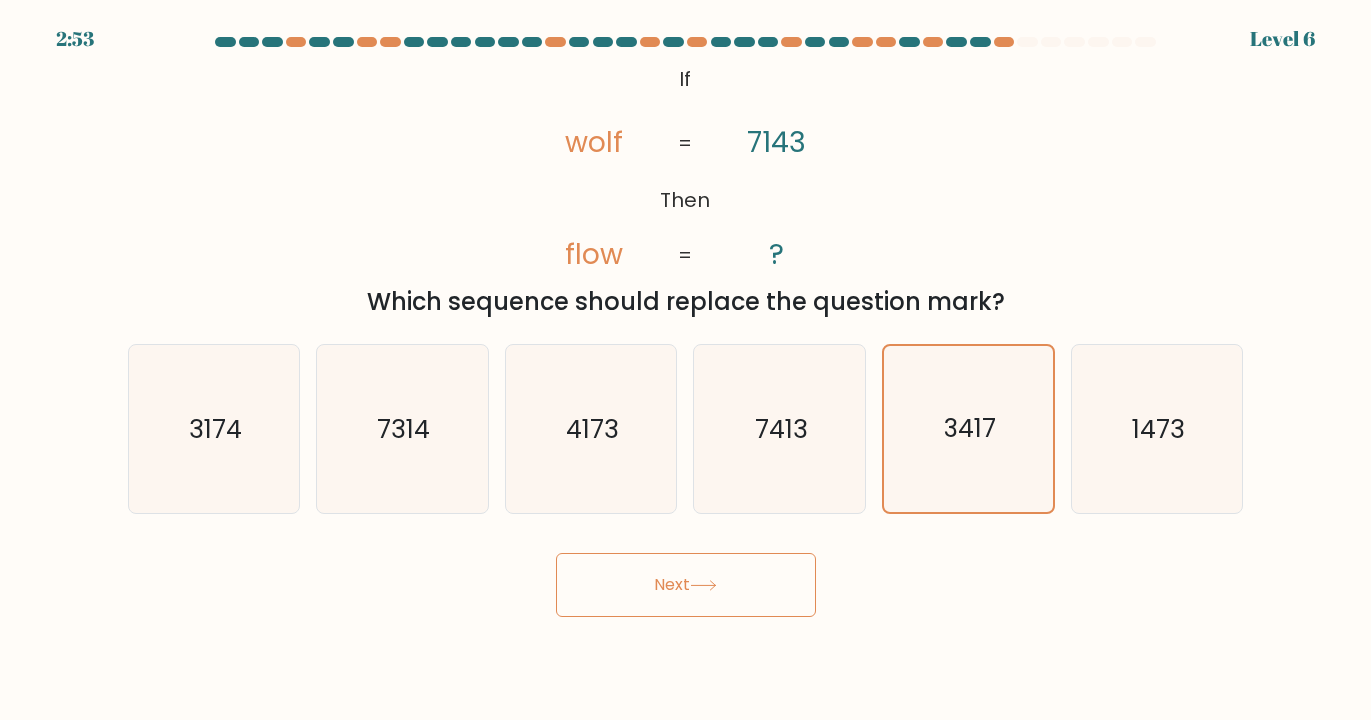 click on "Next" at bounding box center [686, 585] 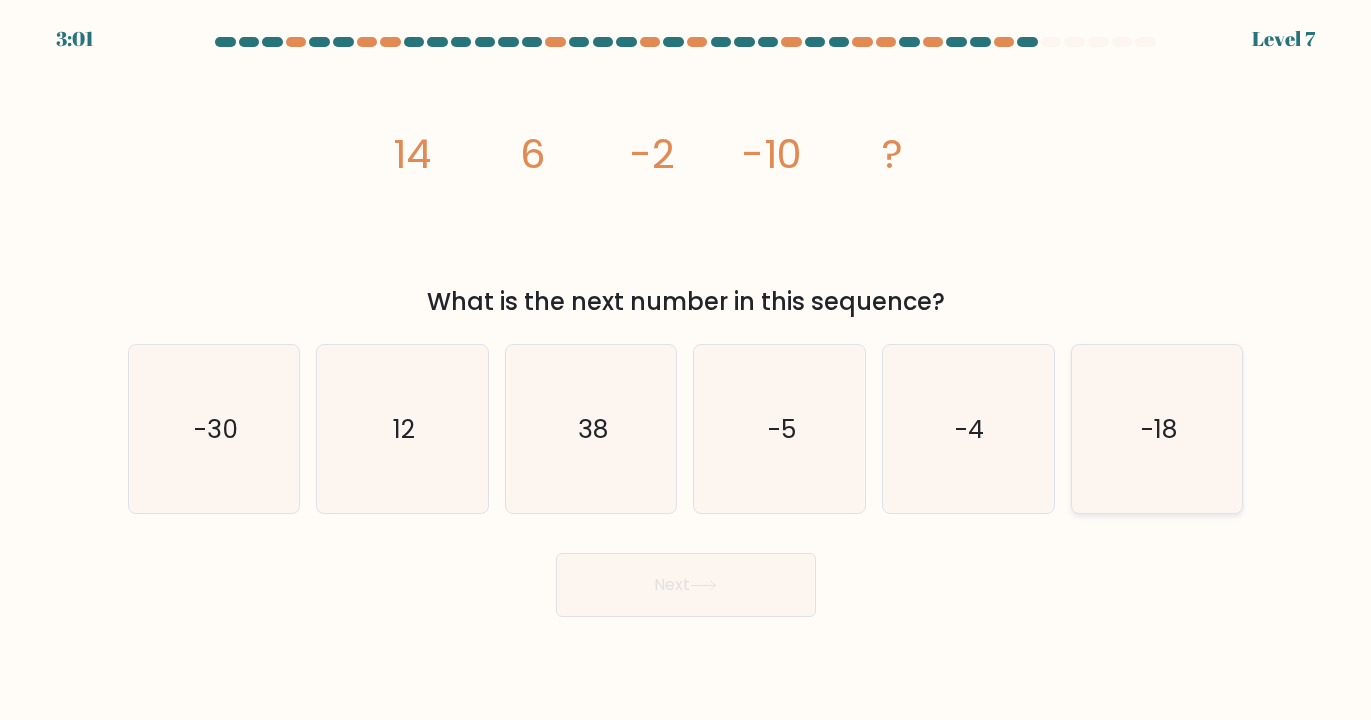 click on "-18" 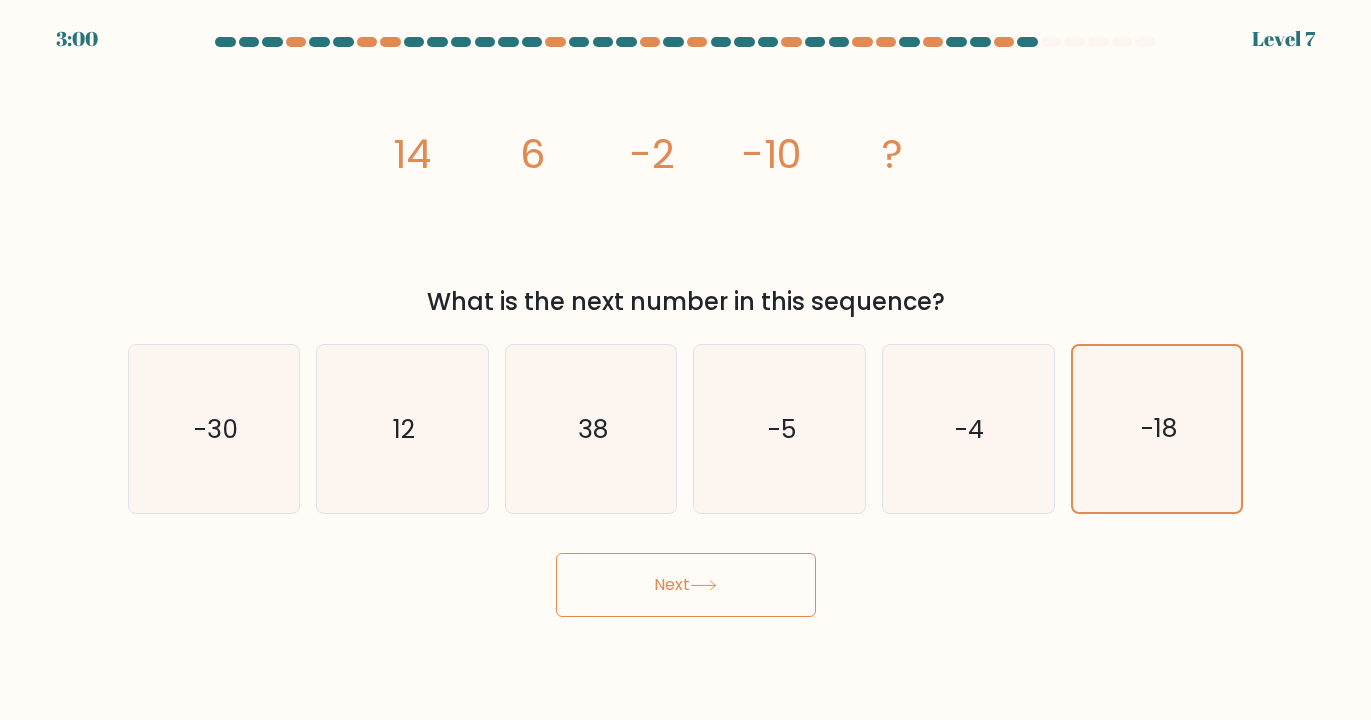 click on "Next" at bounding box center [686, 585] 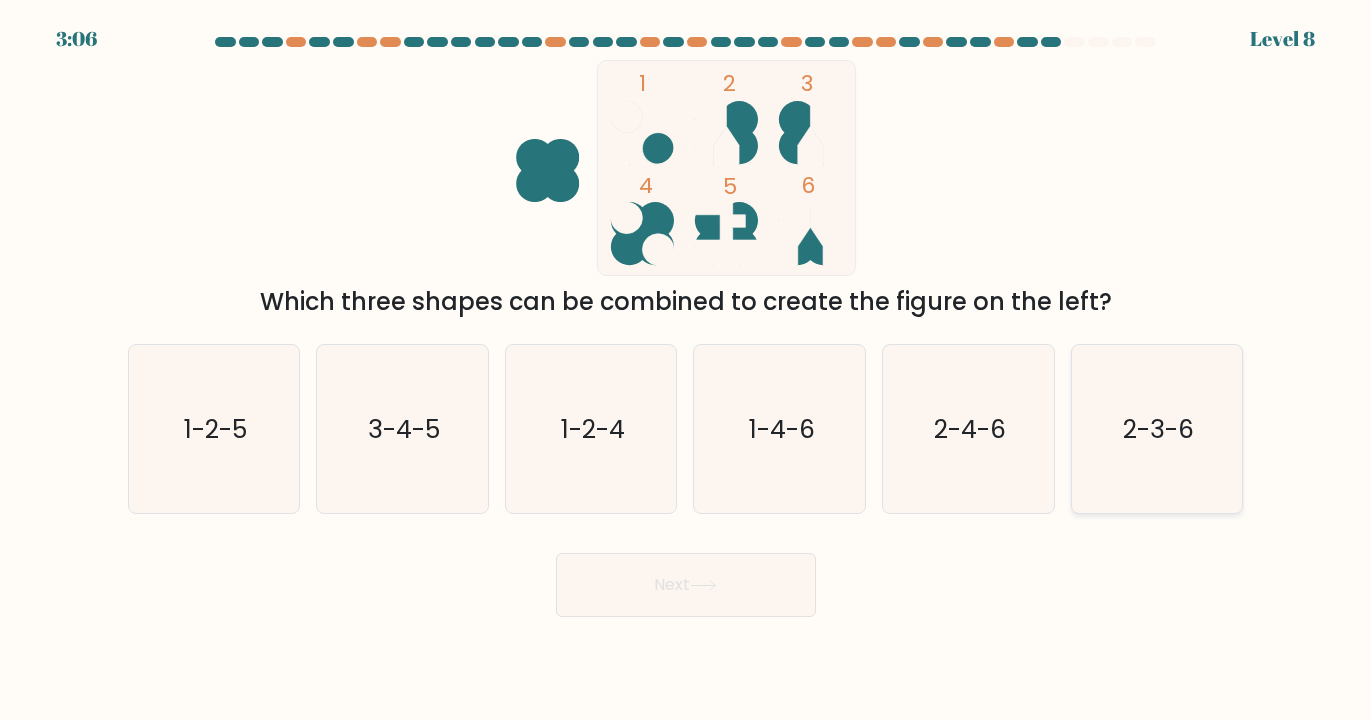 click on "2-3-6" 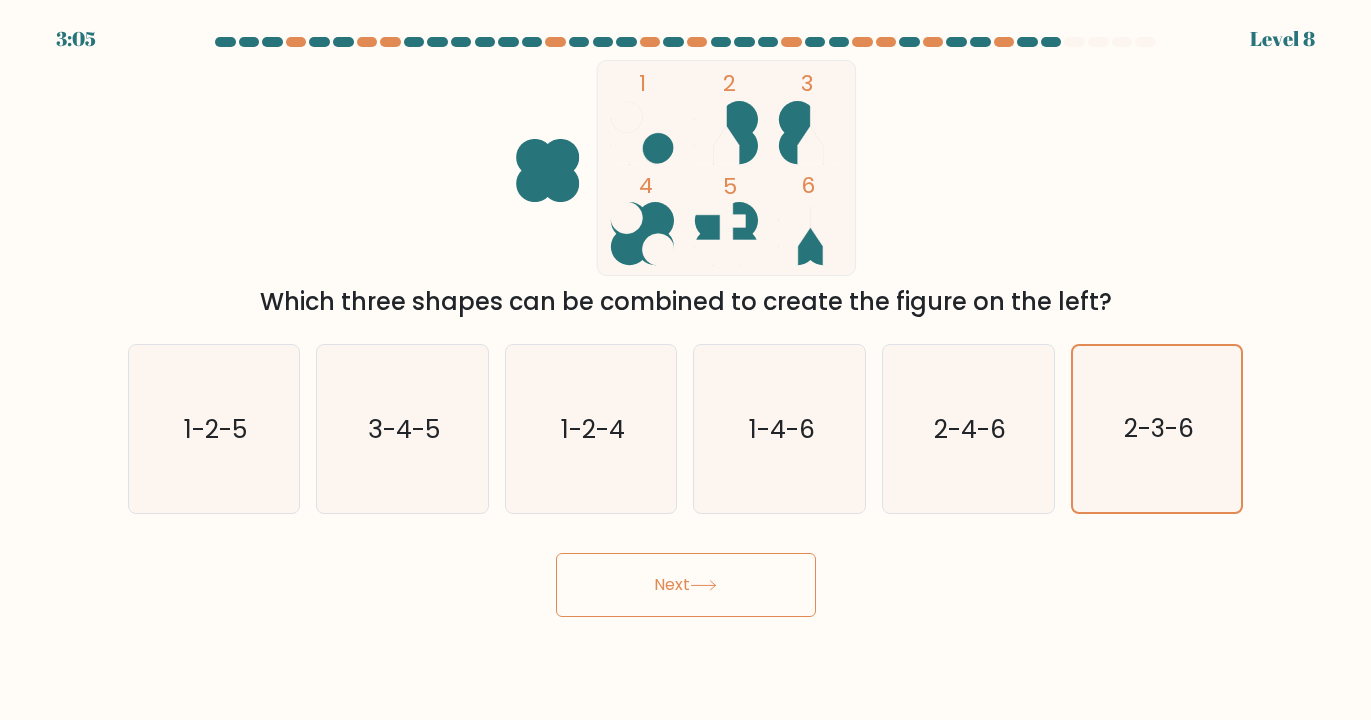 click on "Next" at bounding box center (686, 585) 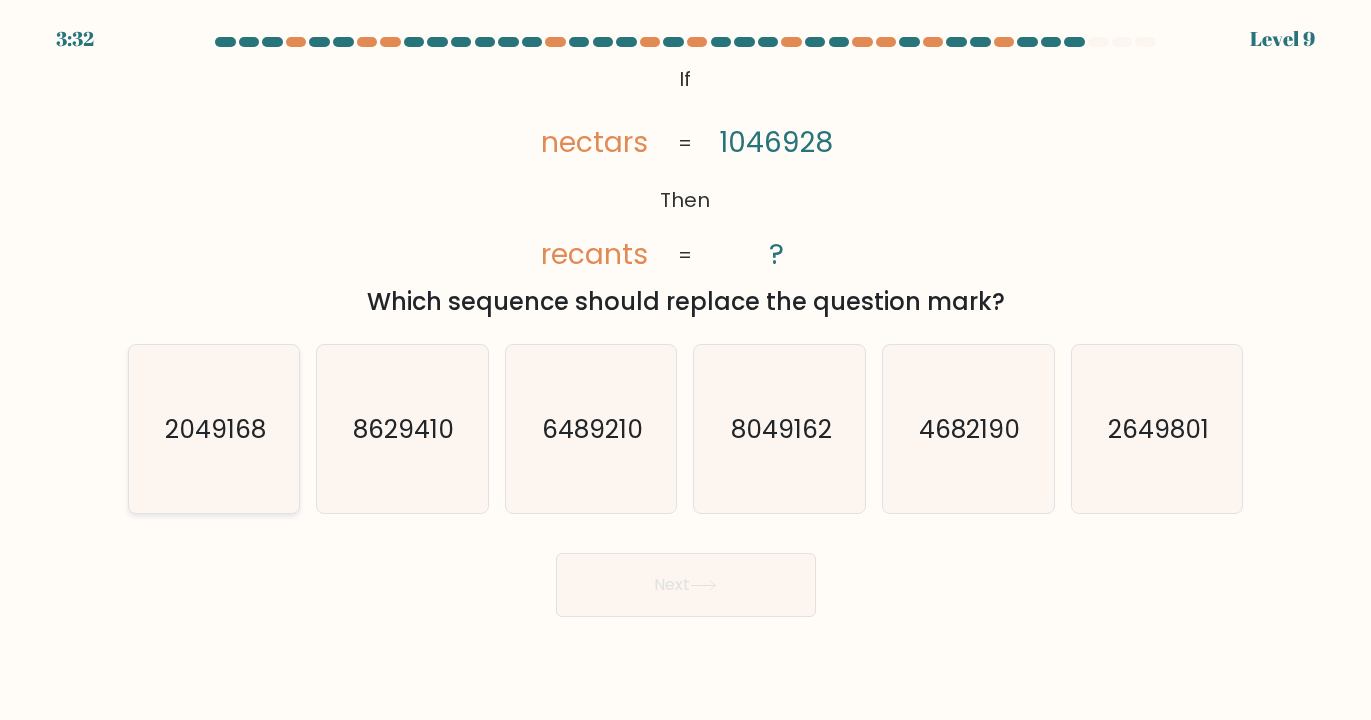 click on "2049168" 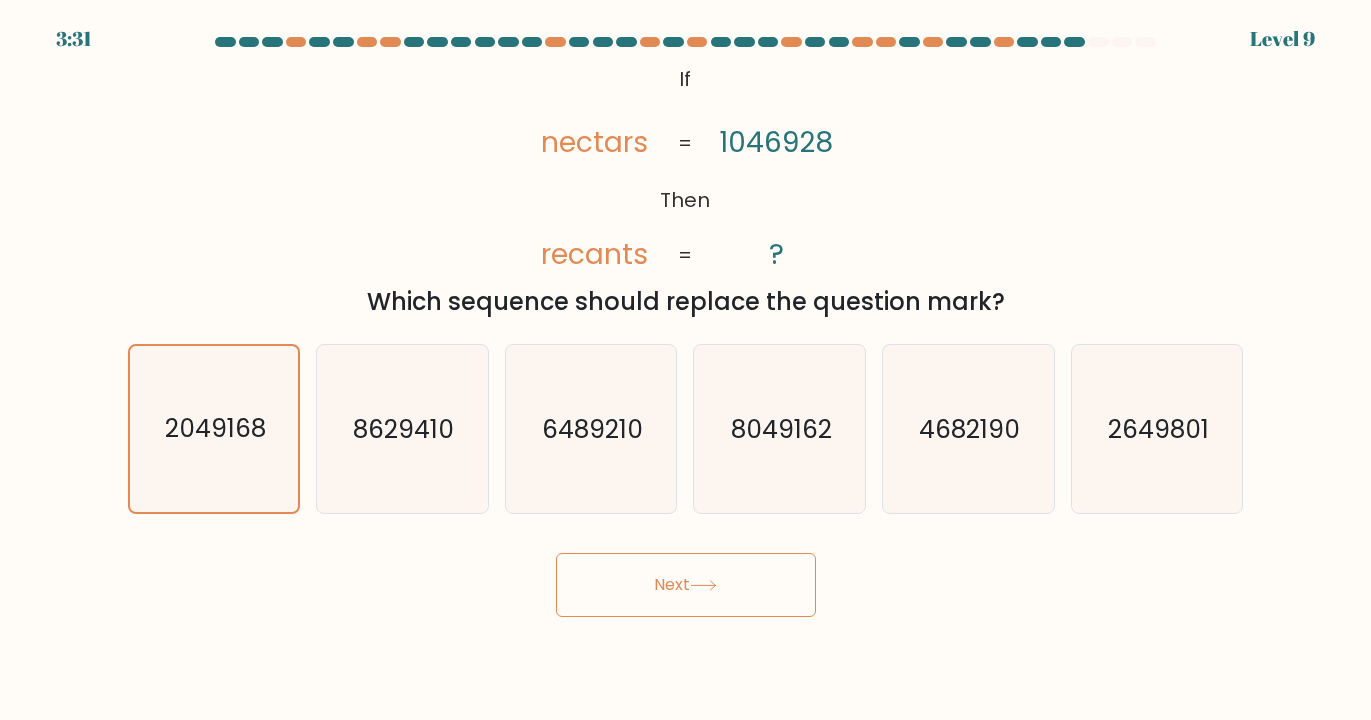 click on "Next" at bounding box center [686, 585] 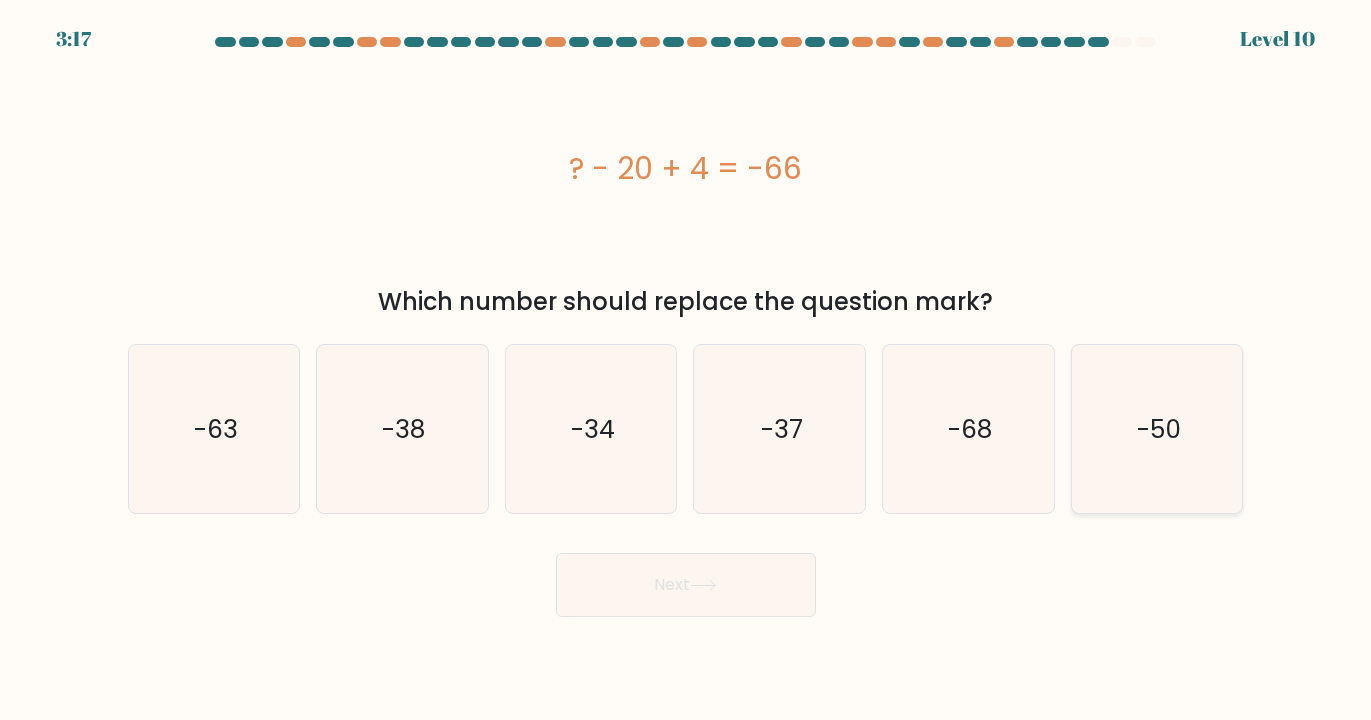 click on "-50" 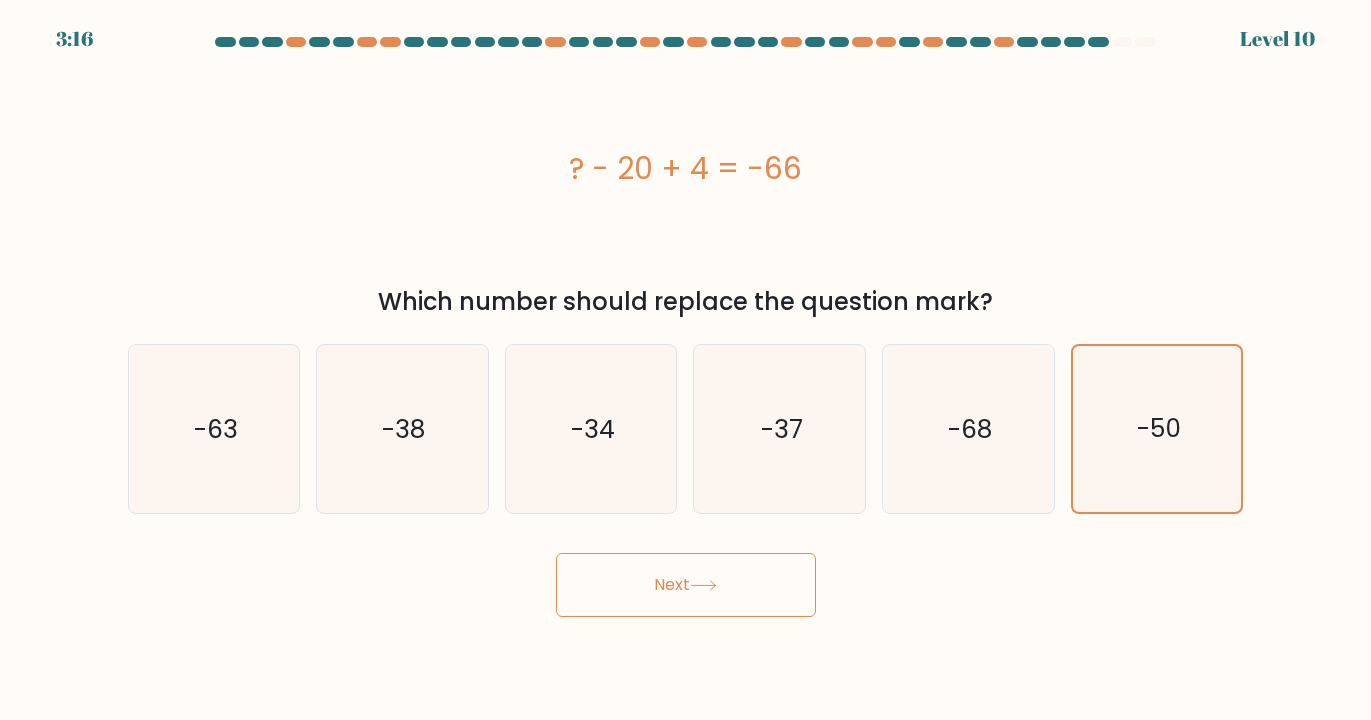 click on "Next" at bounding box center (686, 585) 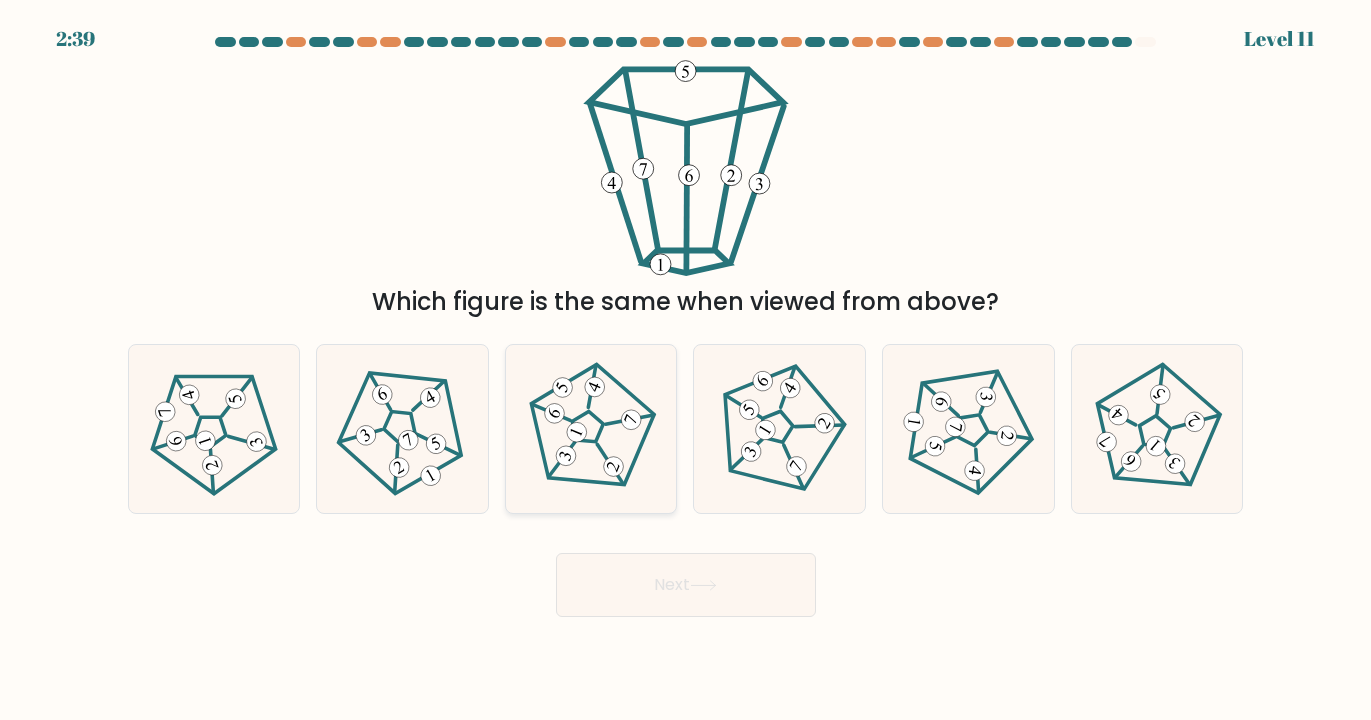 click 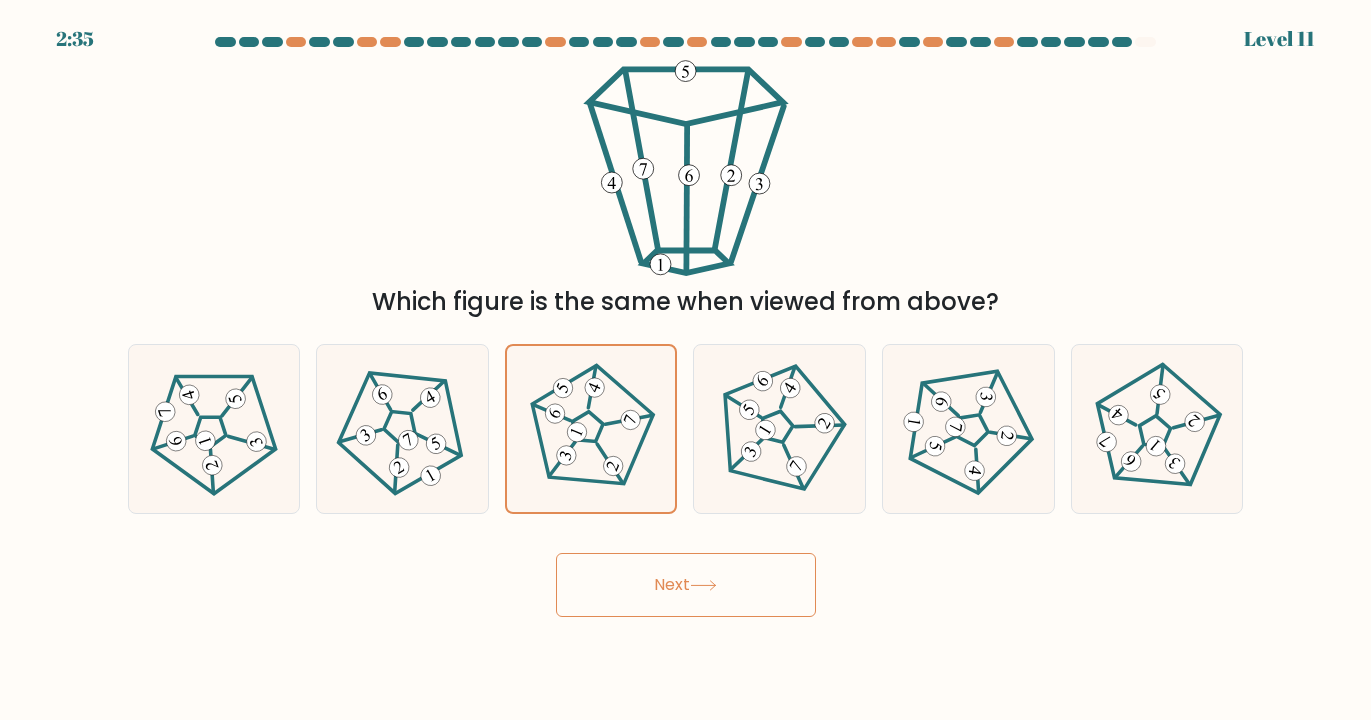 click on "Next" at bounding box center [686, 585] 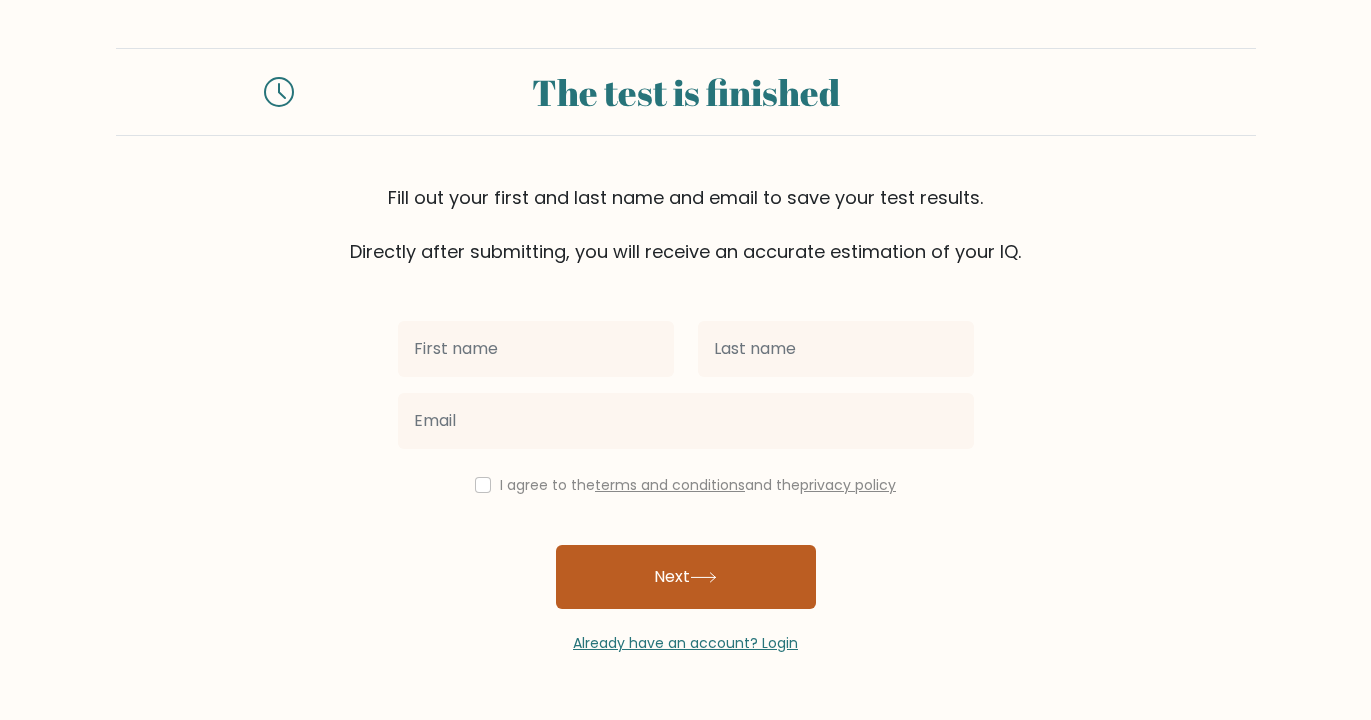 scroll, scrollTop: 0, scrollLeft: 0, axis: both 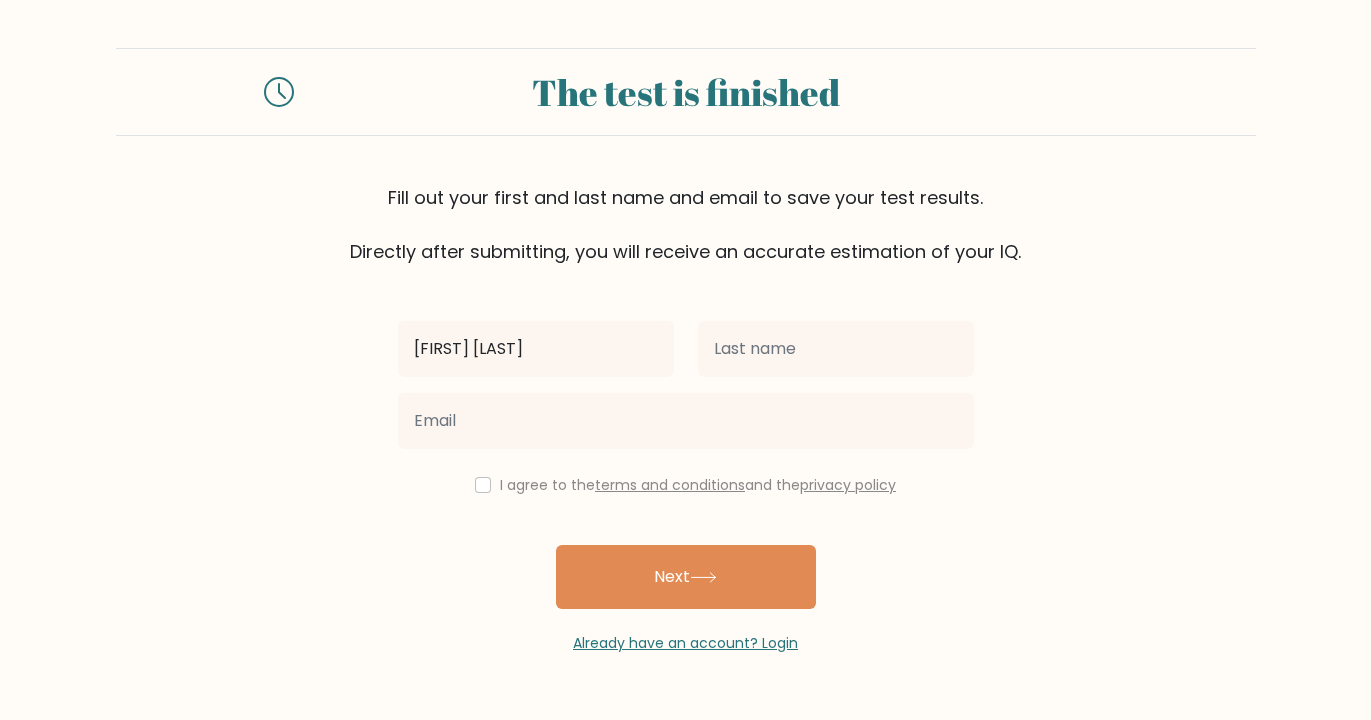 type on "yien paul" 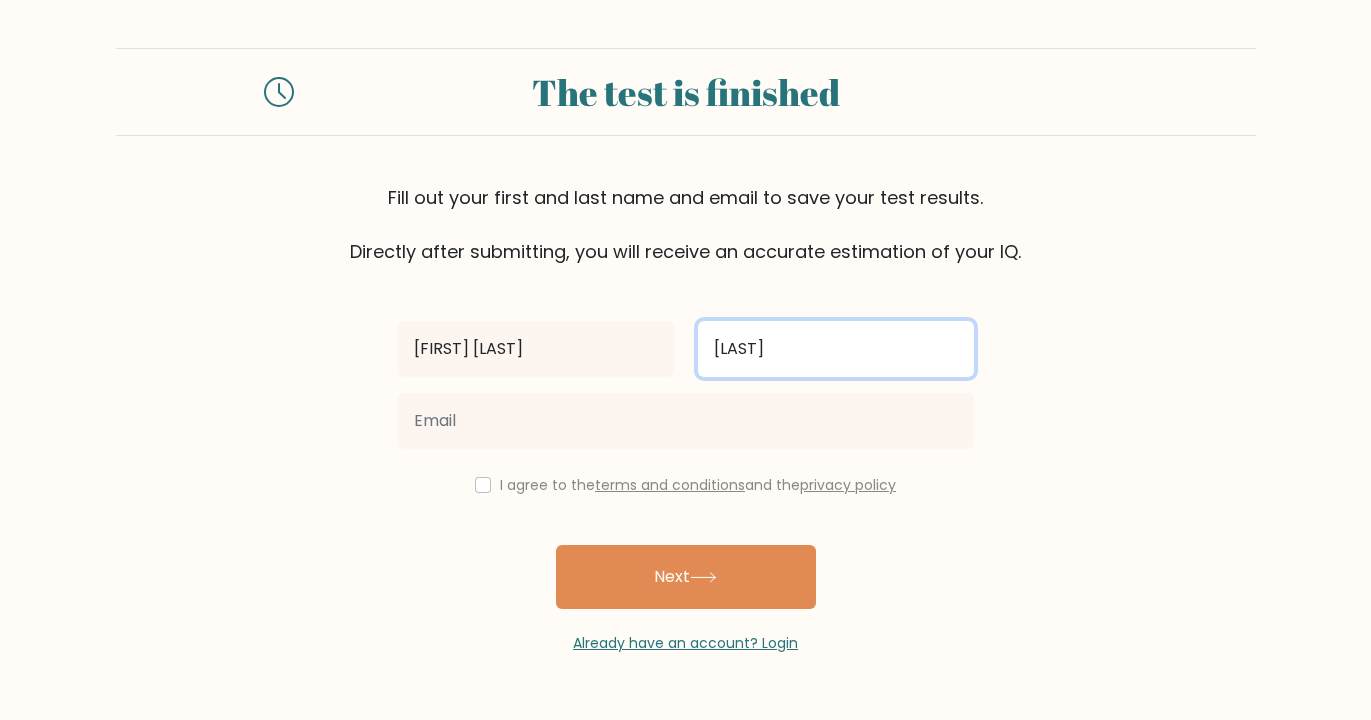 type on "cornel" 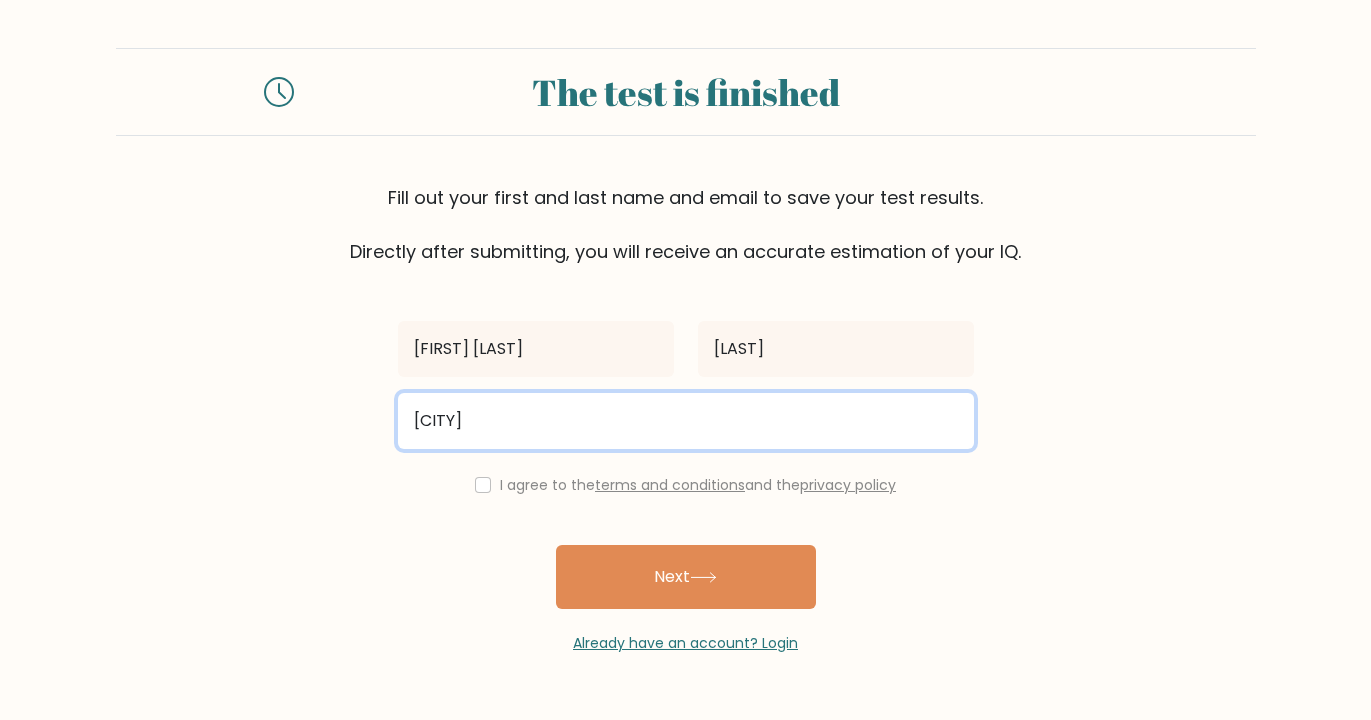 type on "paulvill" 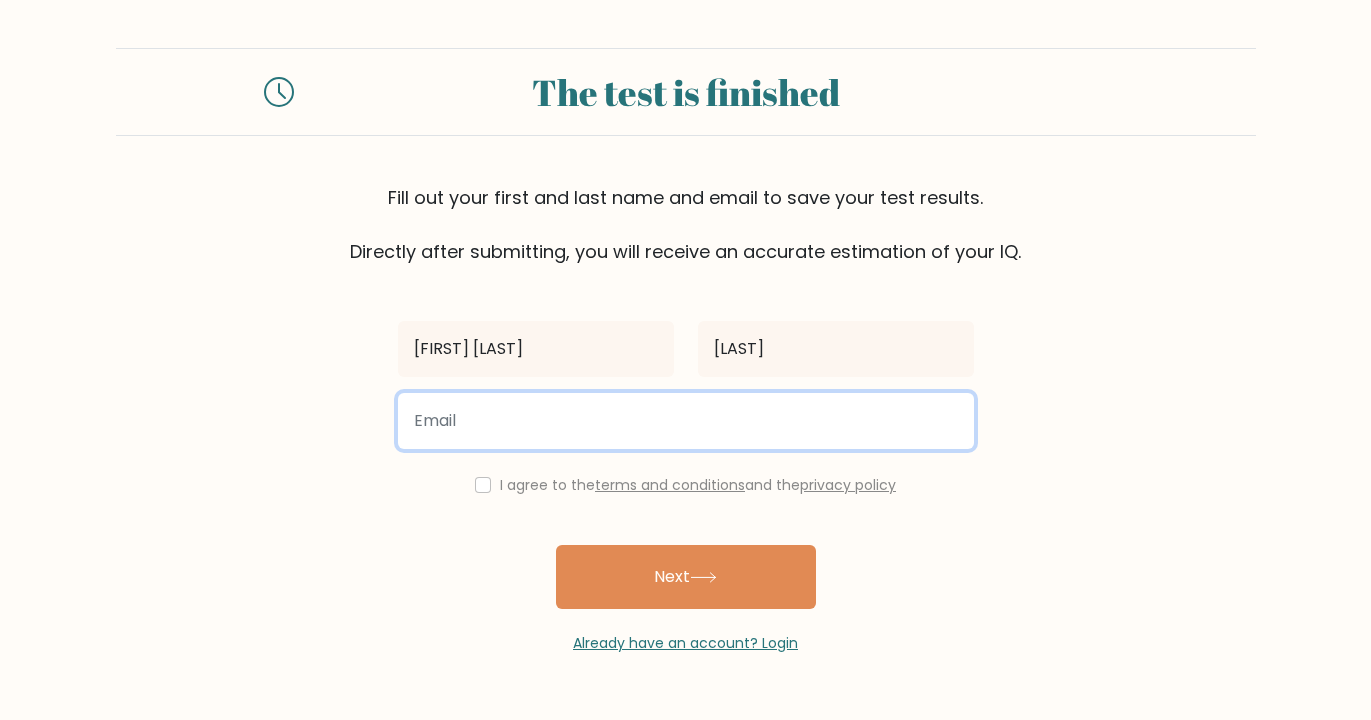 type on "paulvillanueva9135@gmail.com" 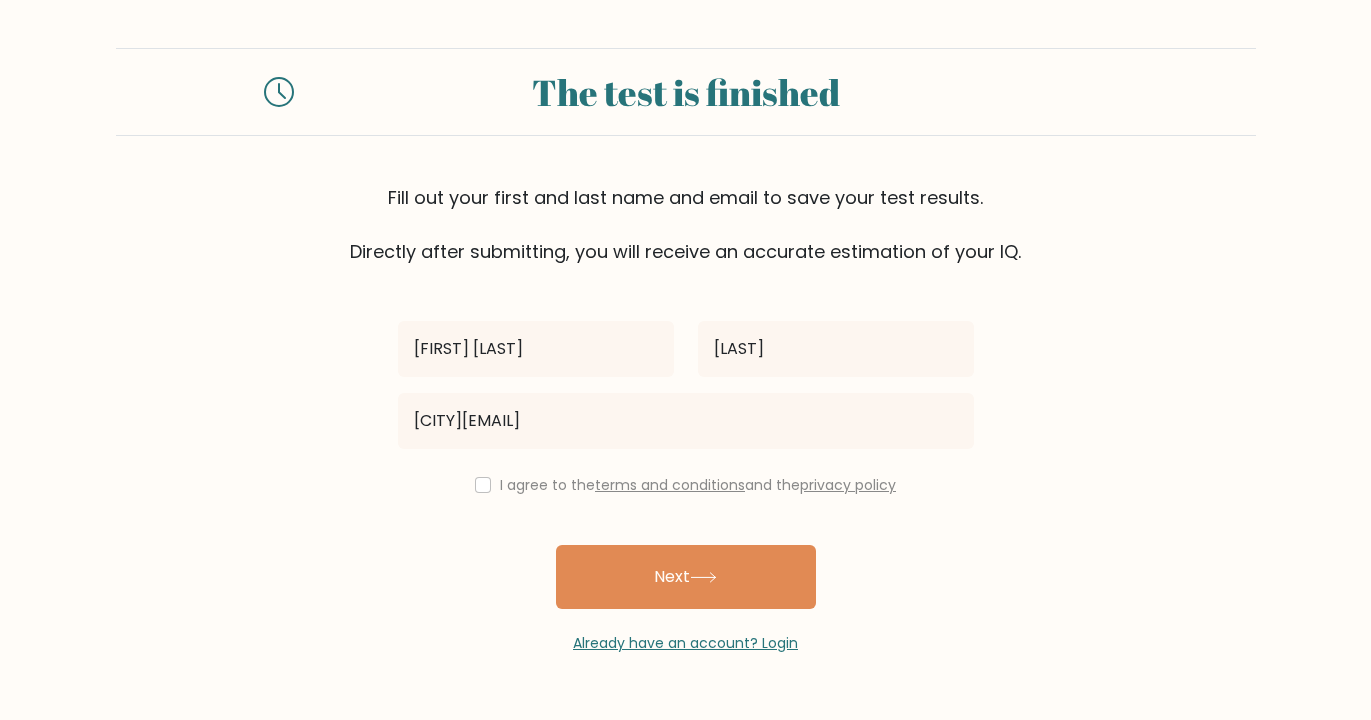 click at bounding box center [483, 485] 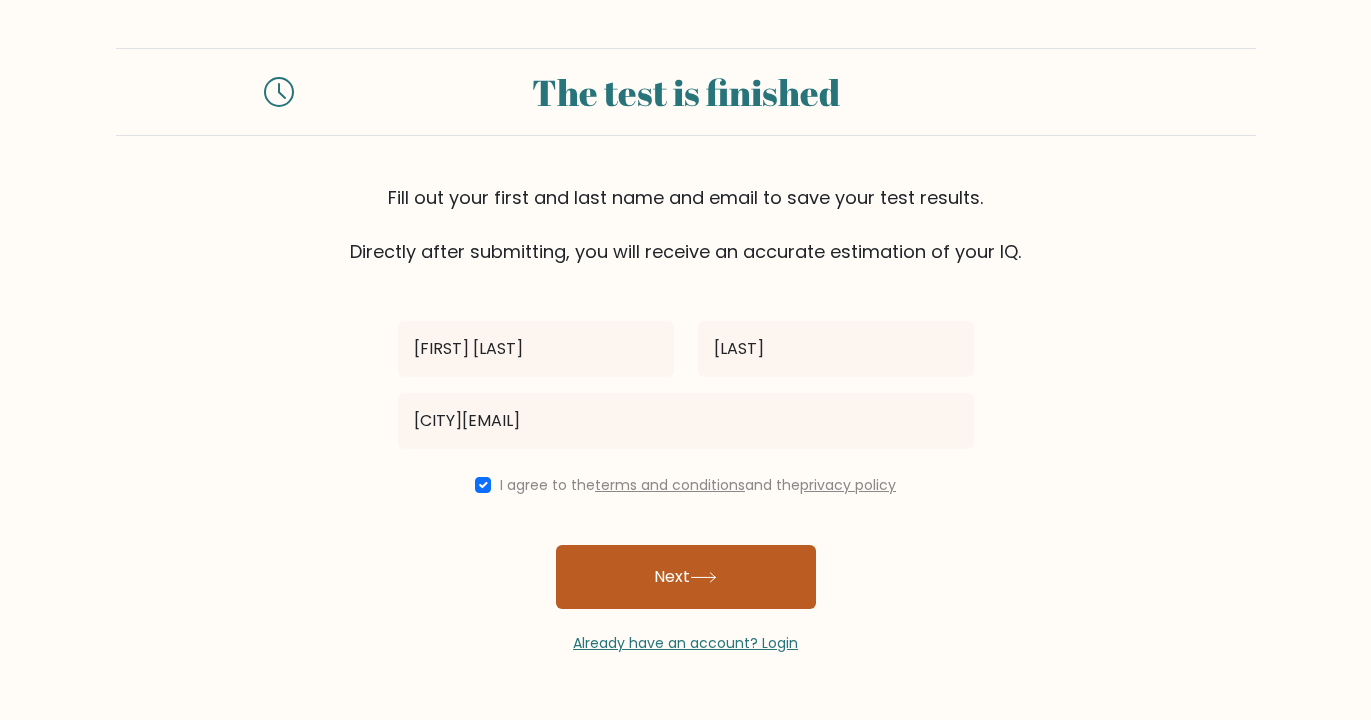 click on "Next" at bounding box center [686, 577] 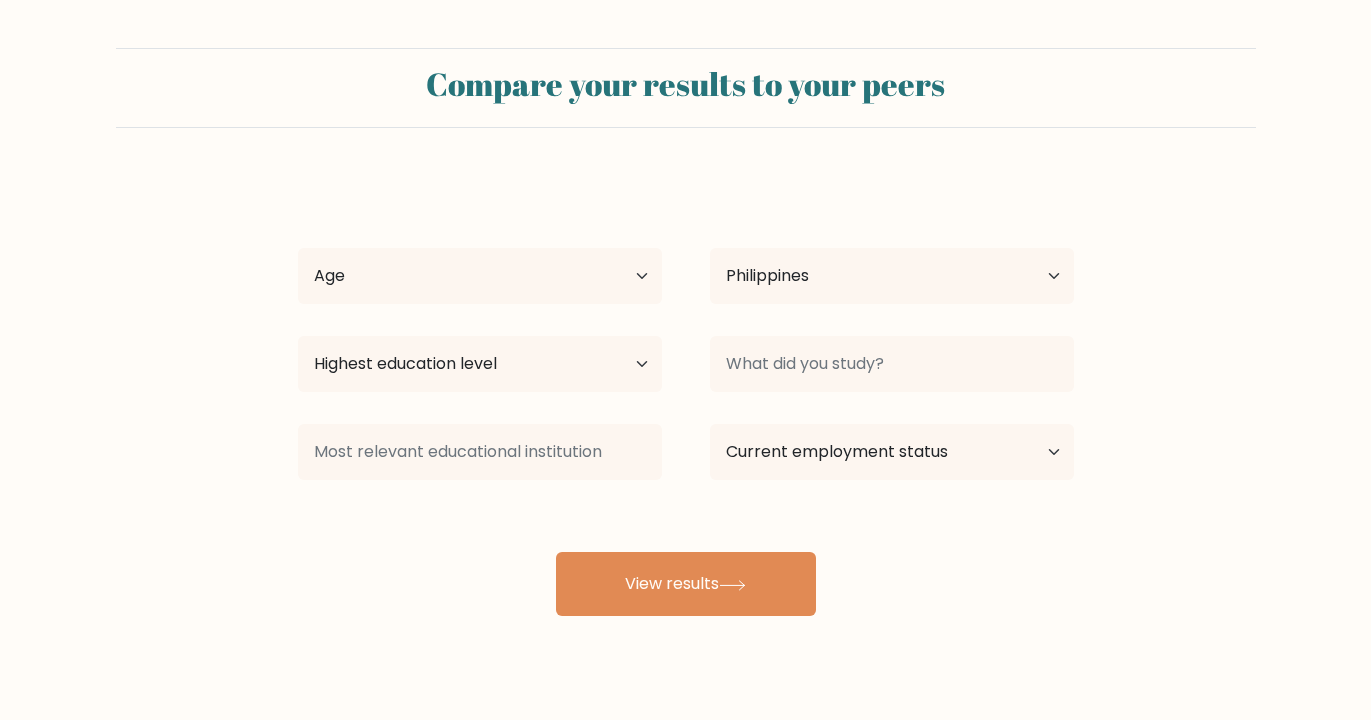 select on "PH" 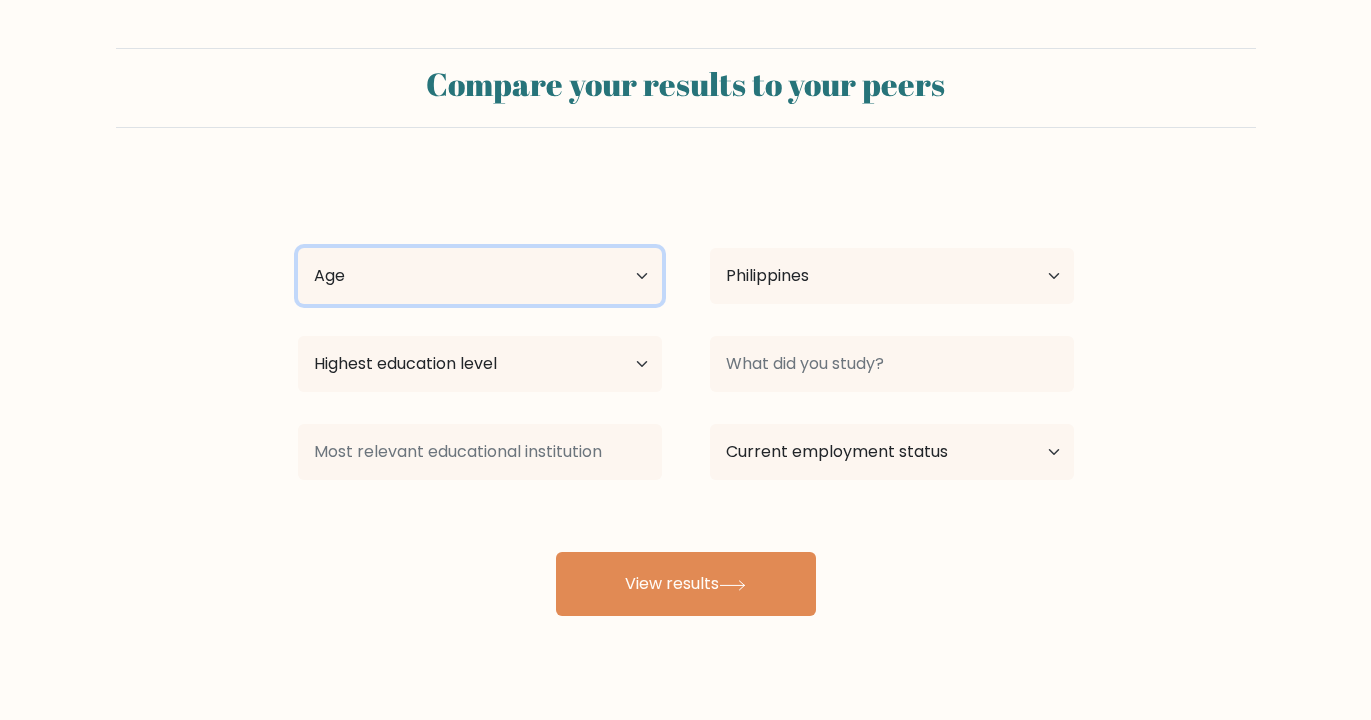 select on "18_24" 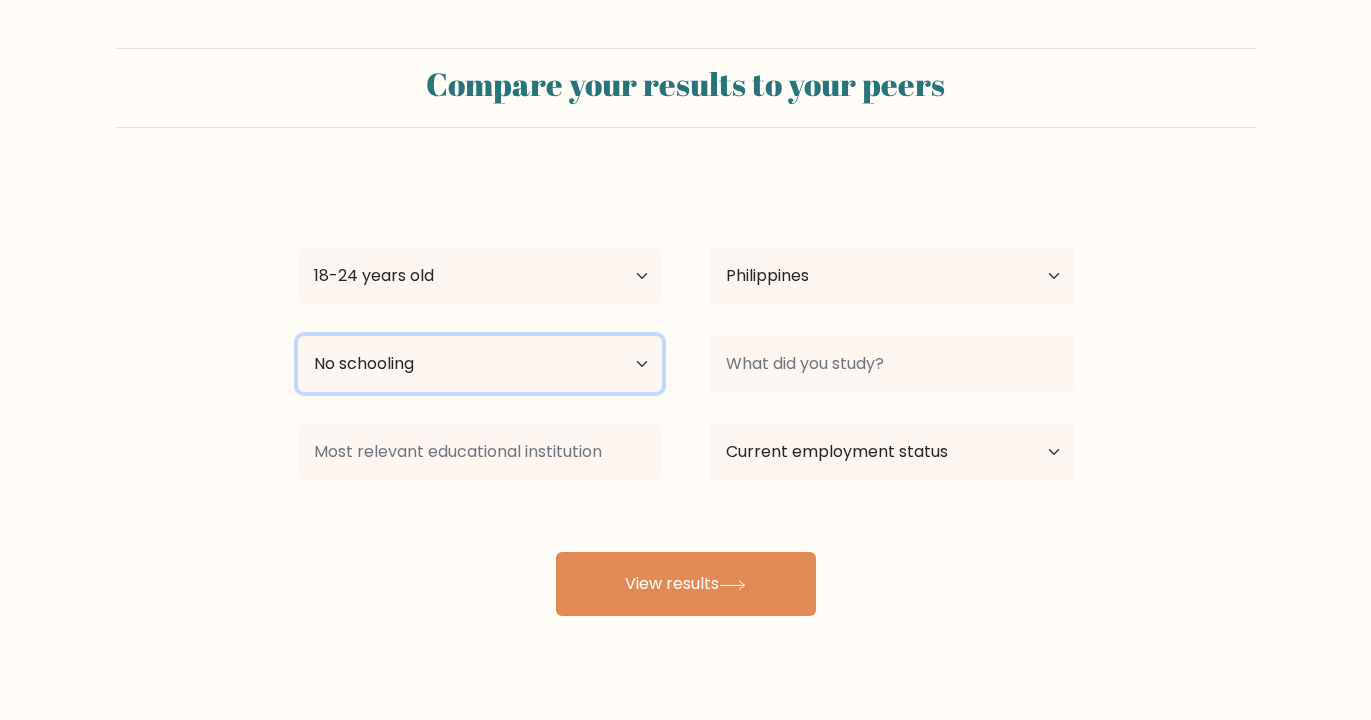 select on "primary" 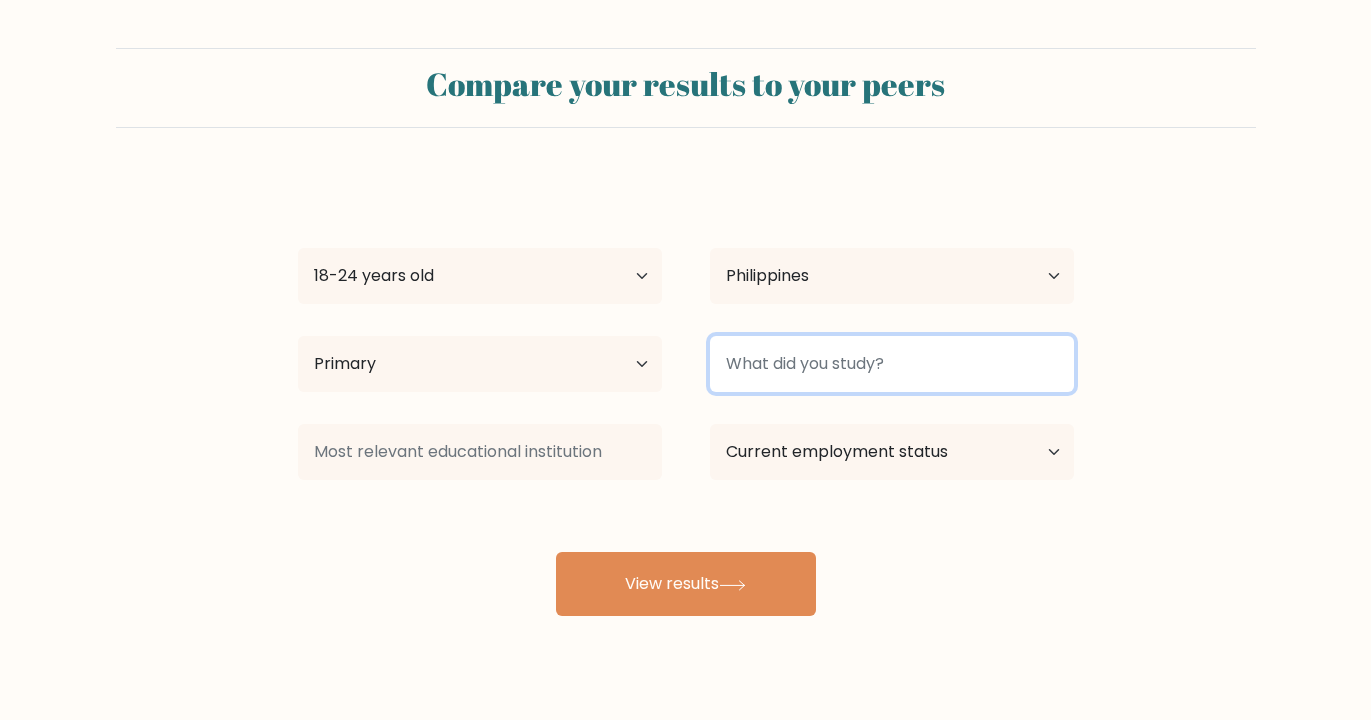 click at bounding box center [892, 364] 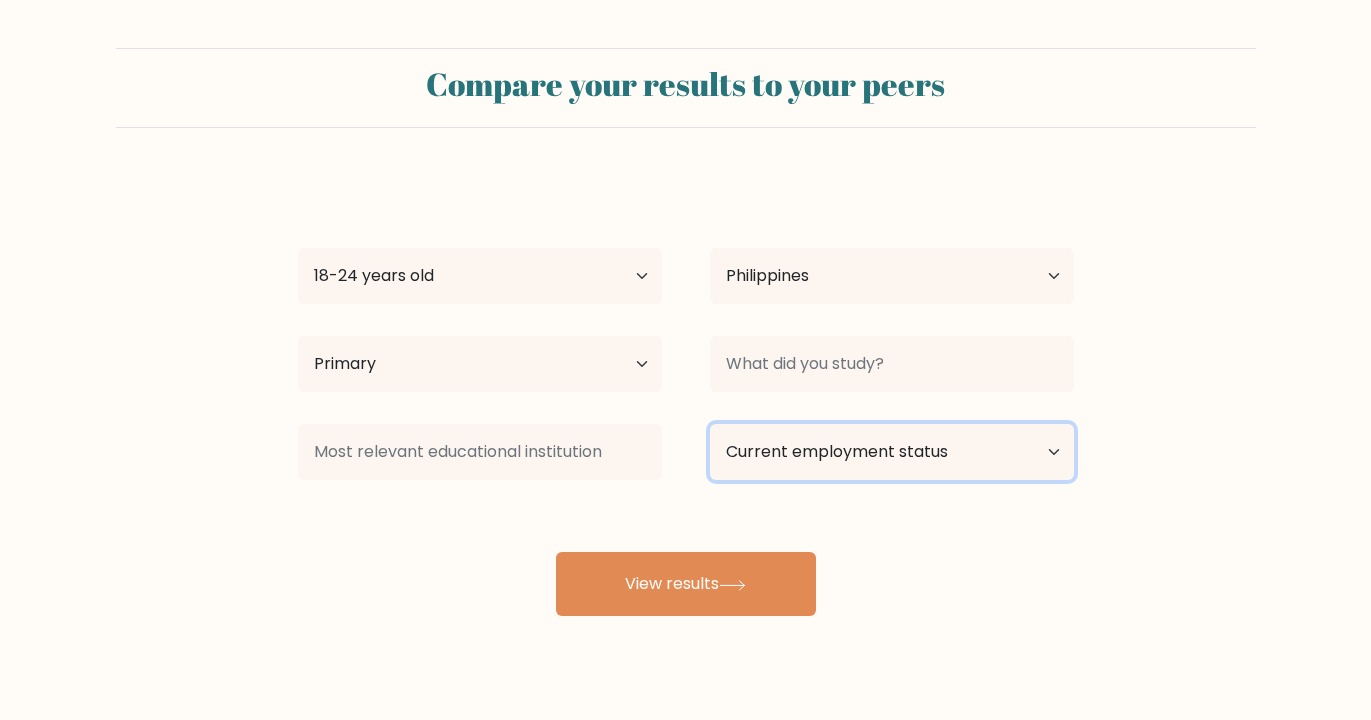 click on "Current employment status
Employed
Student
Retired
Other / prefer not to answer" at bounding box center [892, 452] 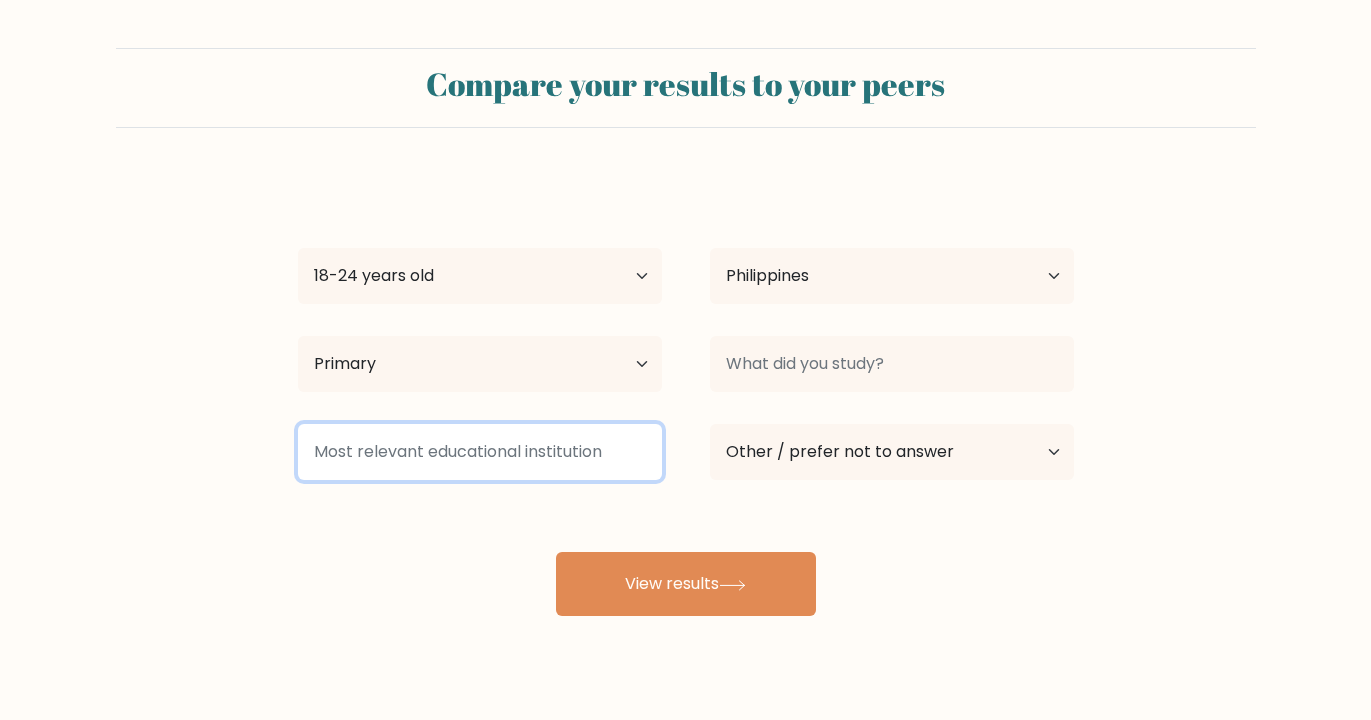 click at bounding box center (480, 452) 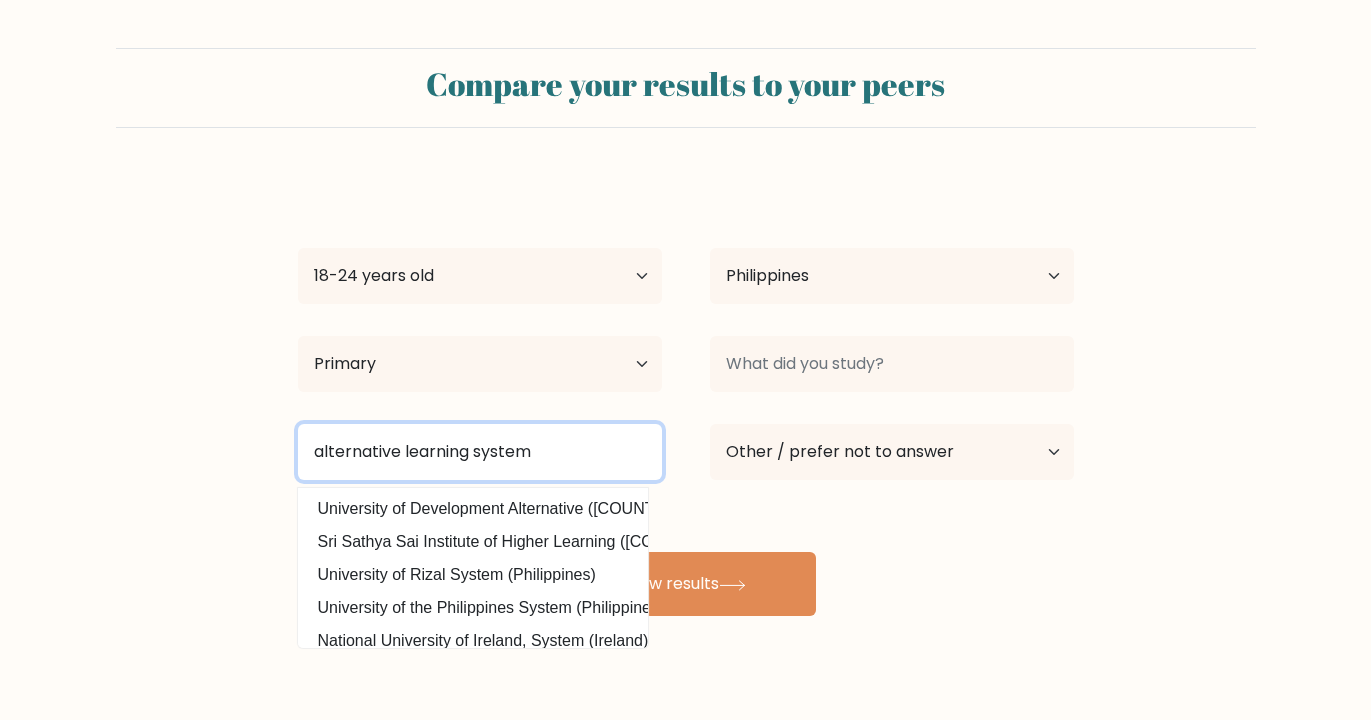 type on "alternative learning system" 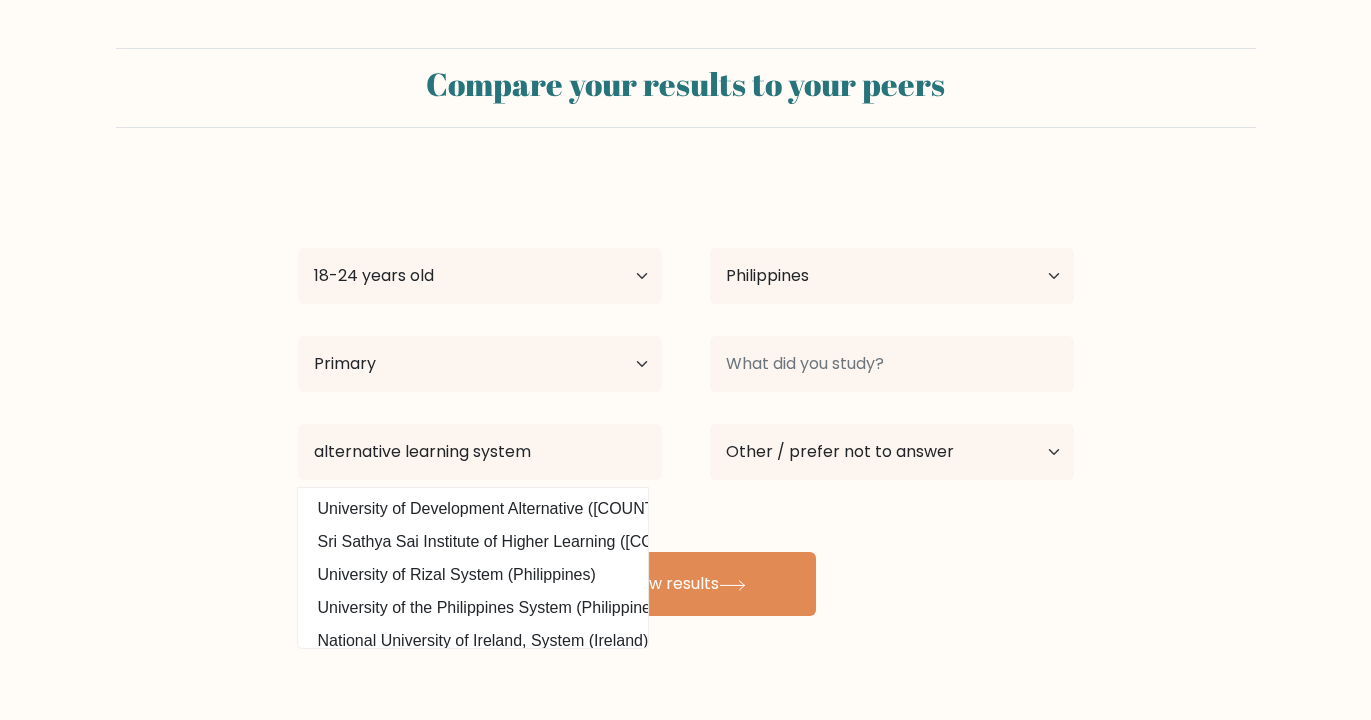 click on "Compare your results to your peers
yien paul
cornel
Age
Under 18 years old
18-24 years old
25-34 years old
35-44 years old
45-54 years old
55-64 years old
65 years old and above
Country
Afghanistan
Albania
Algeria
American Samoa
Andorra
Angola
Anguilla
Antarctica
Antigua and Barbuda
Argentina
Armenia
Chad" at bounding box center (685, 379) 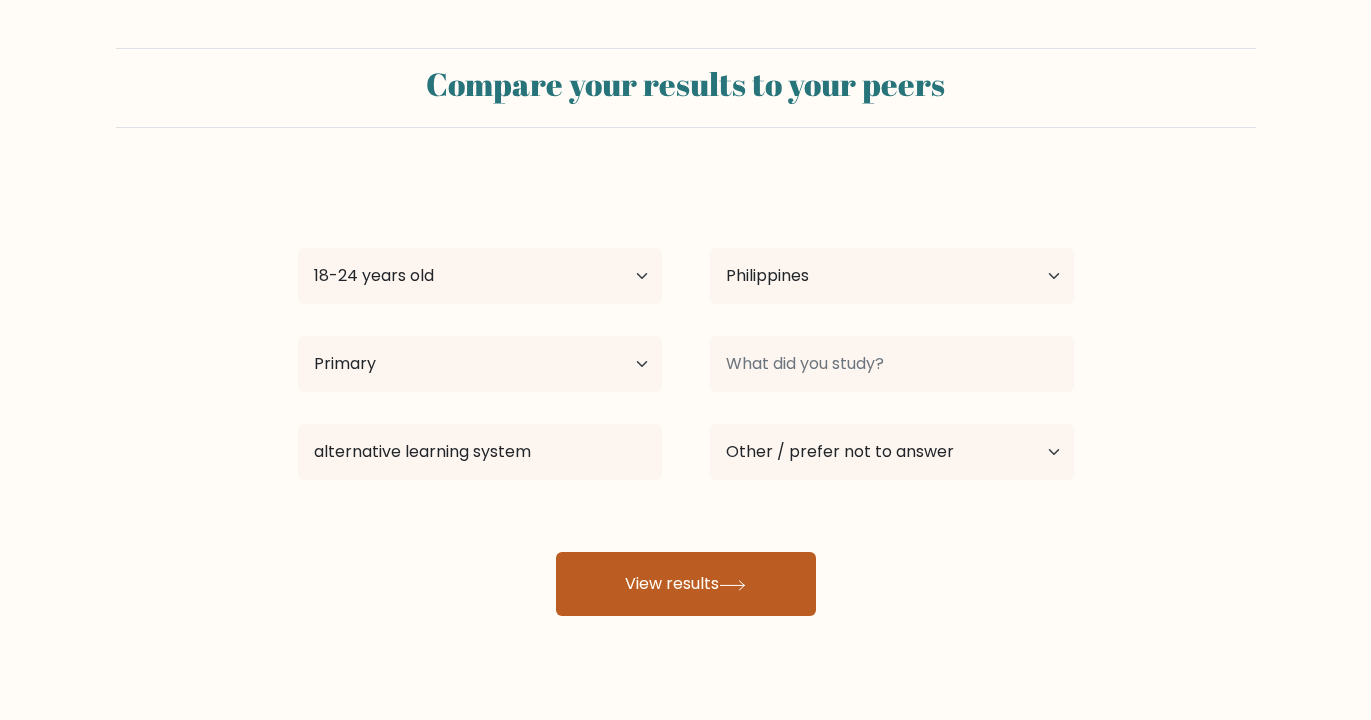 click on "View results" at bounding box center (686, 584) 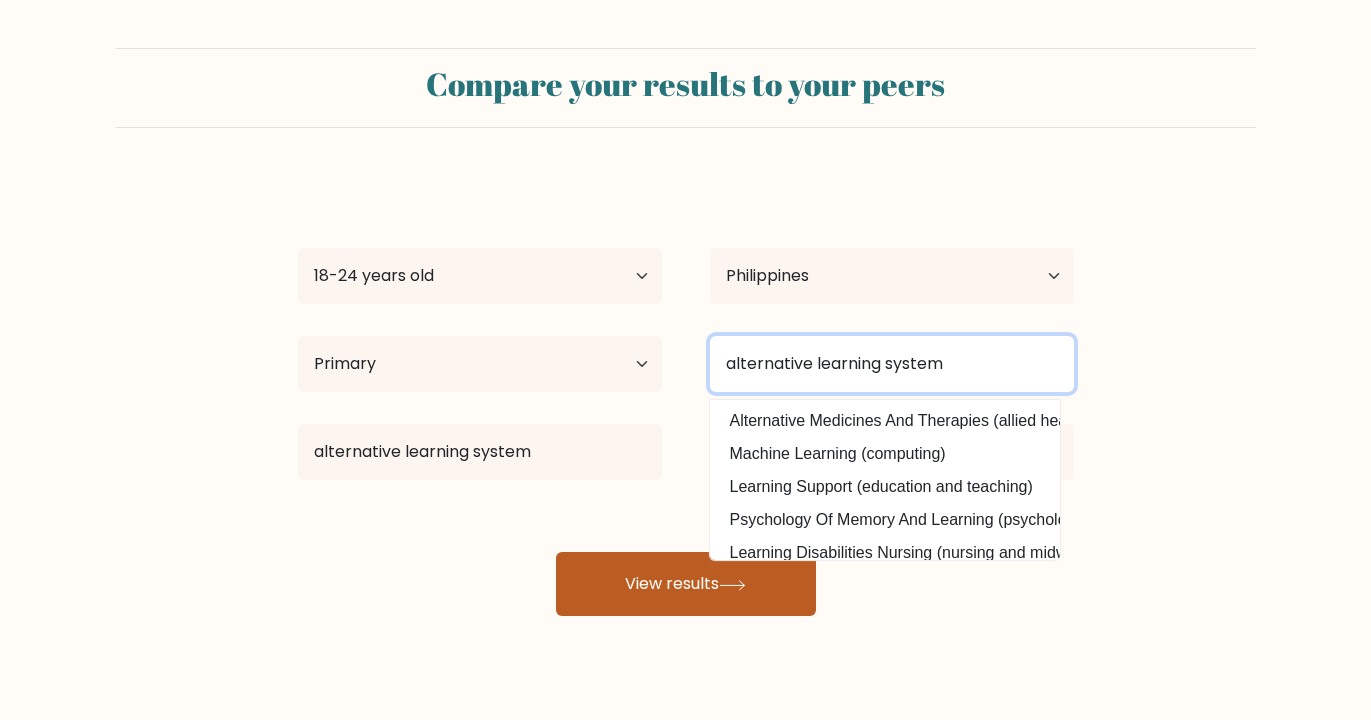 type on "alternative learning system" 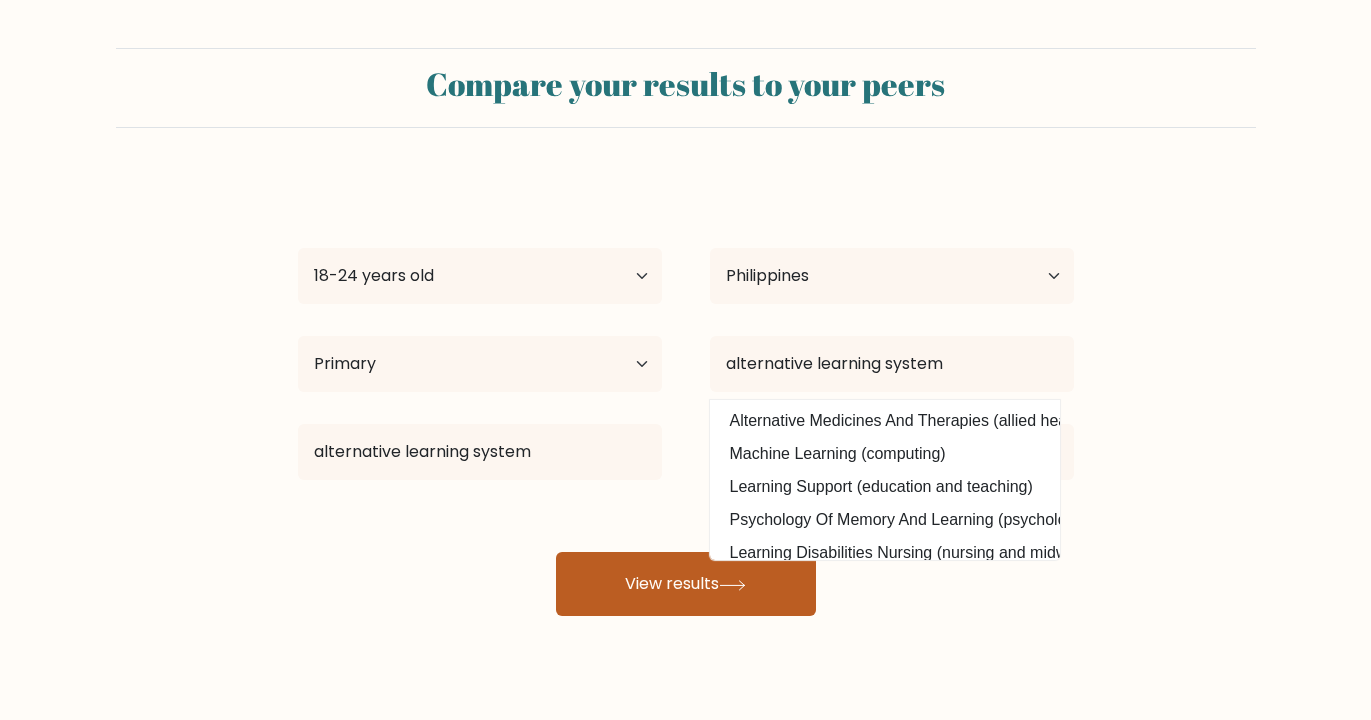 click on "View results" at bounding box center (686, 584) 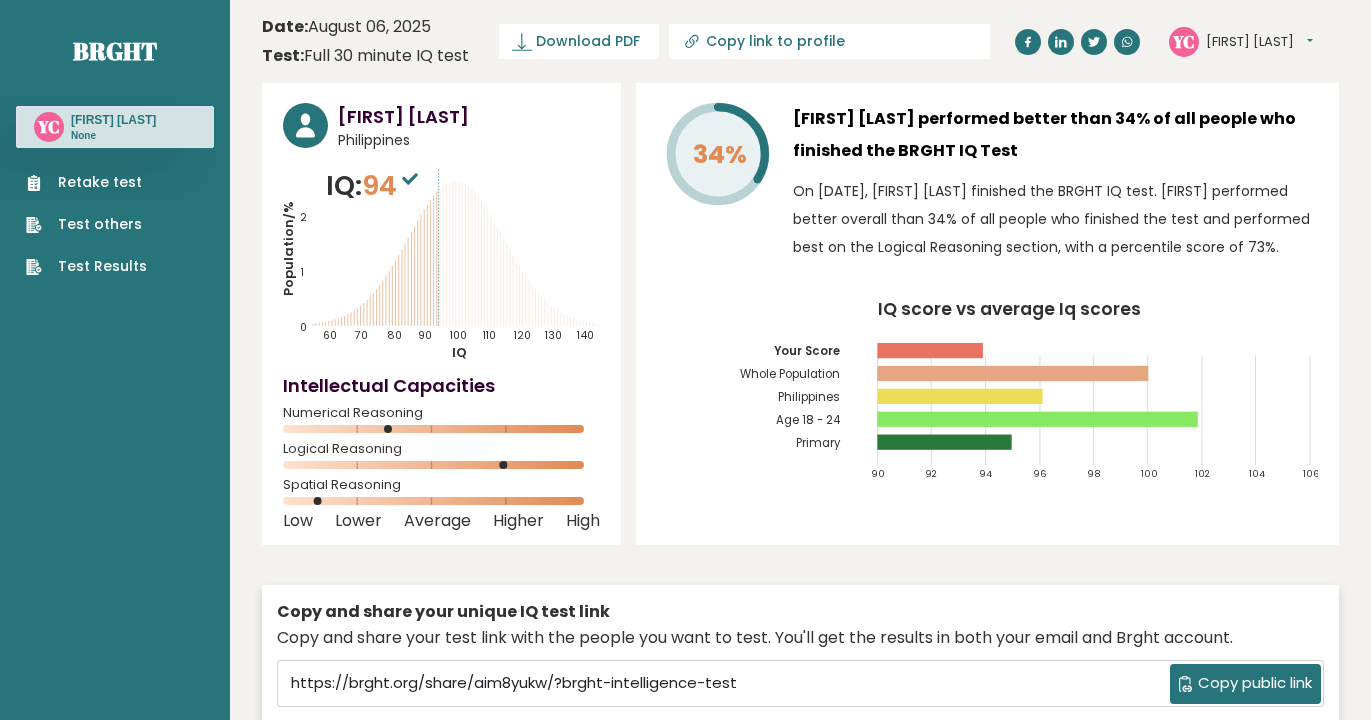 scroll, scrollTop: 0, scrollLeft: 0, axis: both 